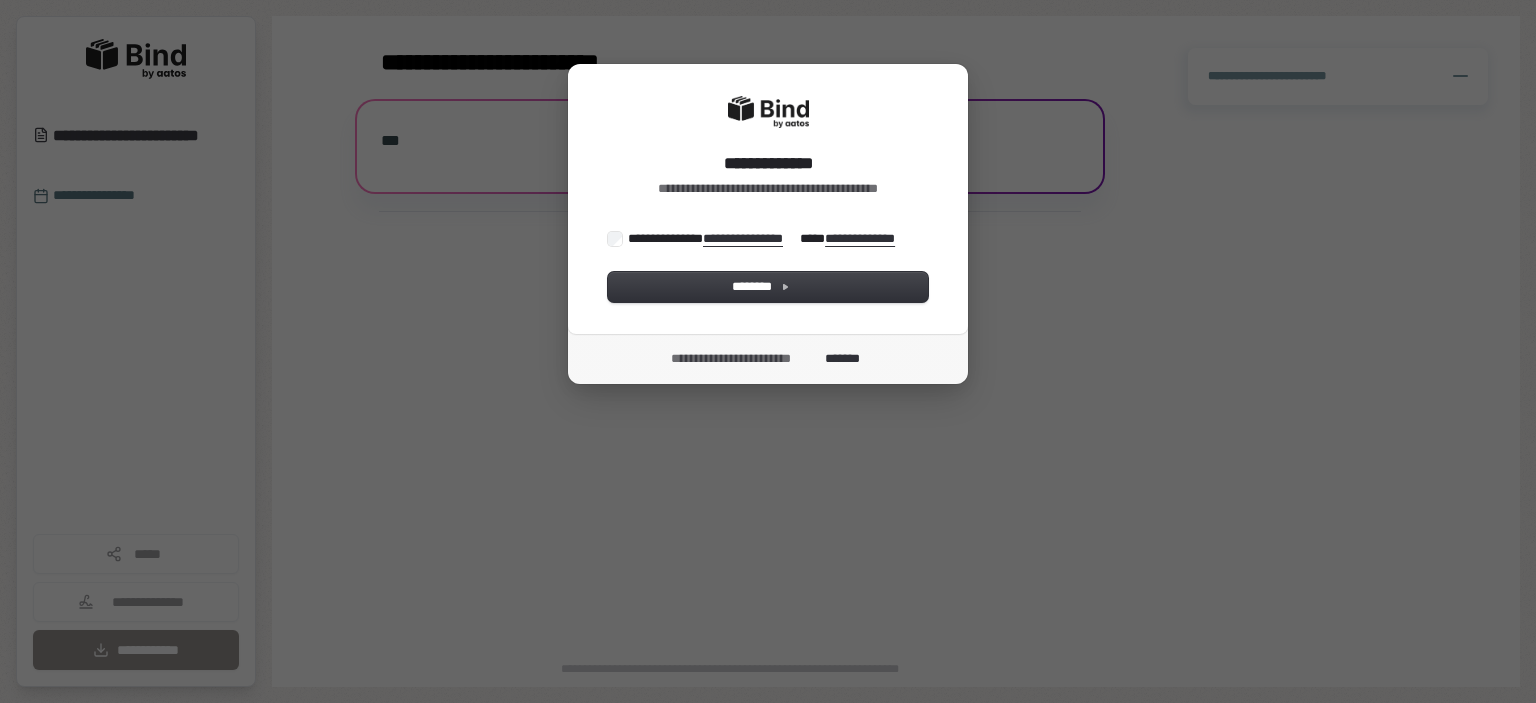 scroll, scrollTop: 0, scrollLeft: 0, axis: both 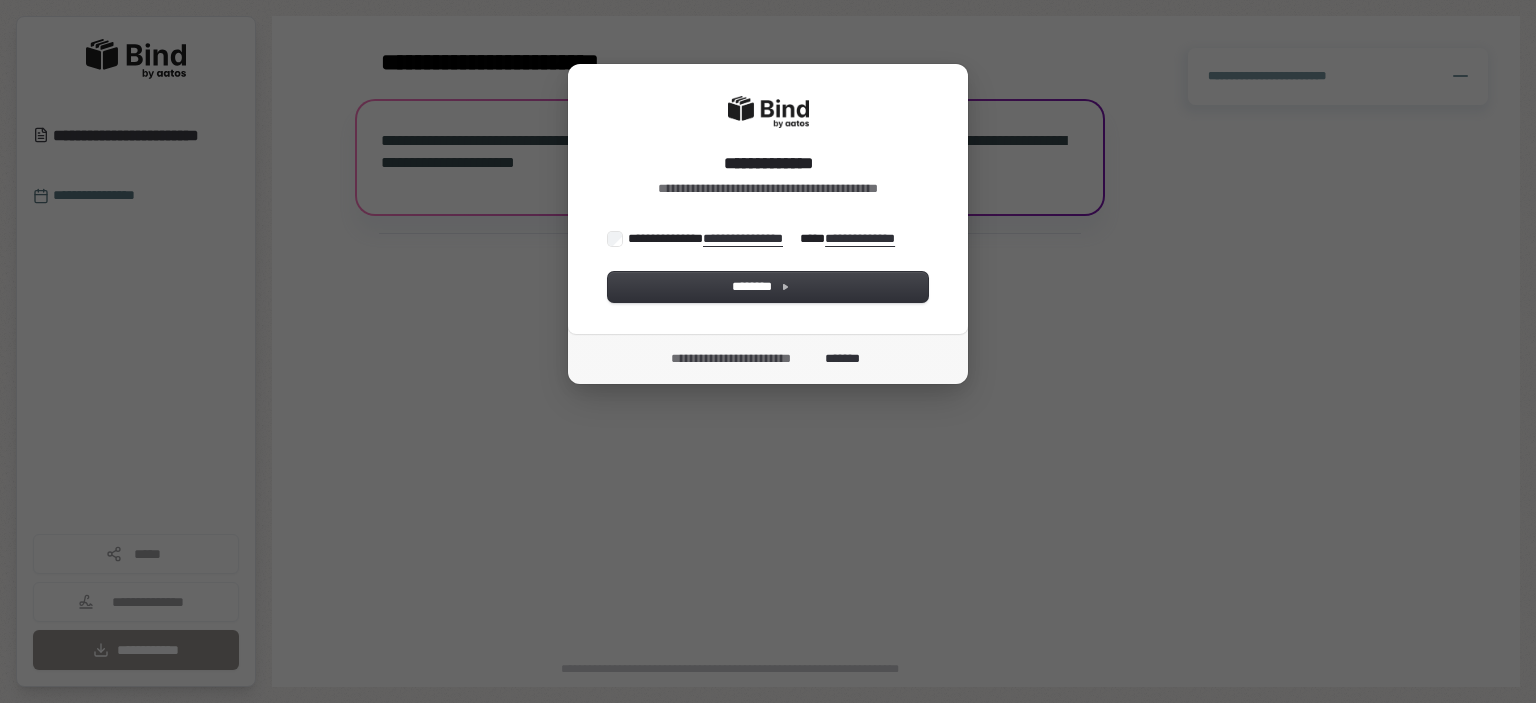 click on "**********" at bounding box center [766, 238] 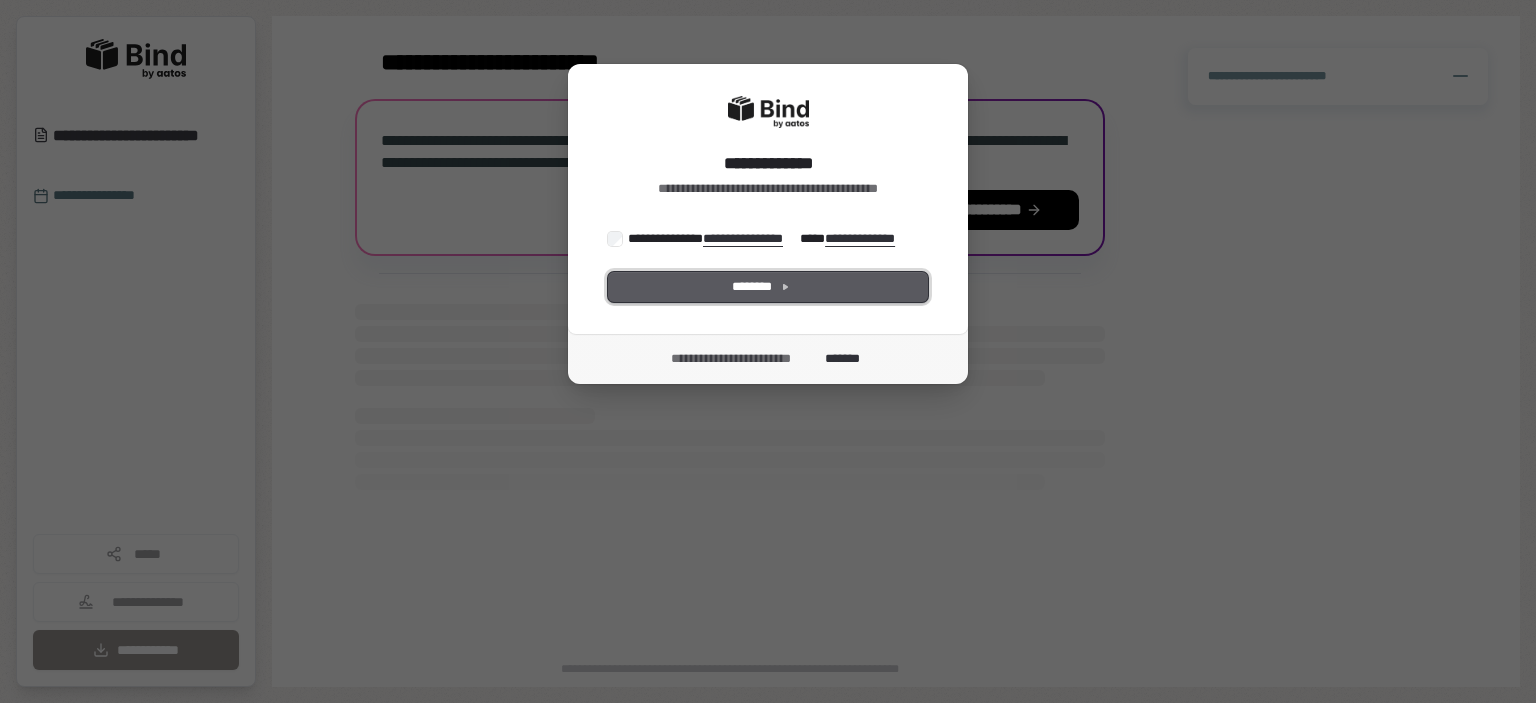 click on "********" at bounding box center (768, 287) 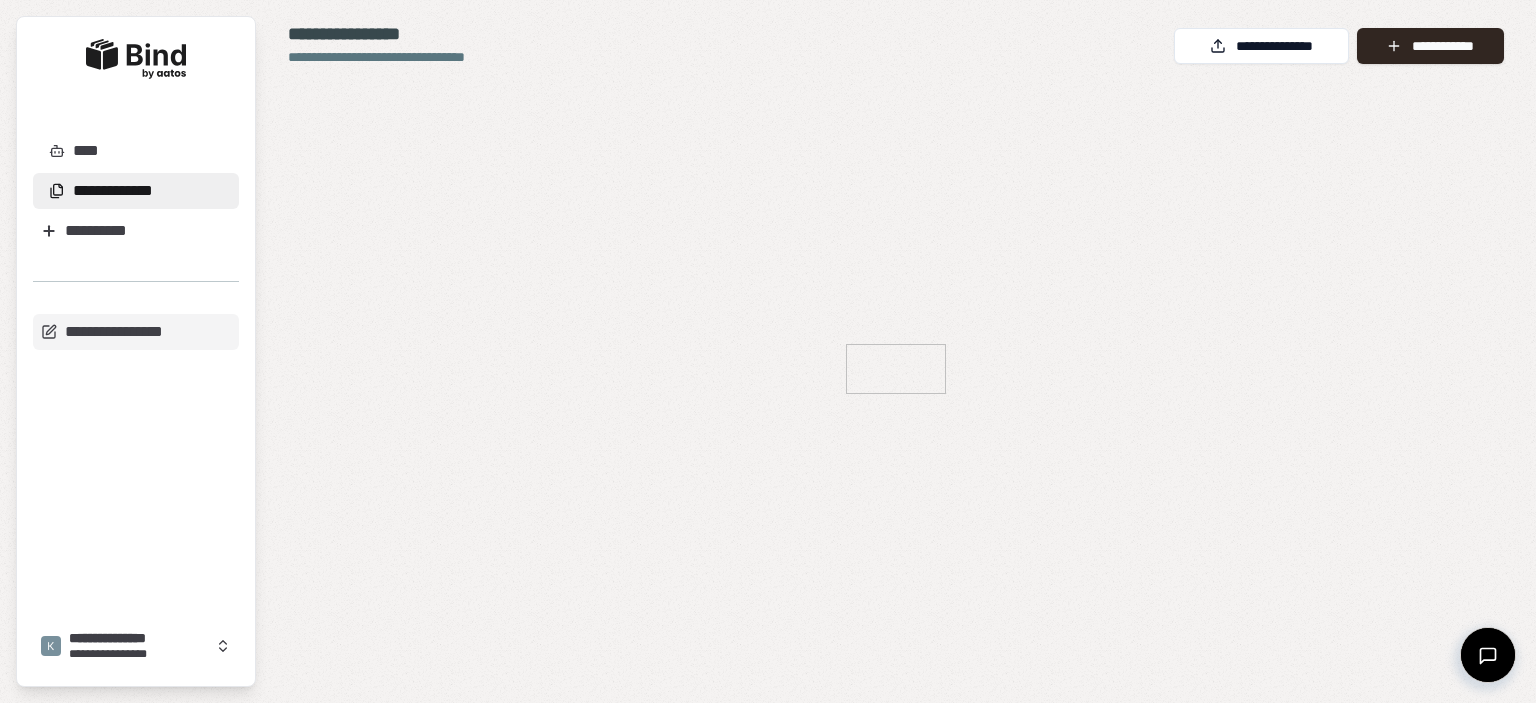 scroll, scrollTop: 0, scrollLeft: 0, axis: both 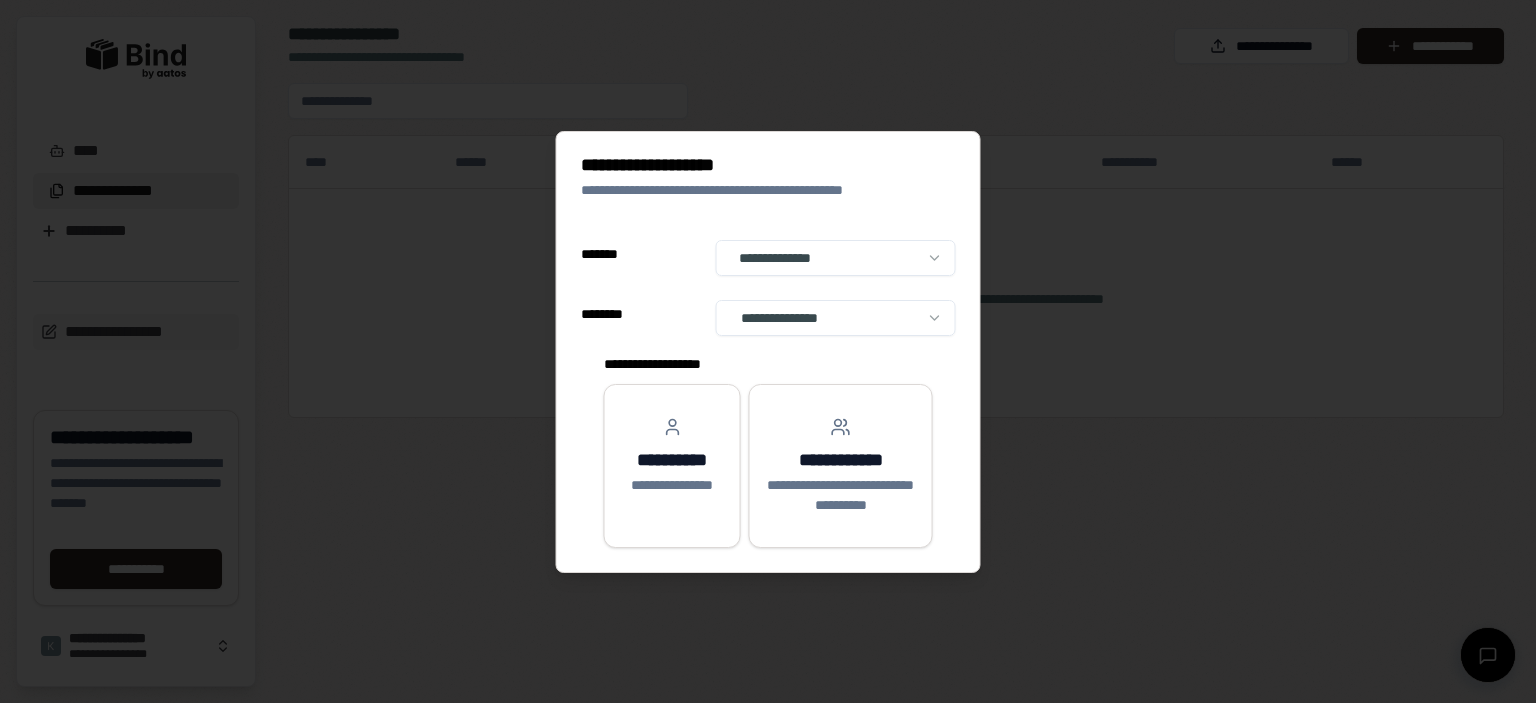 select on "**" 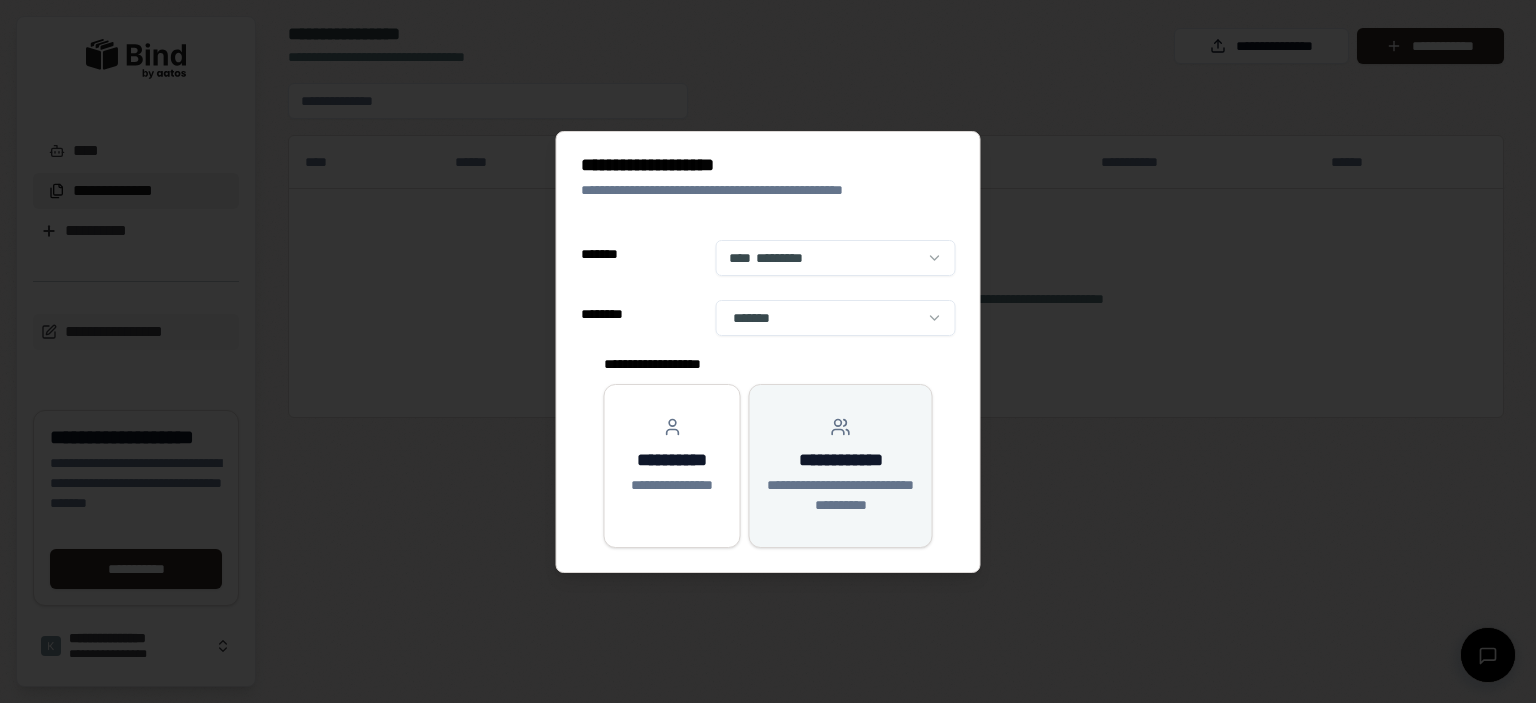 click on "**********" at bounding box center (841, 466) 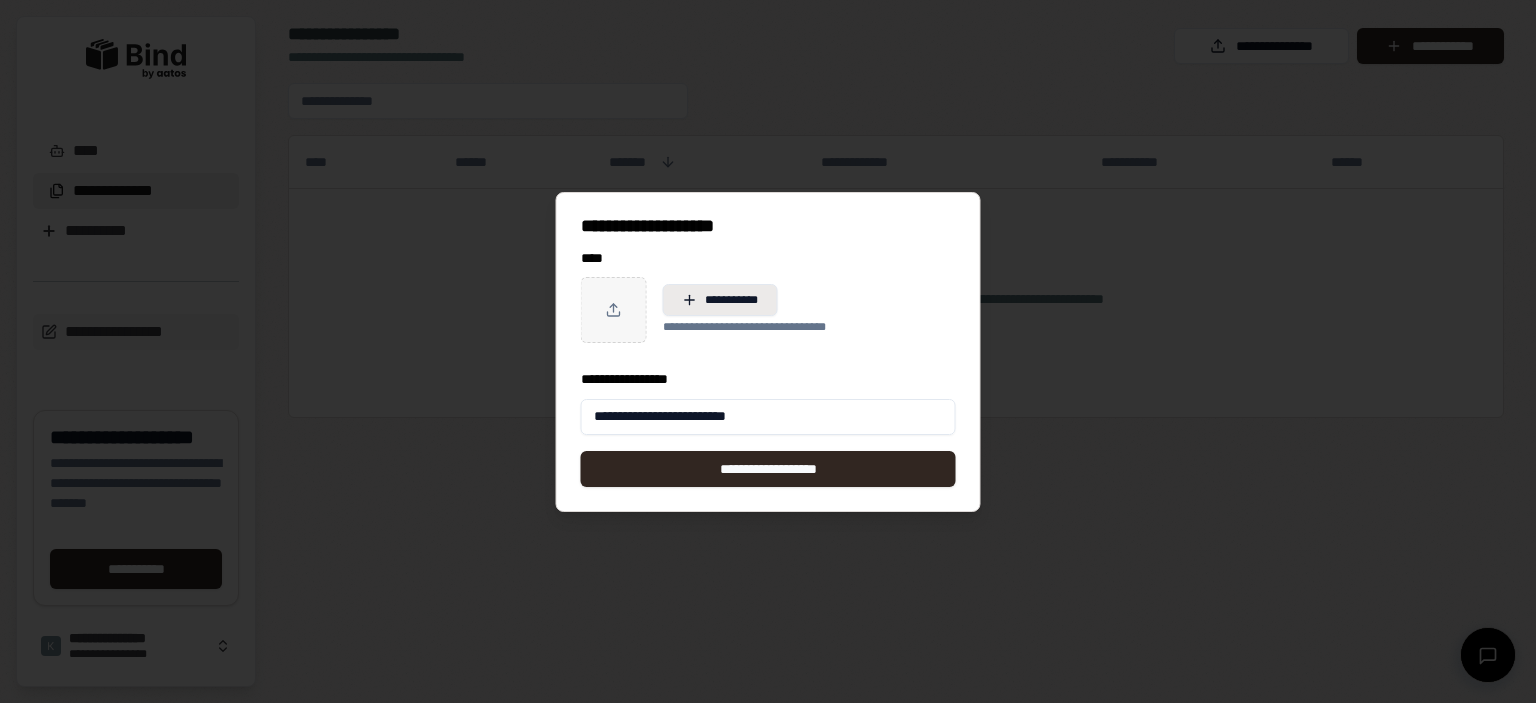 type on "**********" 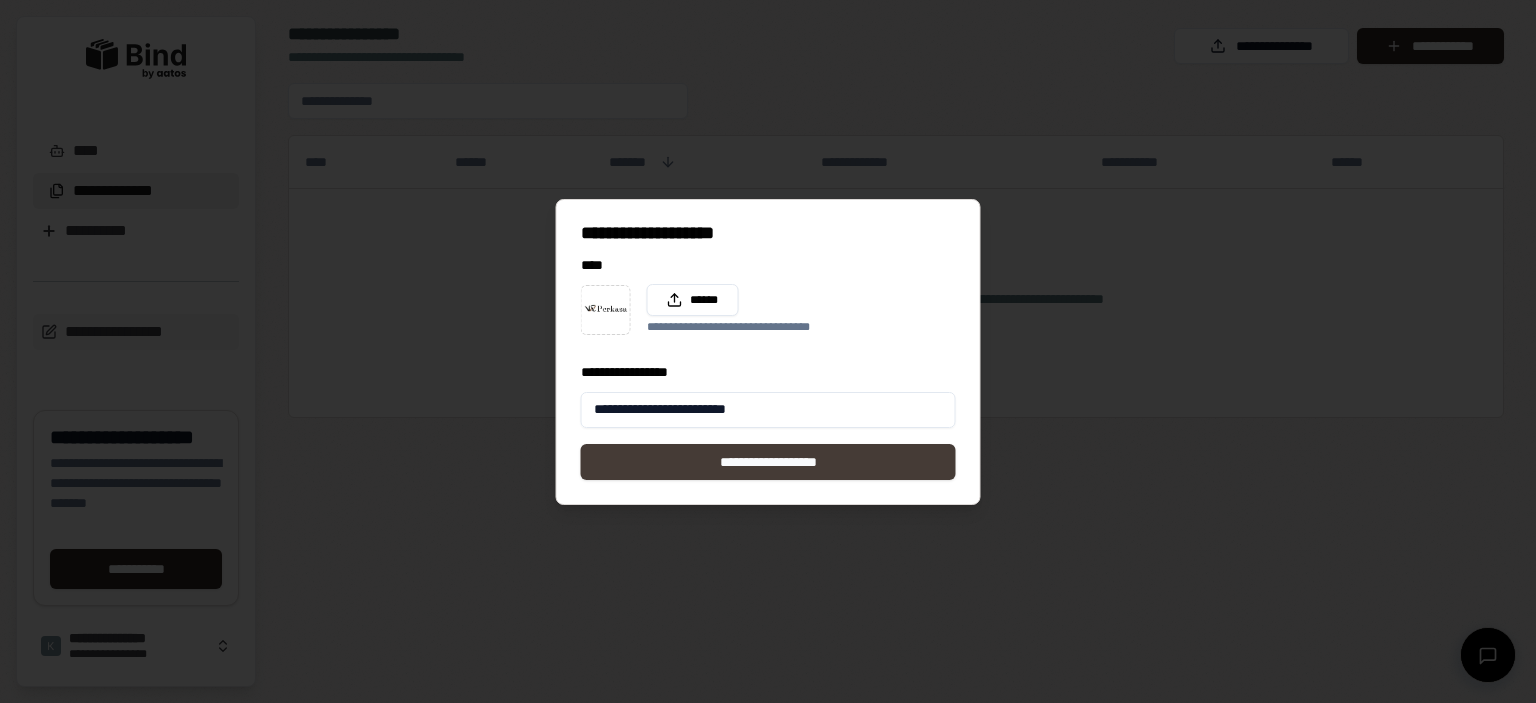 click on "**********" at bounding box center [768, 462] 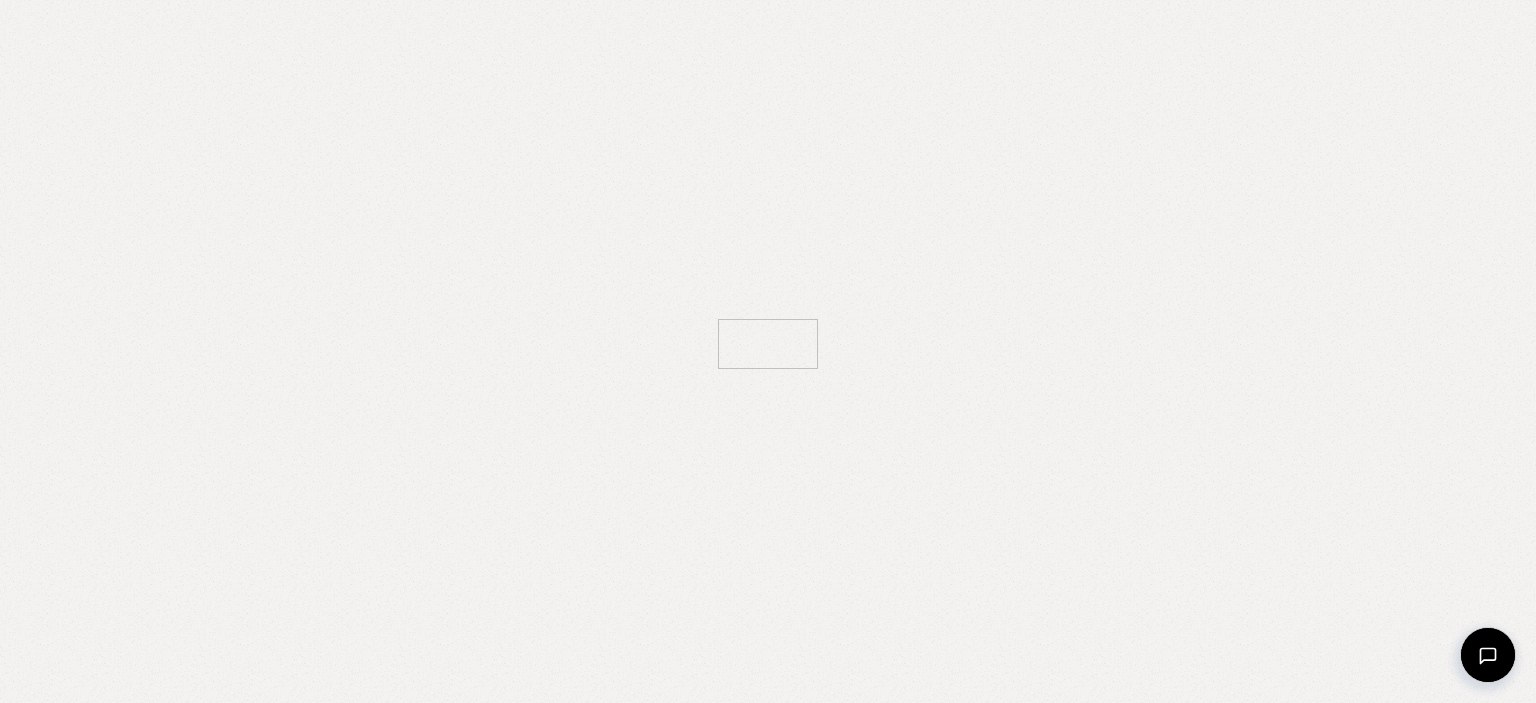 scroll, scrollTop: 0, scrollLeft: 0, axis: both 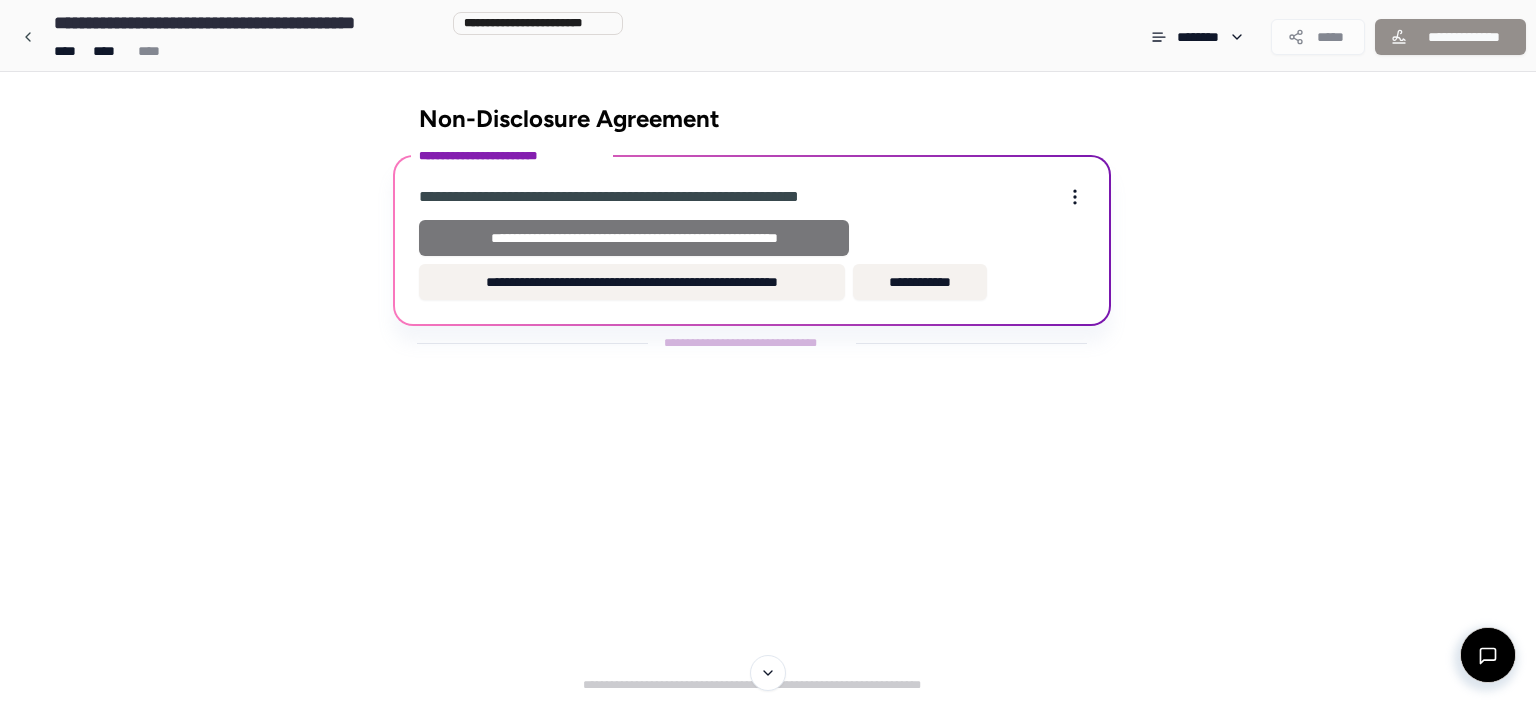 click on "**********" at bounding box center [634, 238] 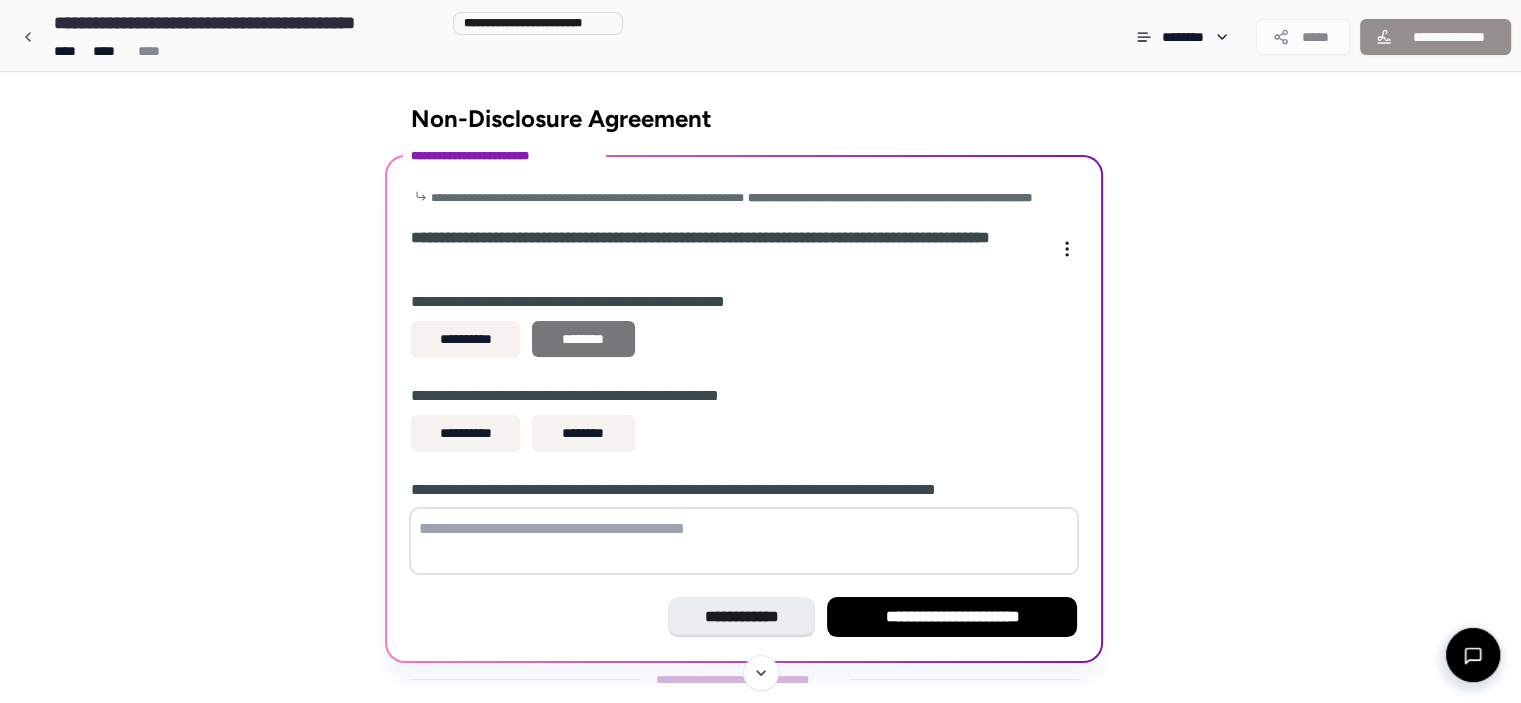 click on "********" at bounding box center [583, 339] 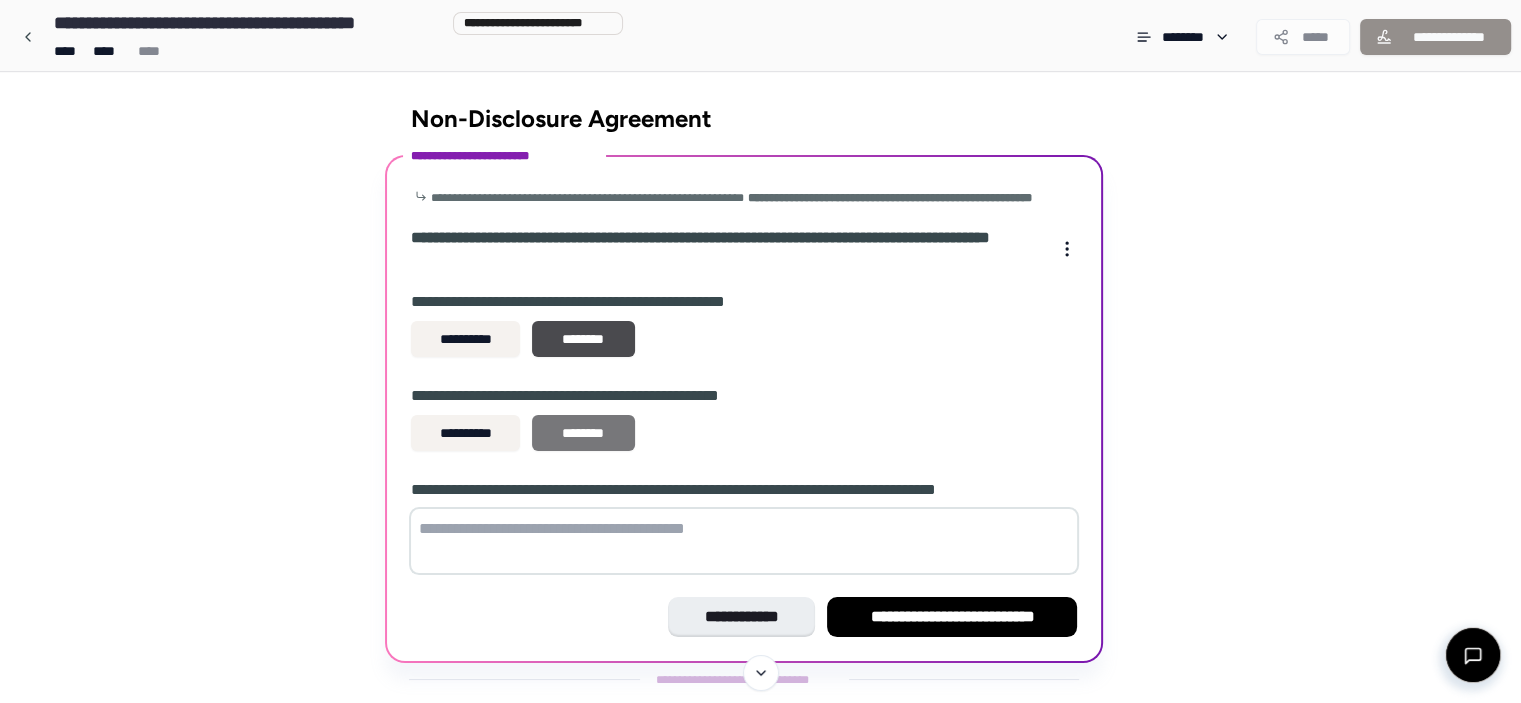 click on "********" at bounding box center [583, 433] 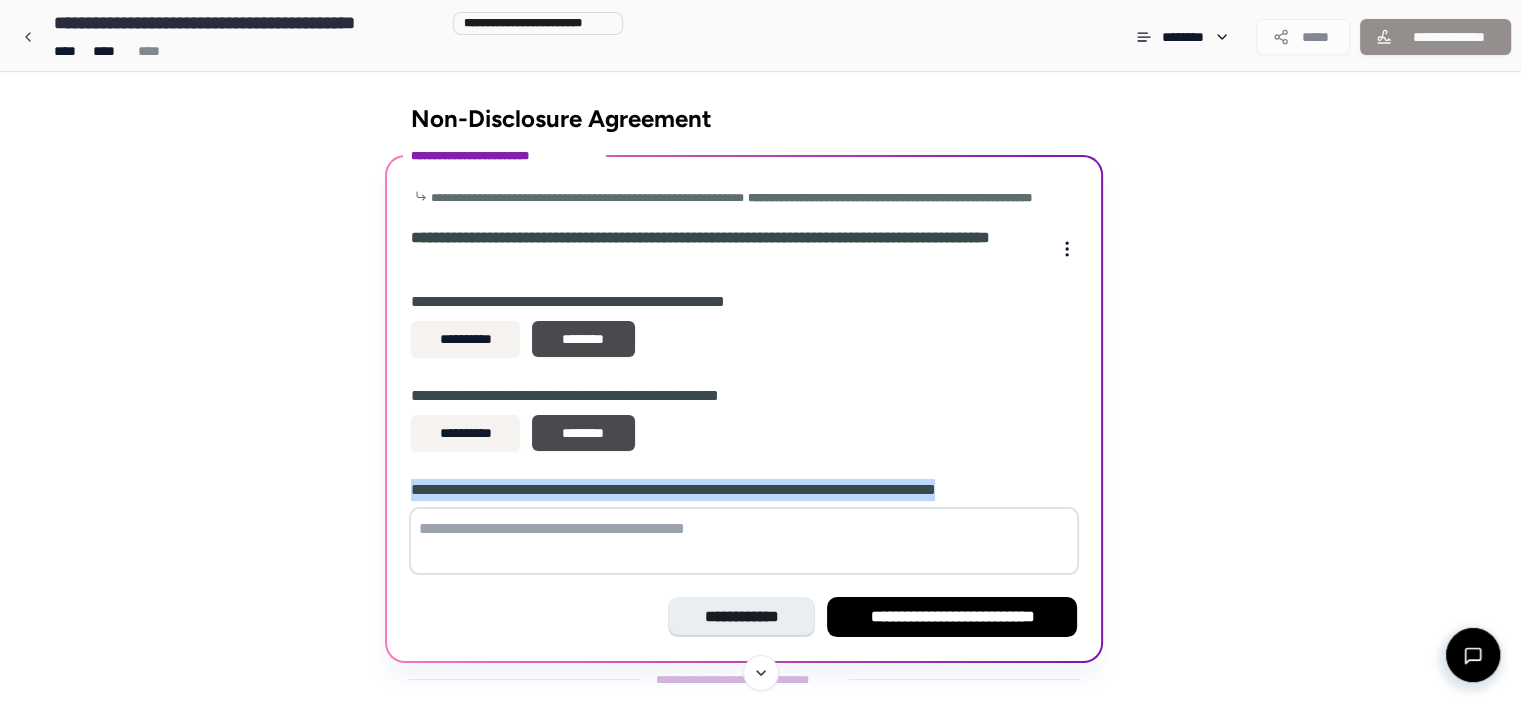 drag, startPoint x: 1041, startPoint y: 499, endPoint x: 408, endPoint y: 507, distance: 633.05054 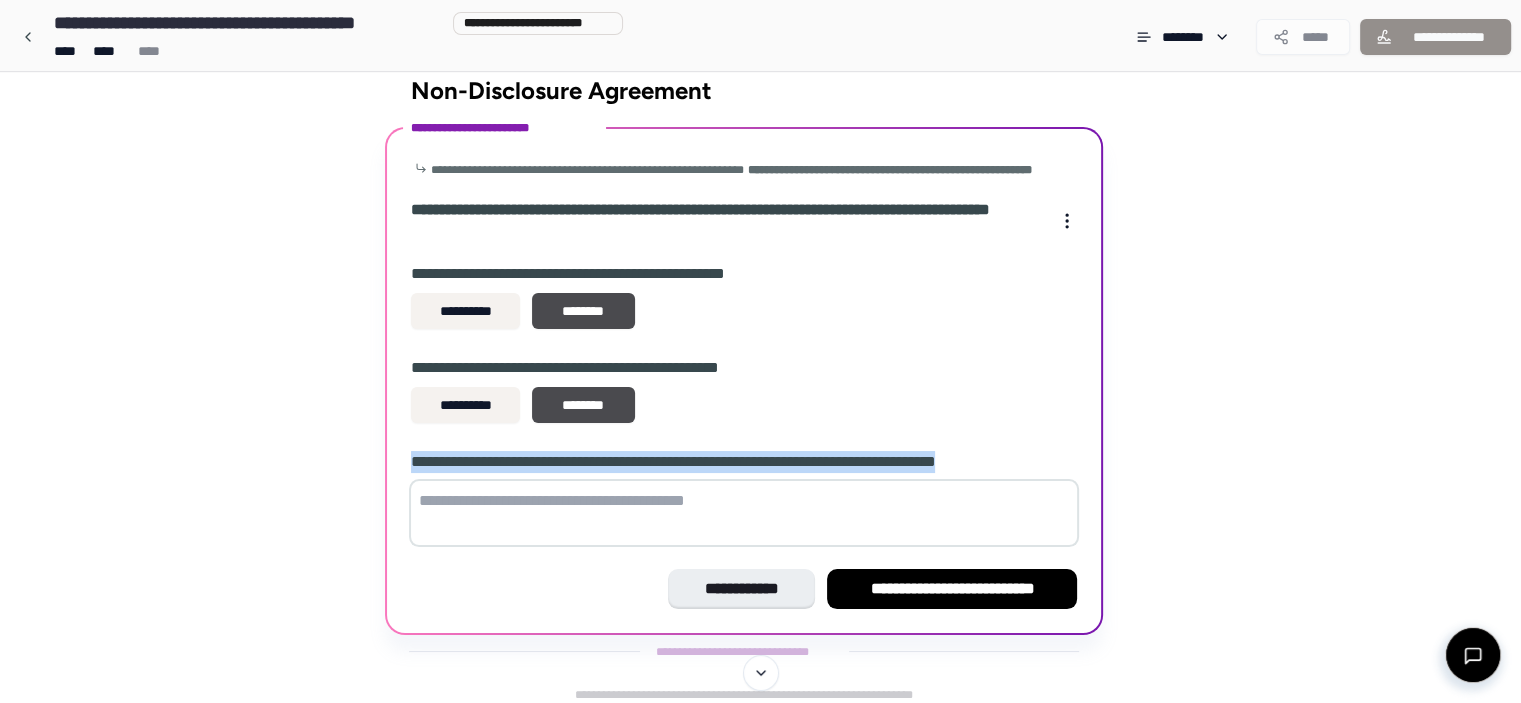 scroll, scrollTop: 53, scrollLeft: 0, axis: vertical 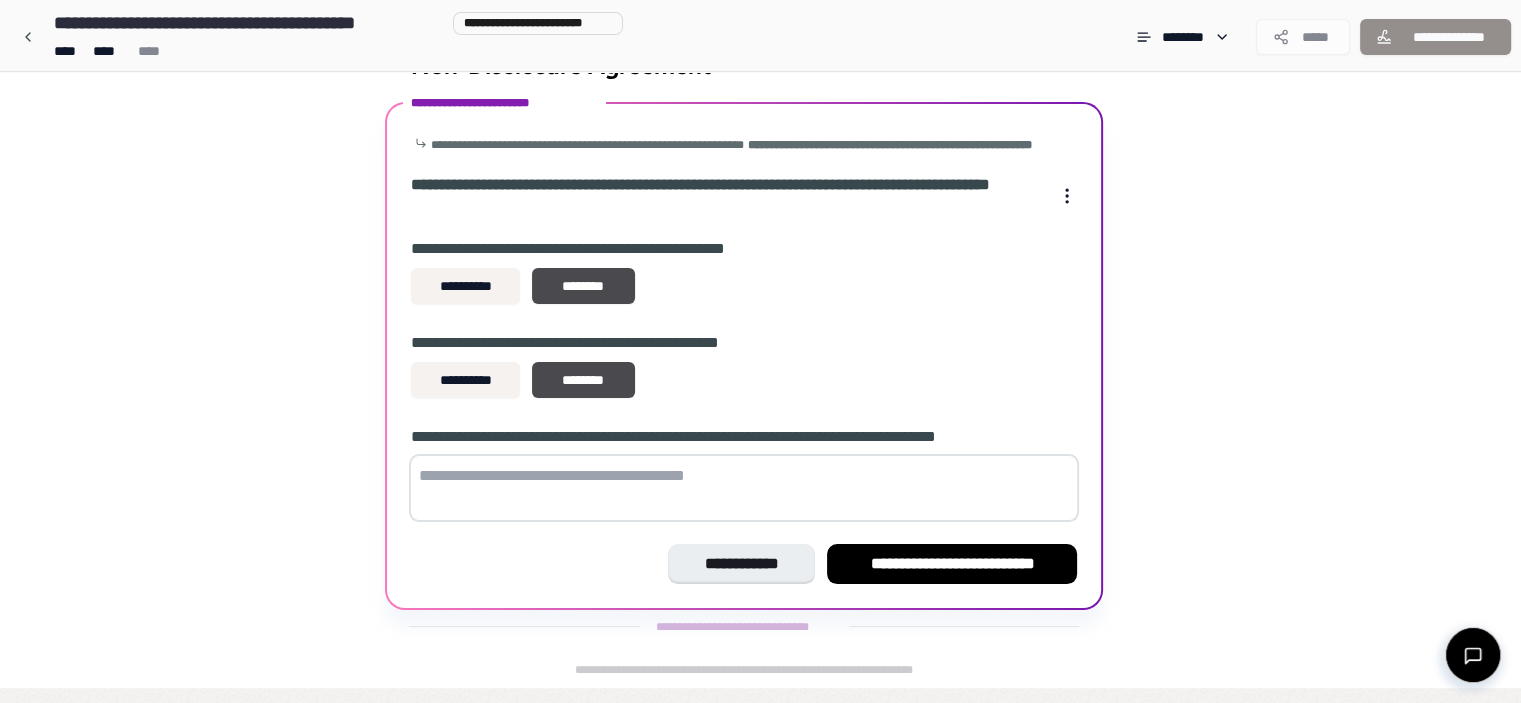 click at bounding box center (744, 488) 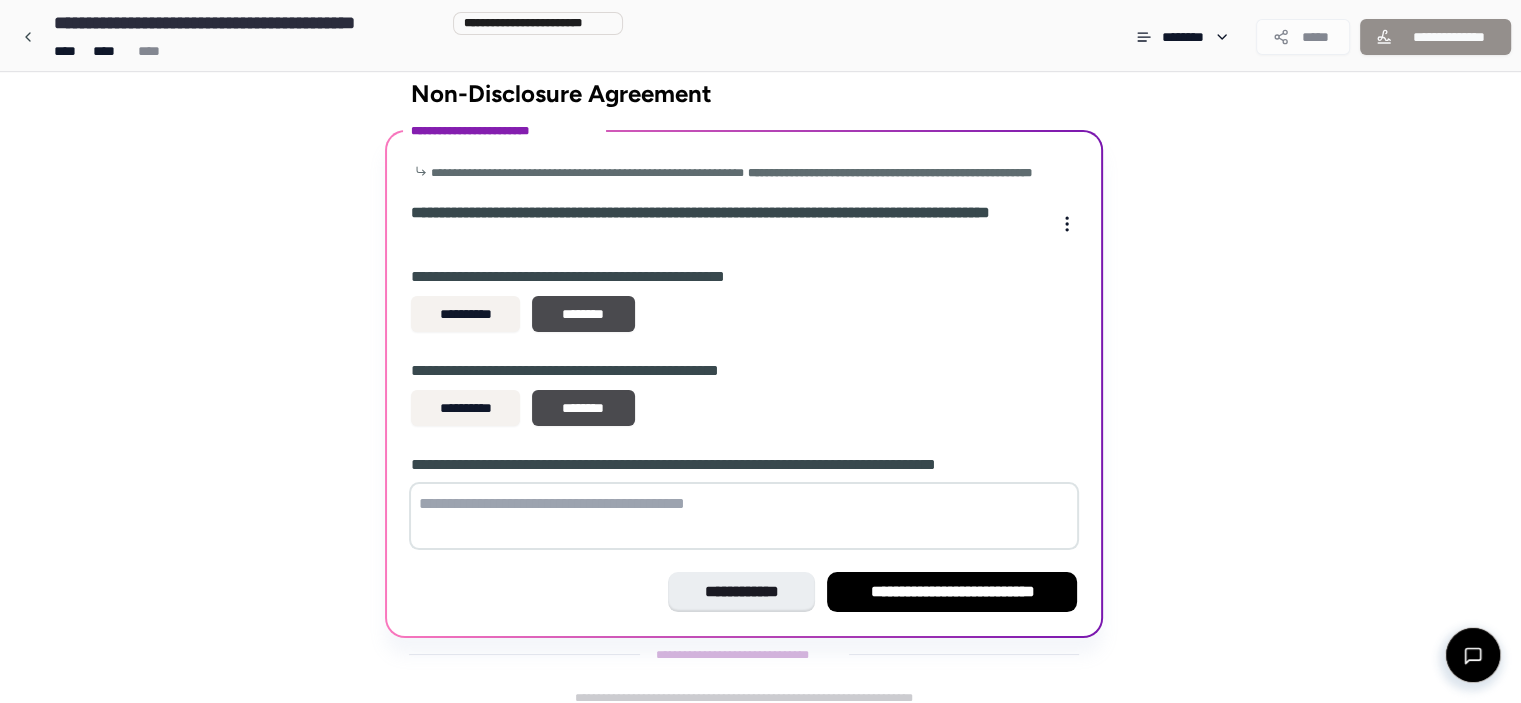 scroll, scrollTop: 0, scrollLeft: 0, axis: both 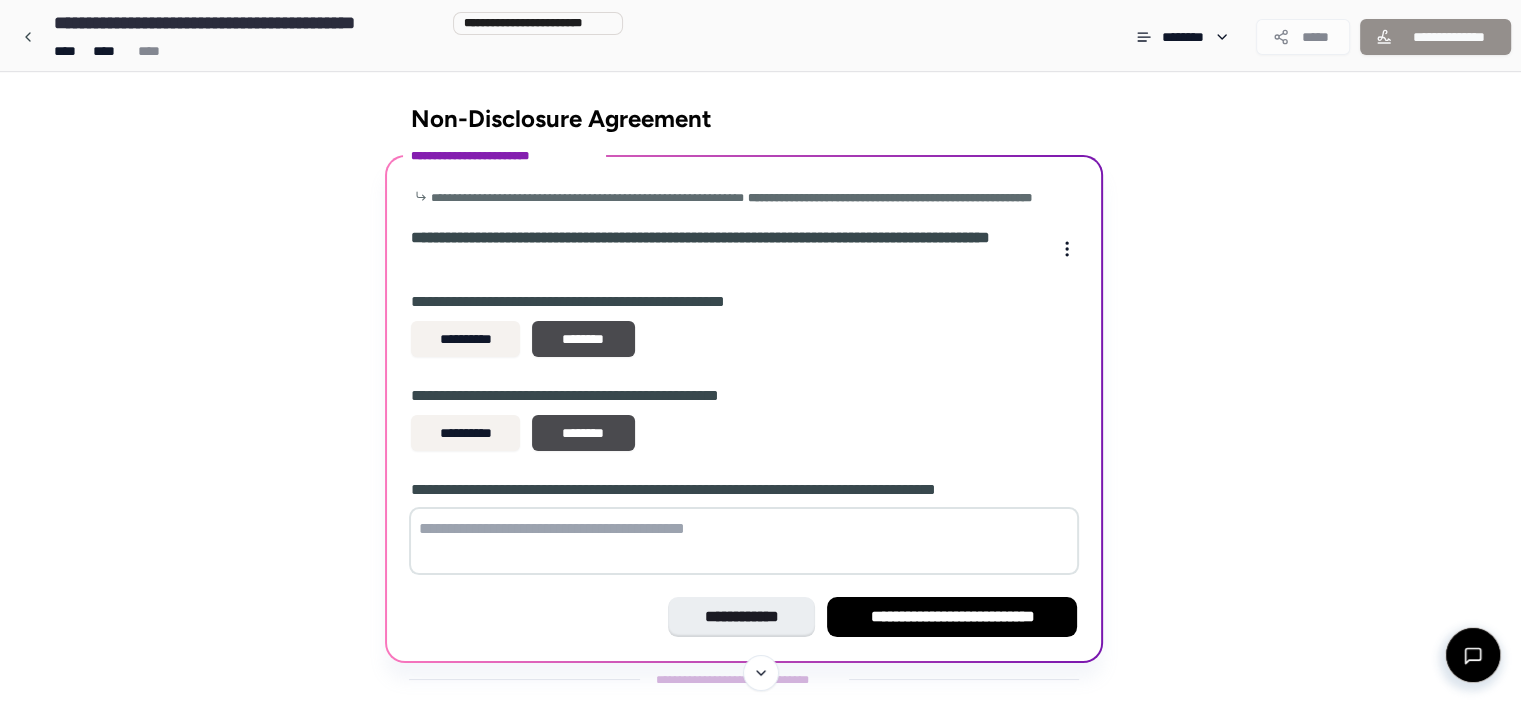 paste on "**********" 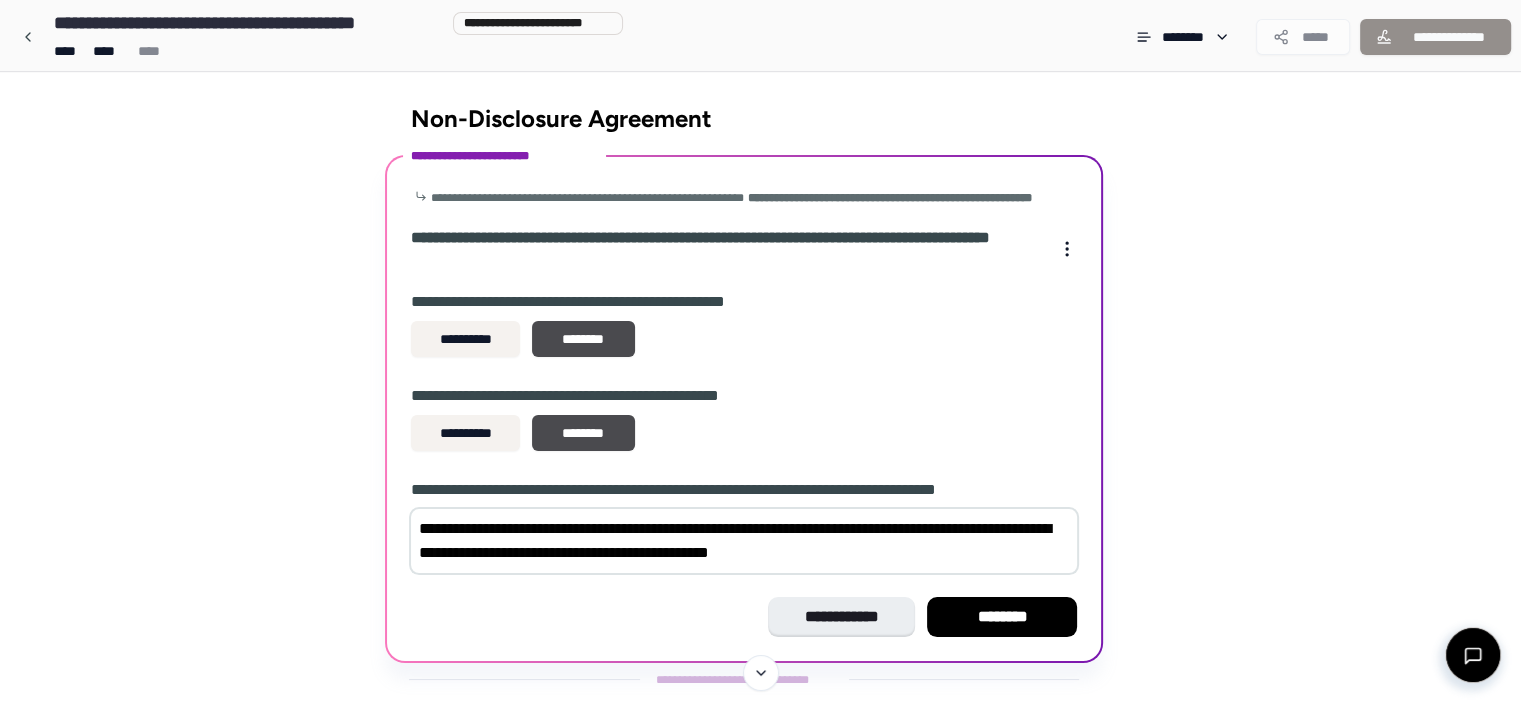 click on "**********" at bounding box center [744, 541] 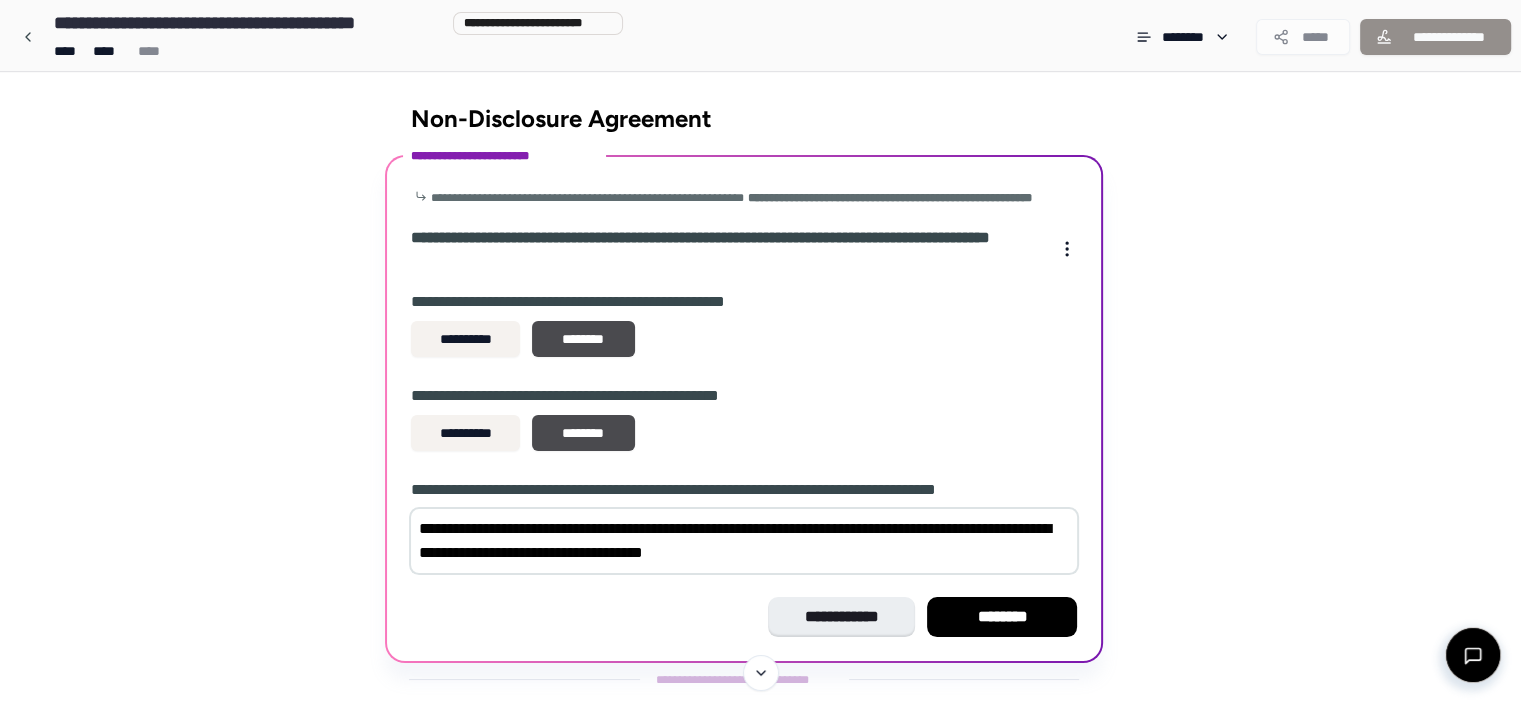 click on "**********" at bounding box center (744, 541) 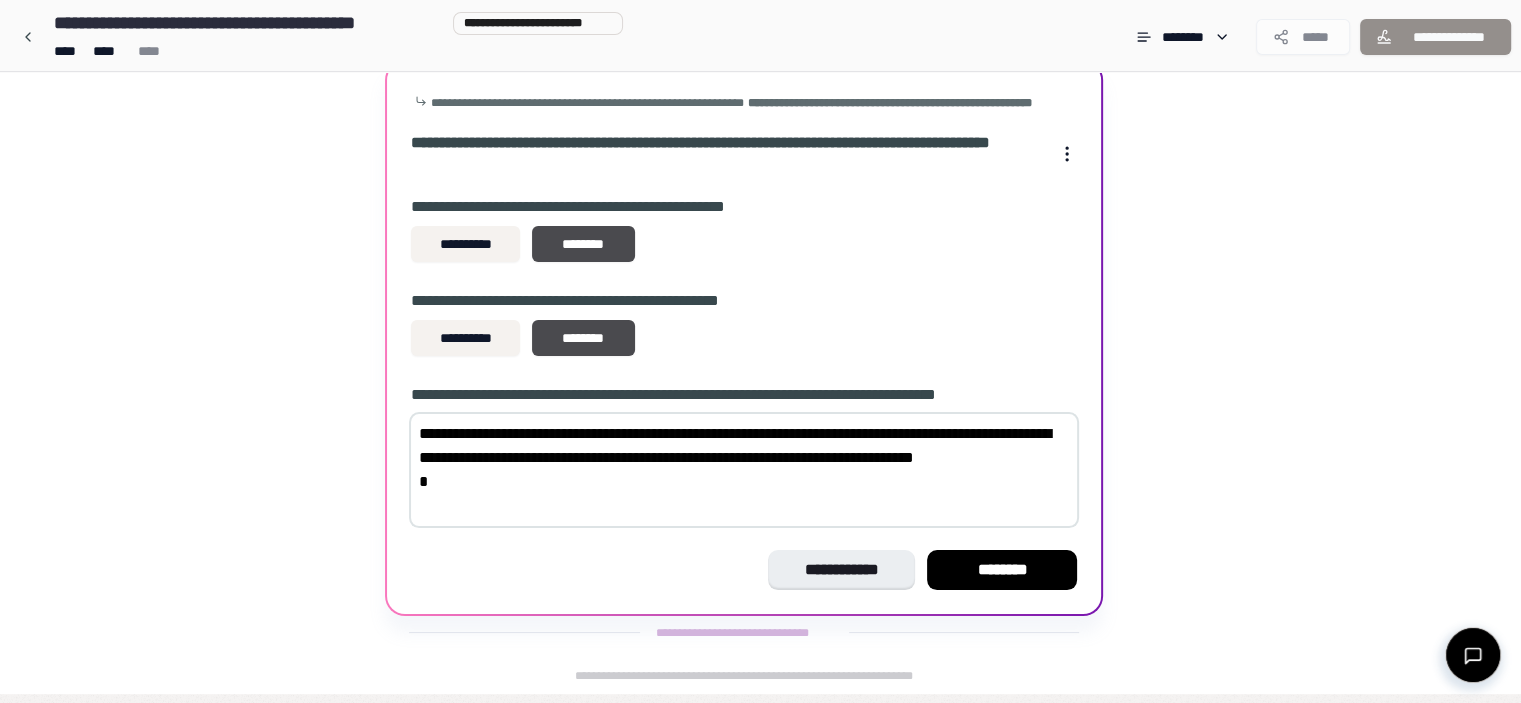 scroll, scrollTop: 101, scrollLeft: 0, axis: vertical 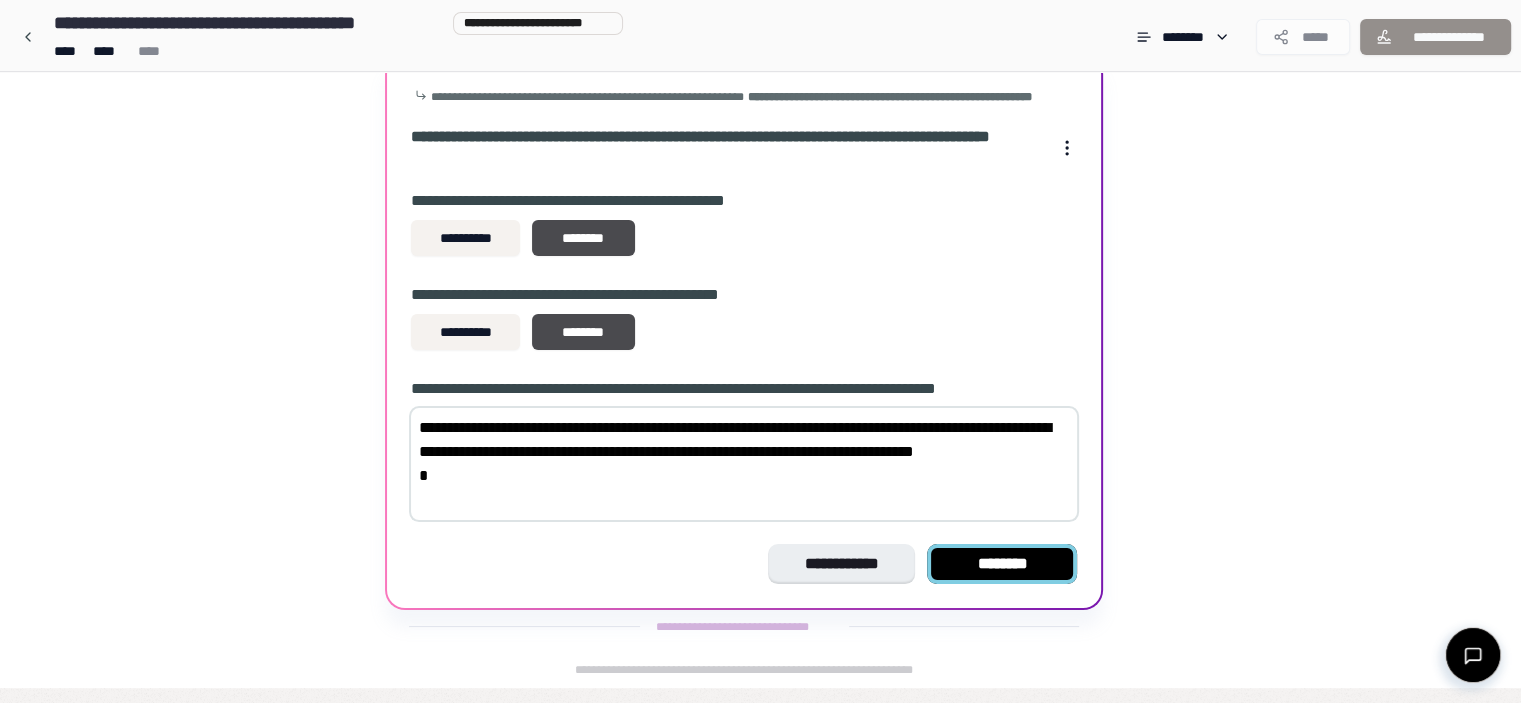 type on "**********" 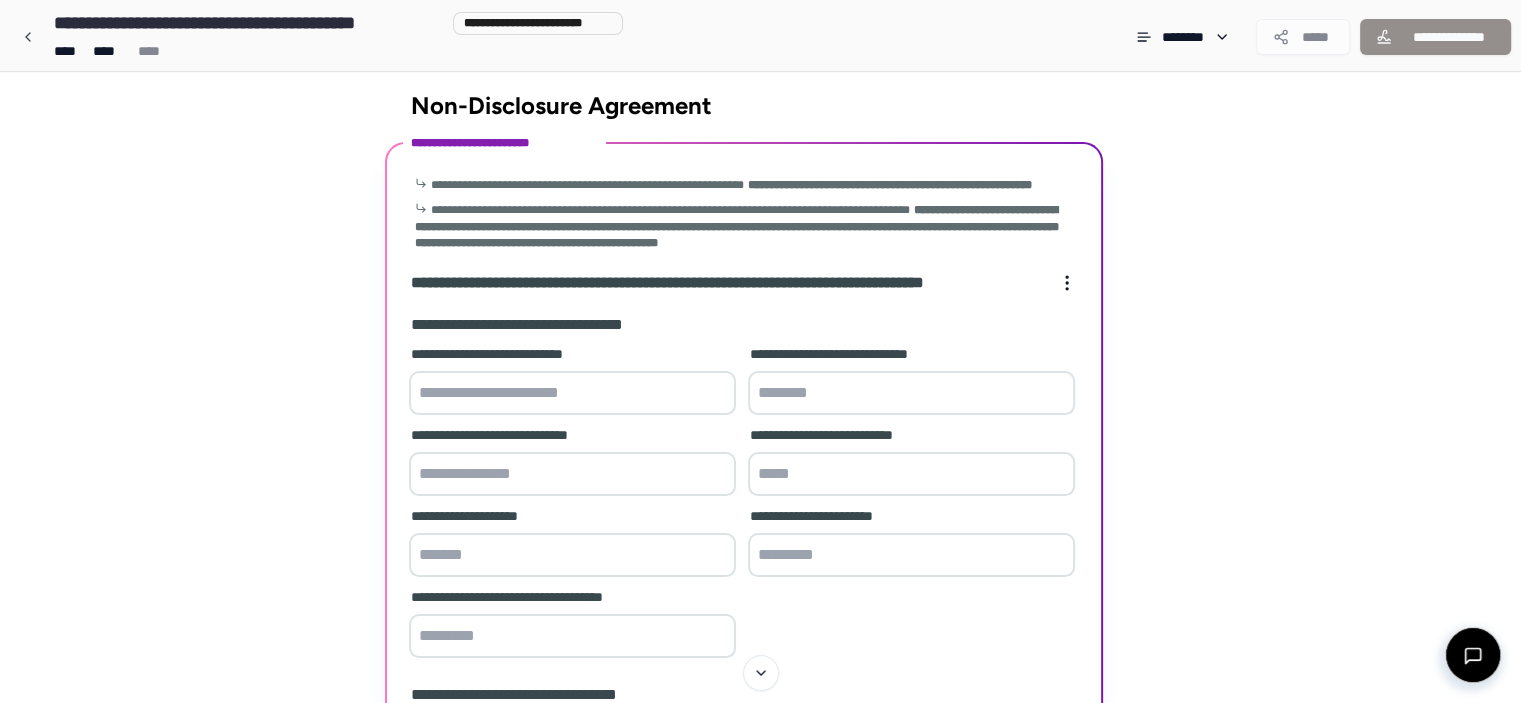 scroll, scrollTop: 0, scrollLeft: 0, axis: both 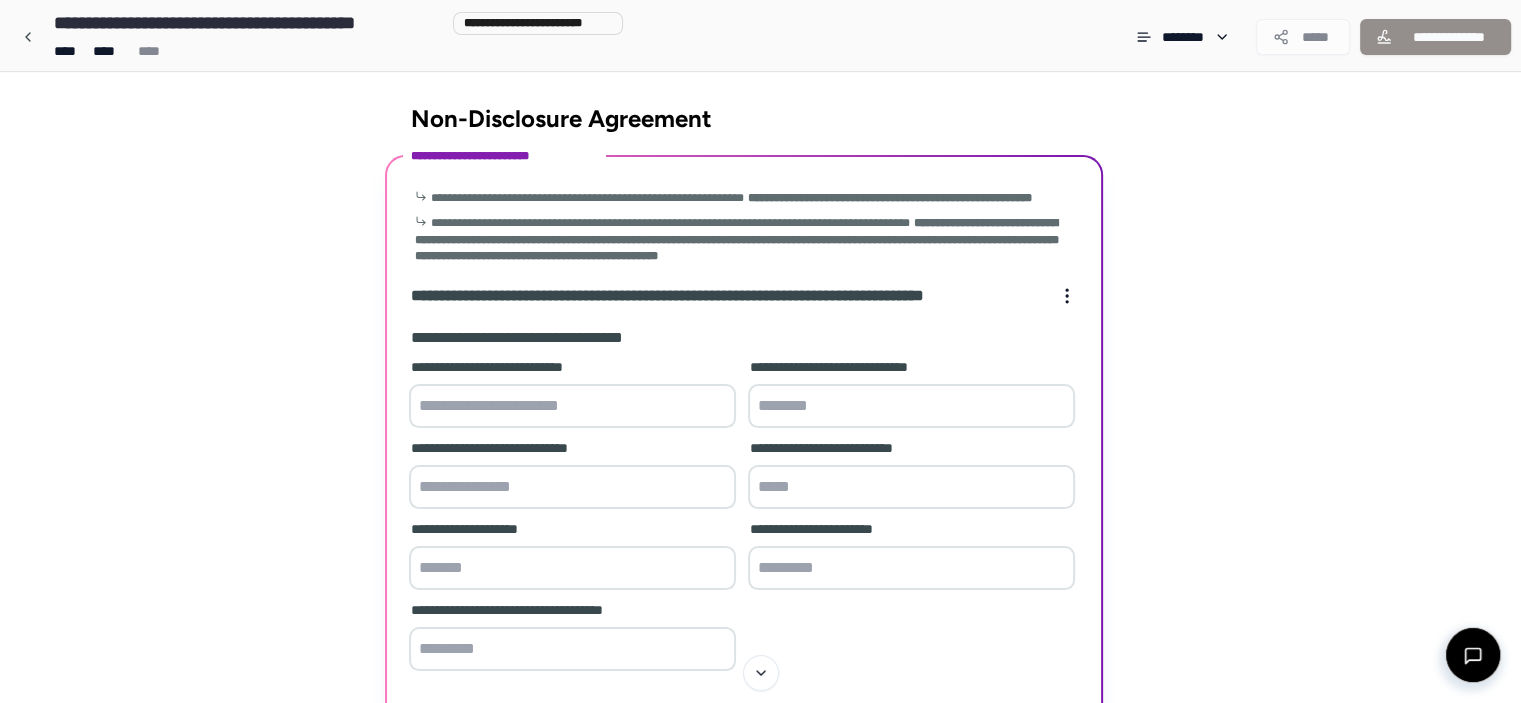 click at bounding box center [572, 406] 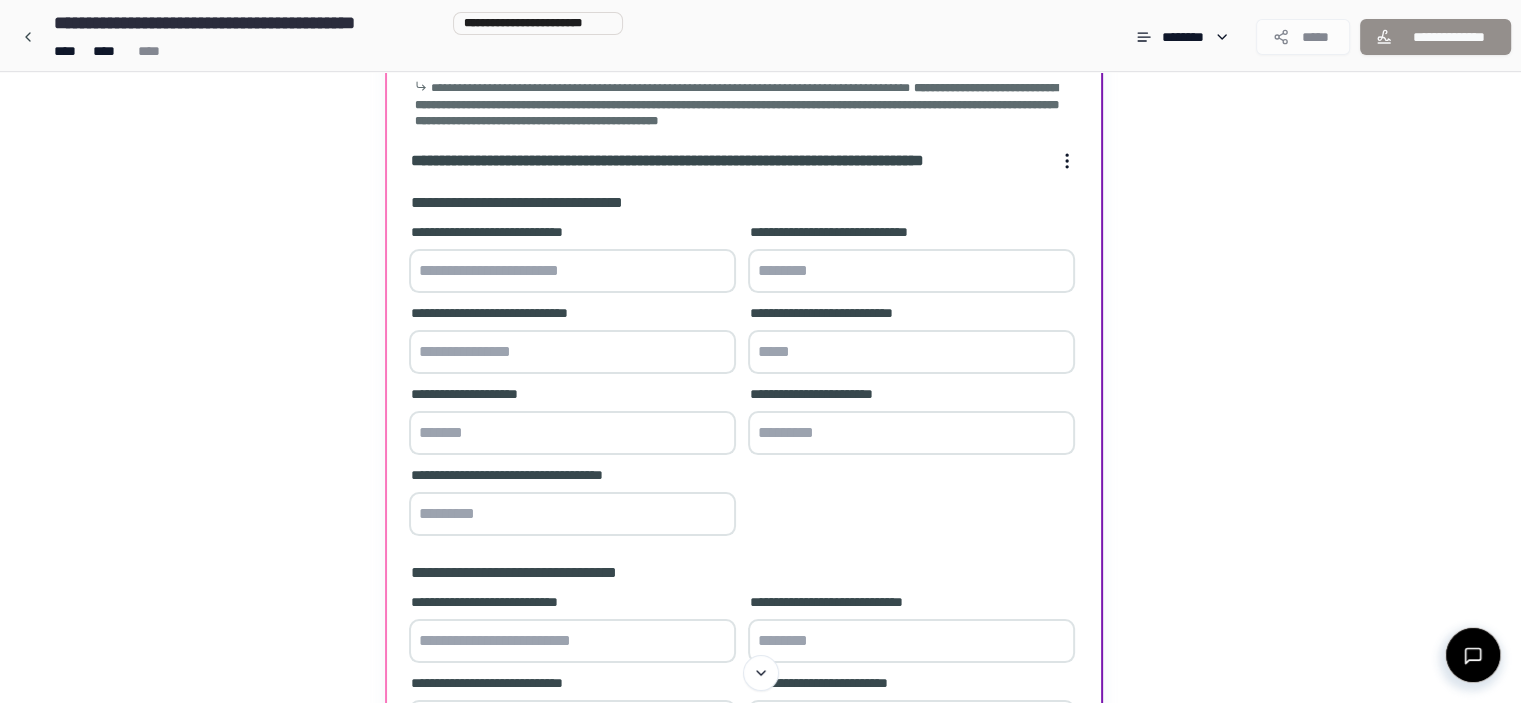 scroll, scrollTop: 100, scrollLeft: 0, axis: vertical 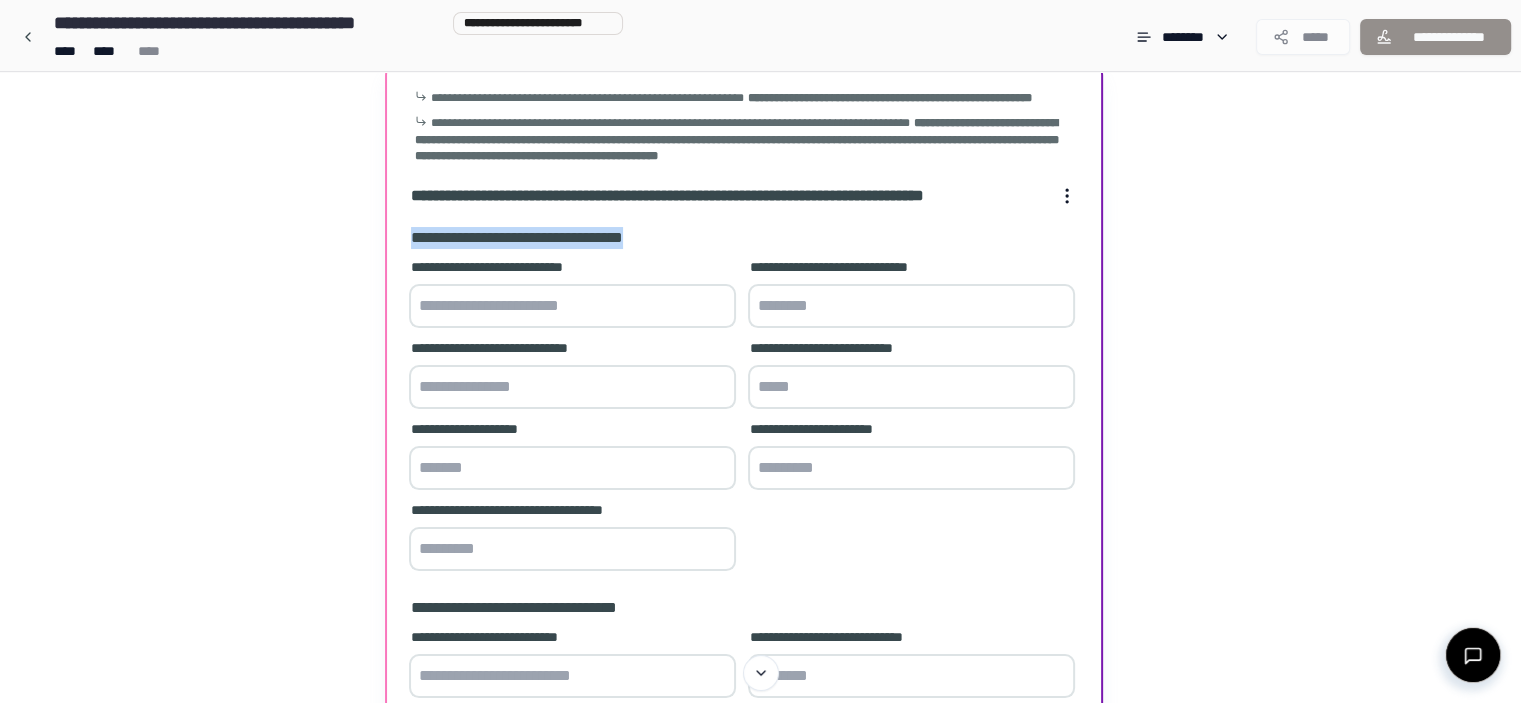 drag, startPoint x: 668, startPoint y: 255, endPoint x: 408, endPoint y: 254, distance: 260.00192 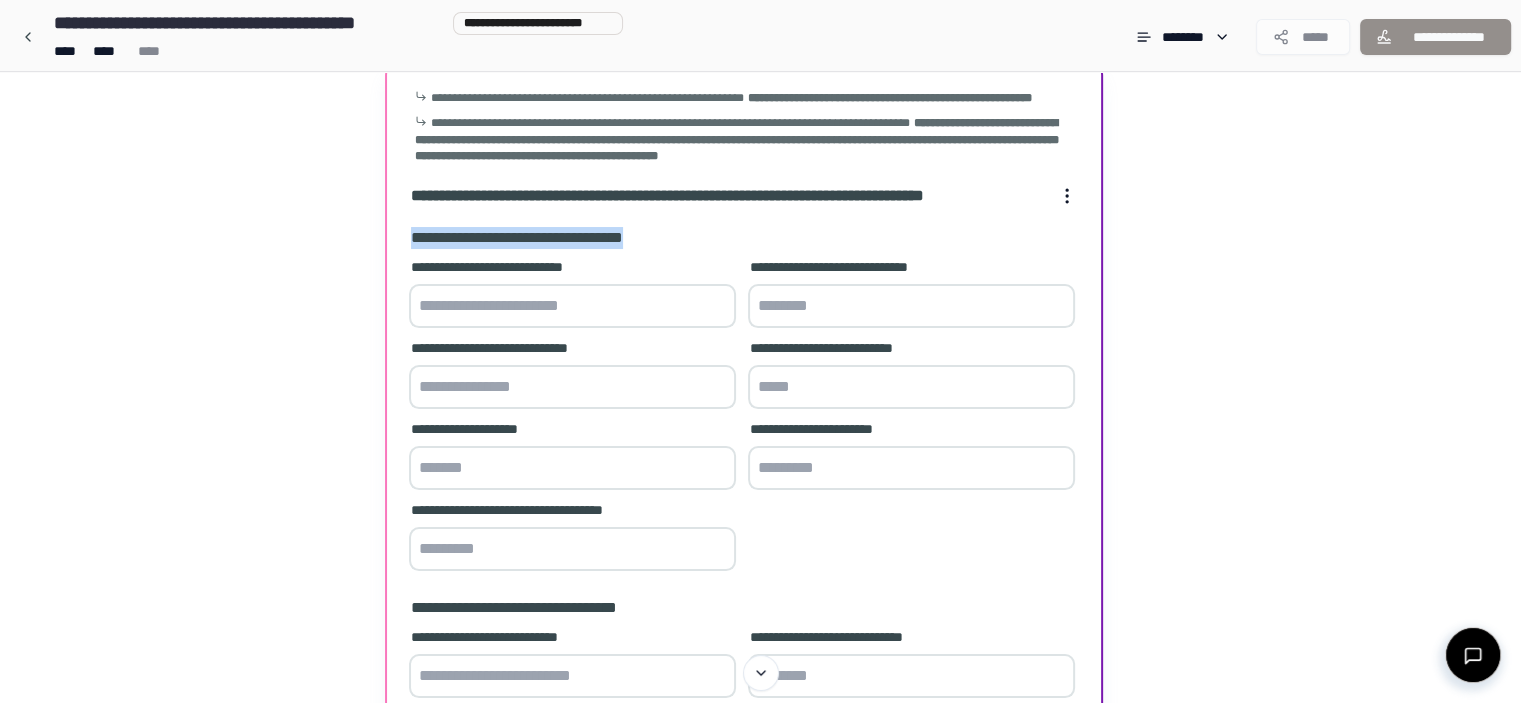 copy on "**********" 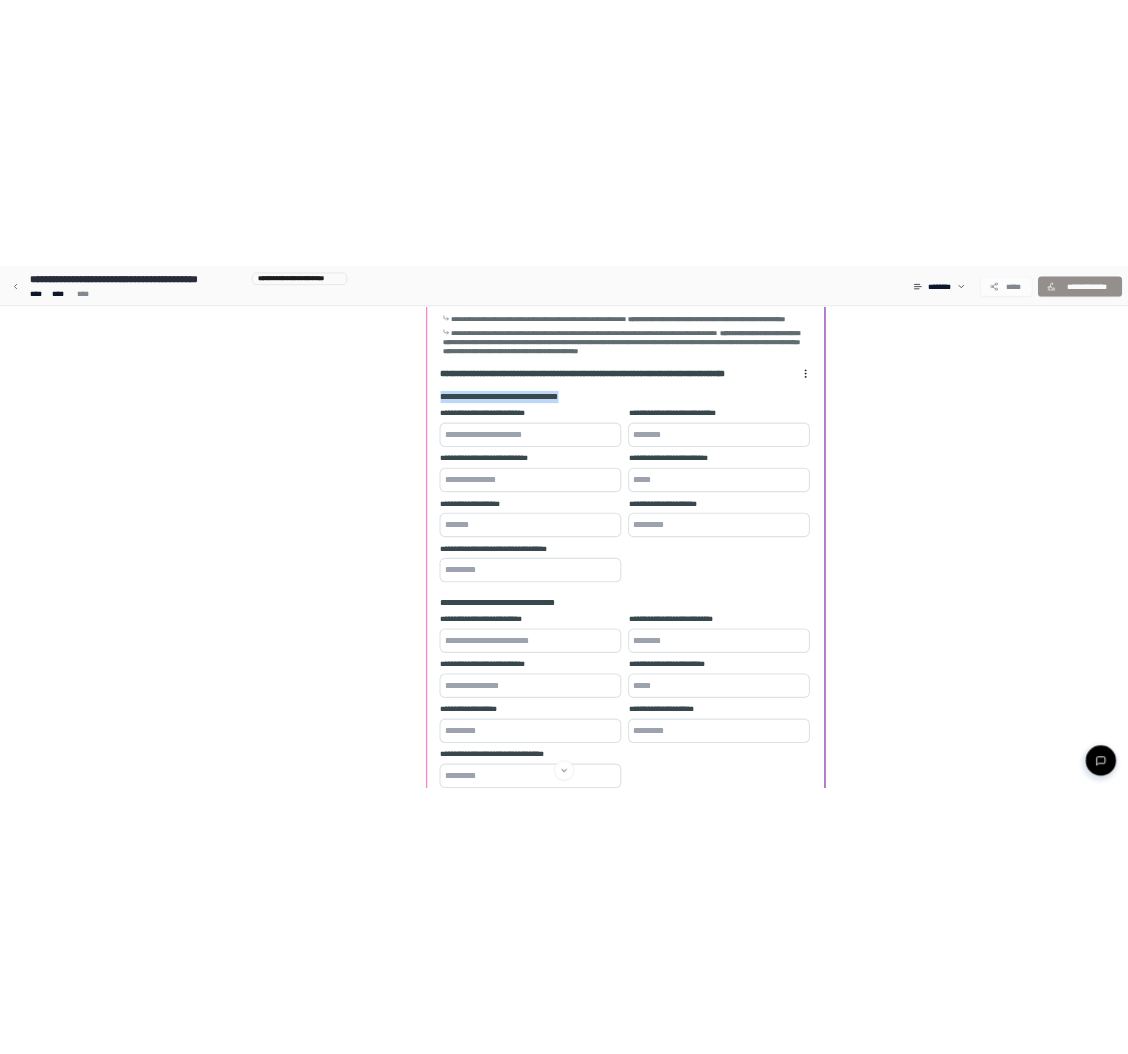 scroll, scrollTop: 101, scrollLeft: 0, axis: vertical 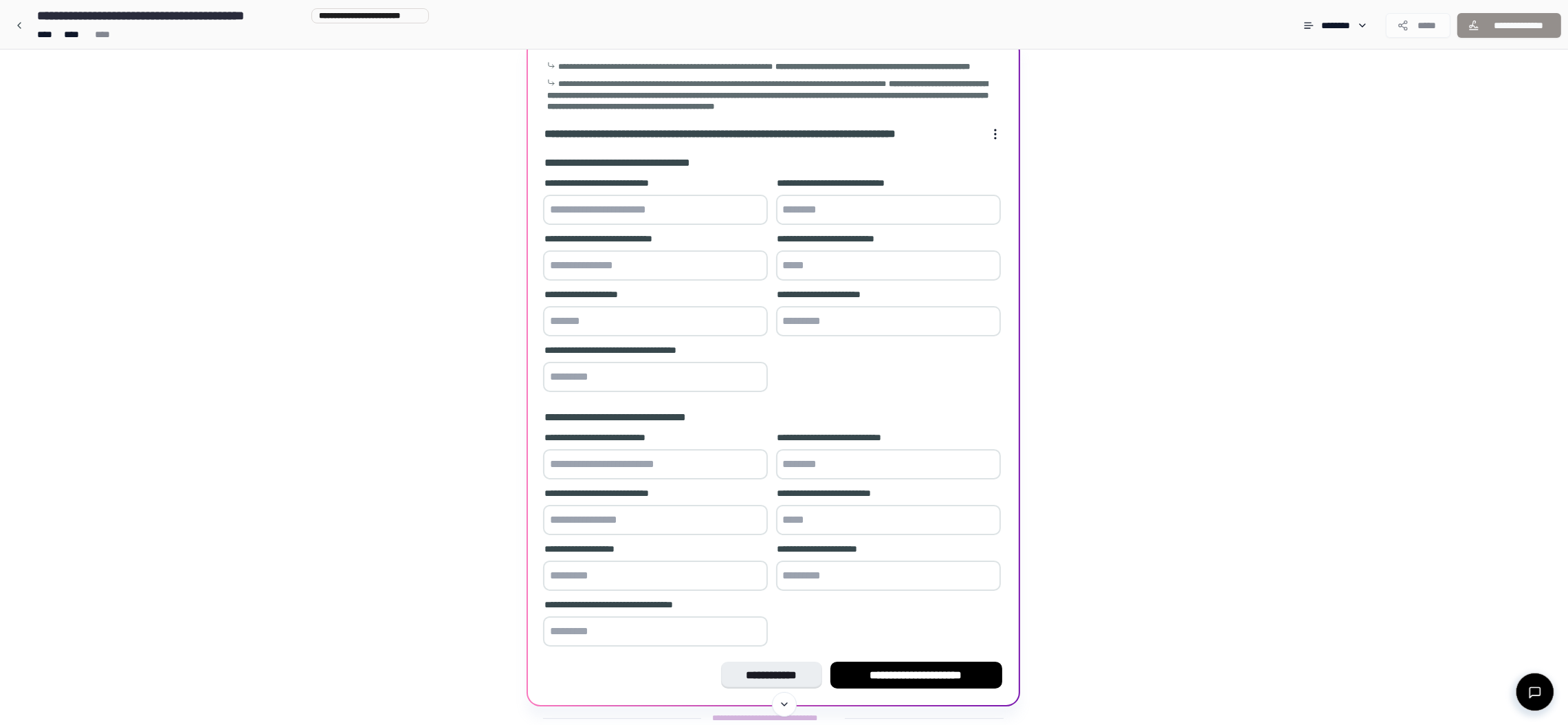 click on "**********" at bounding box center [784, 370] 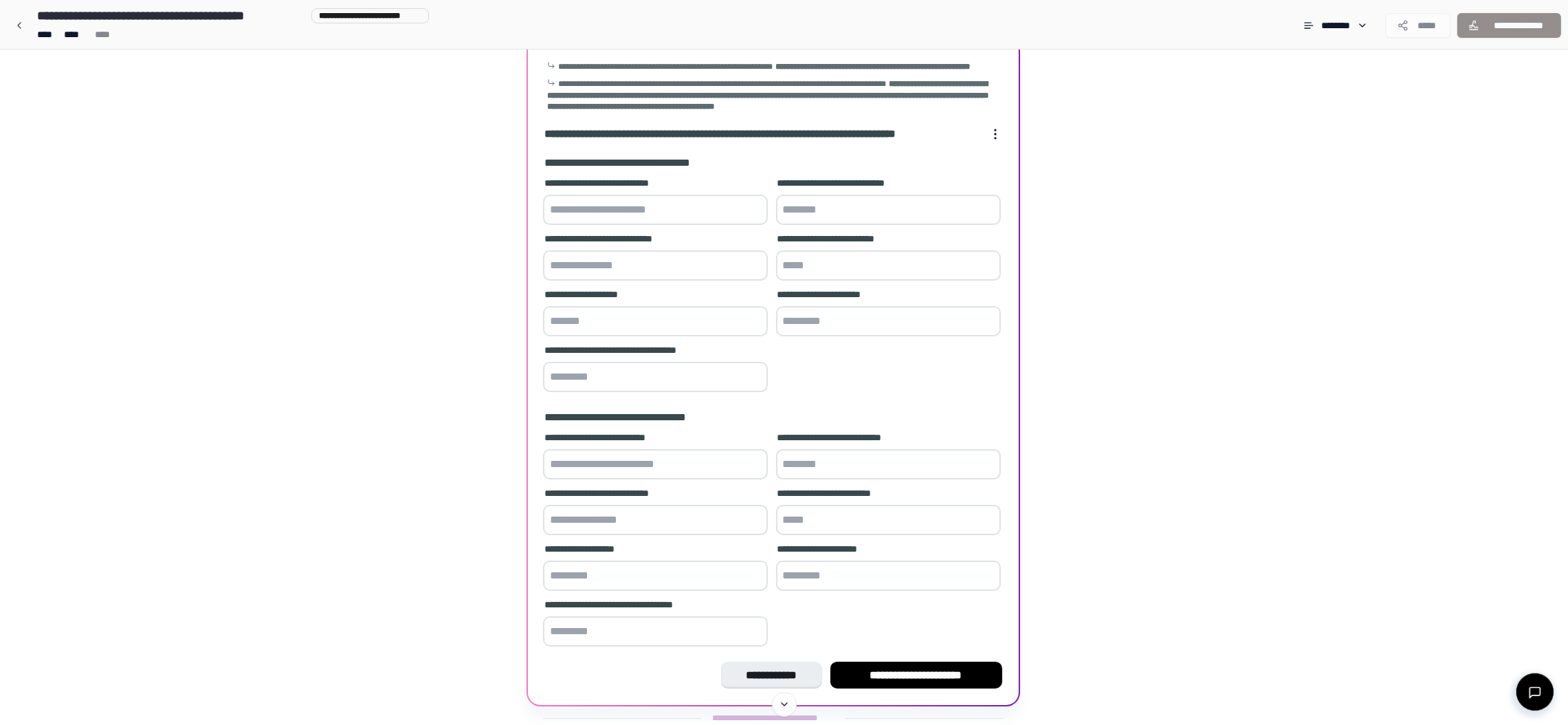 click at bounding box center [655, 210] 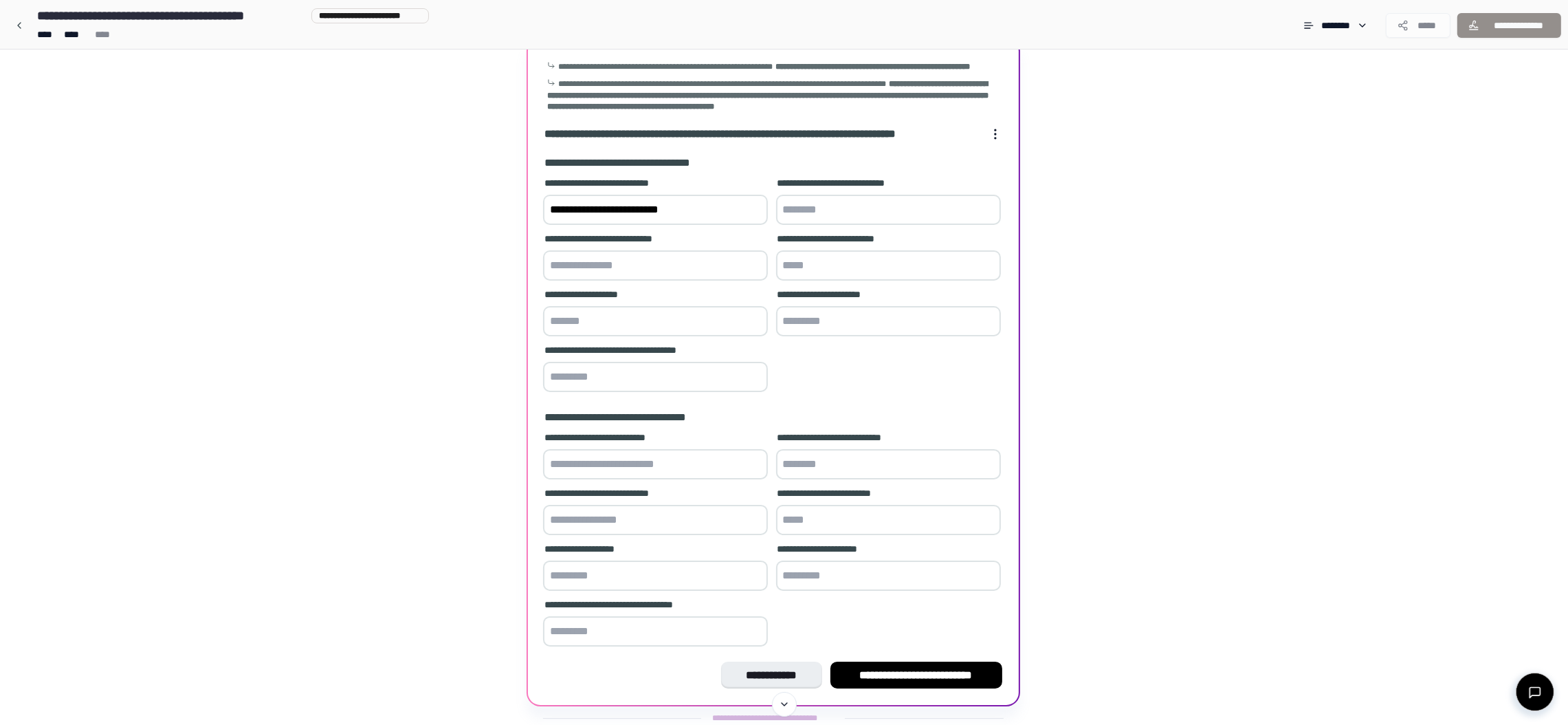 type on "**********" 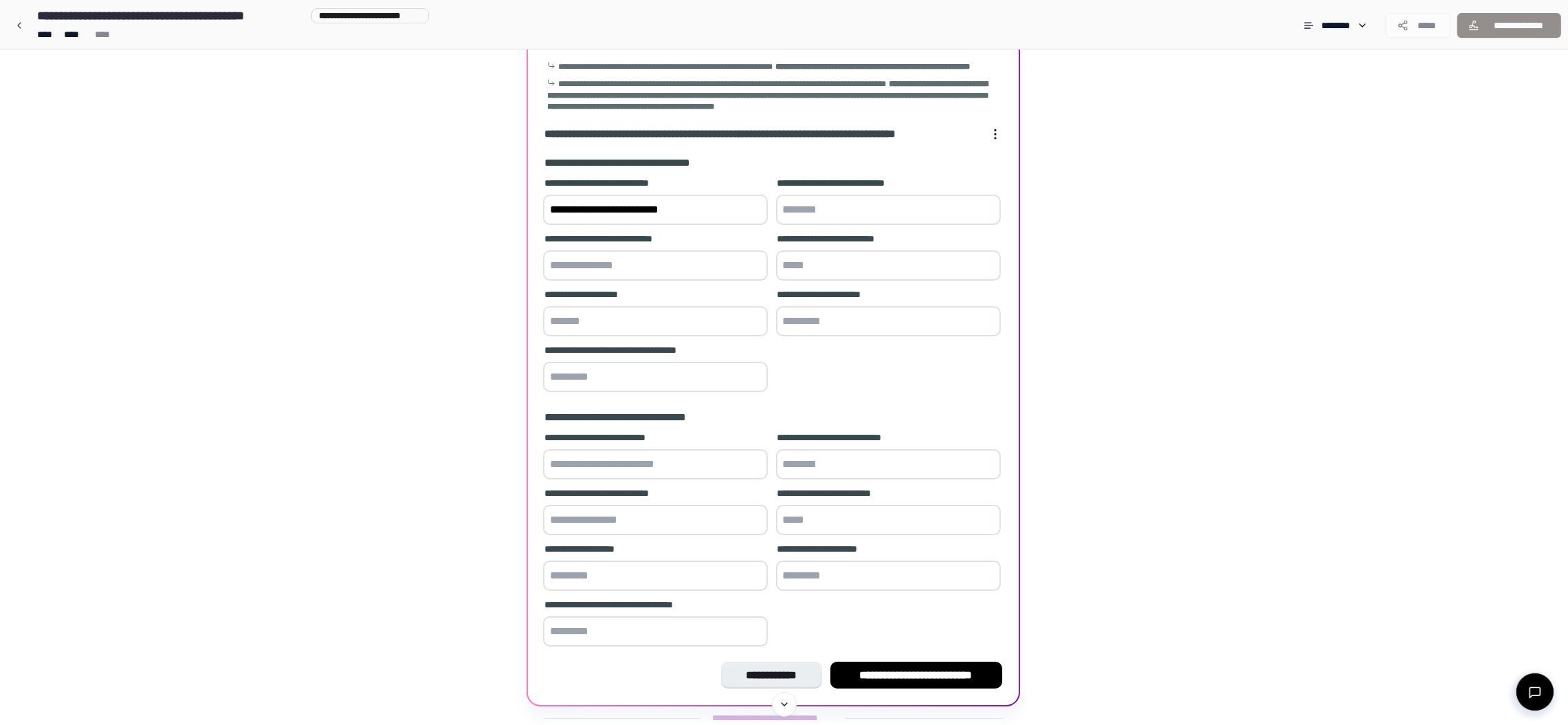 click at bounding box center (888, 210) 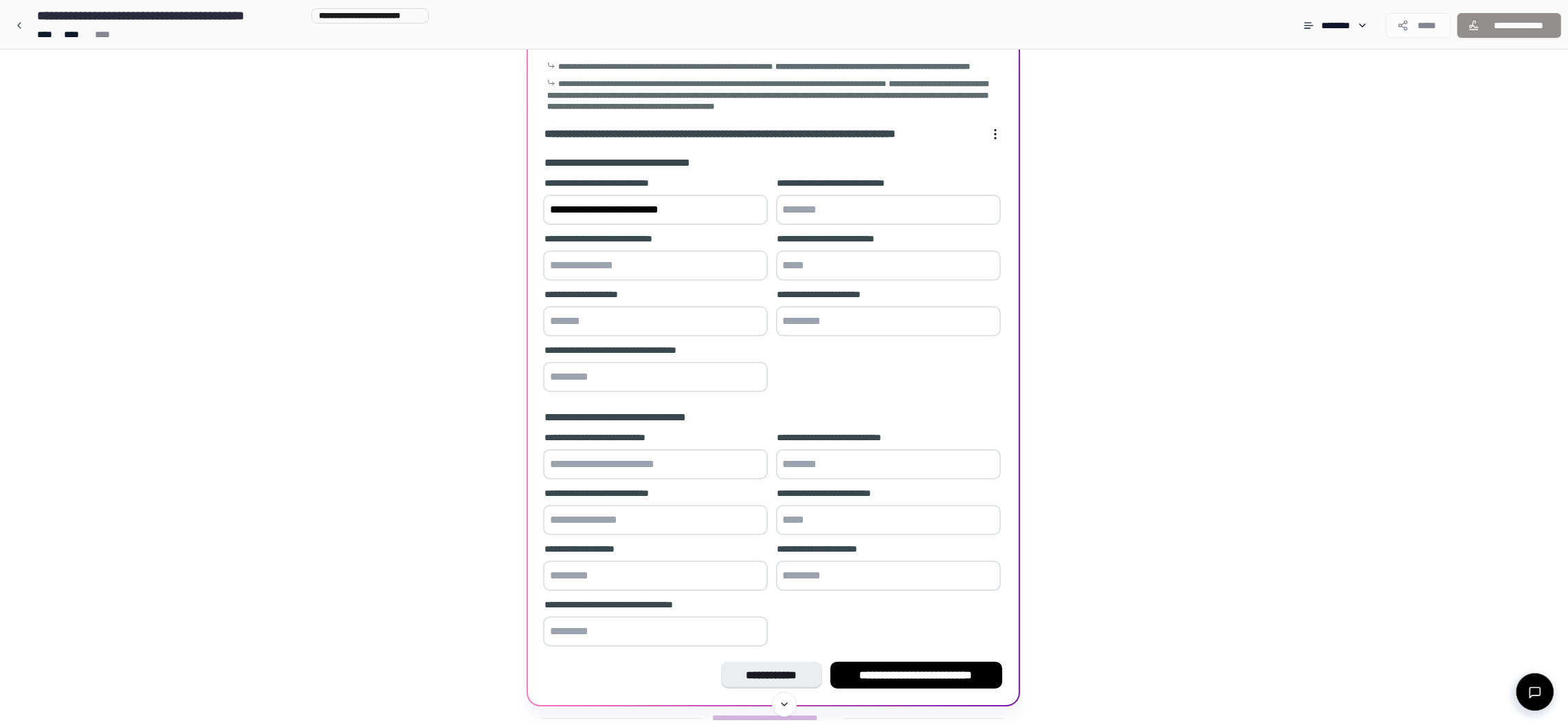 click at bounding box center (655, 266) 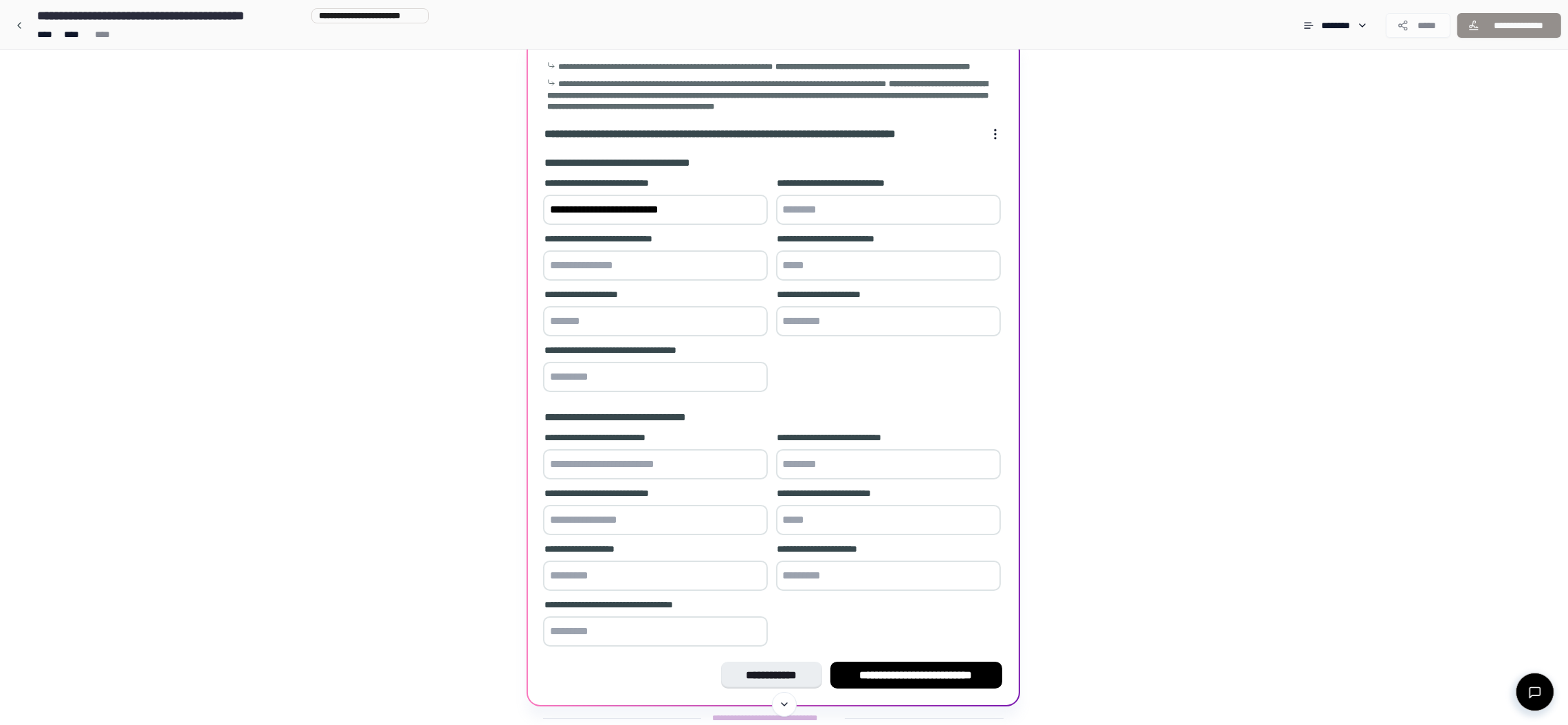 paste on "**********" 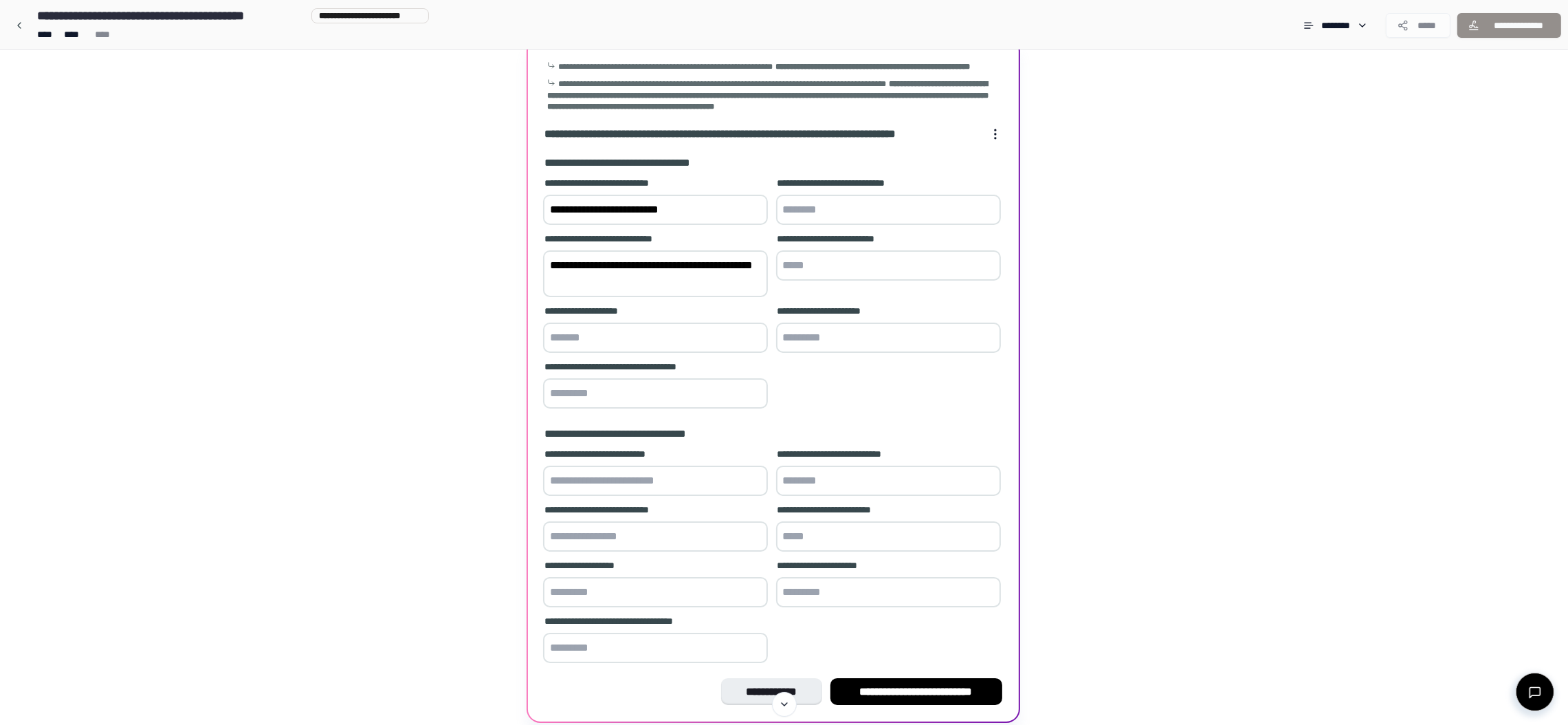 type on "**********" 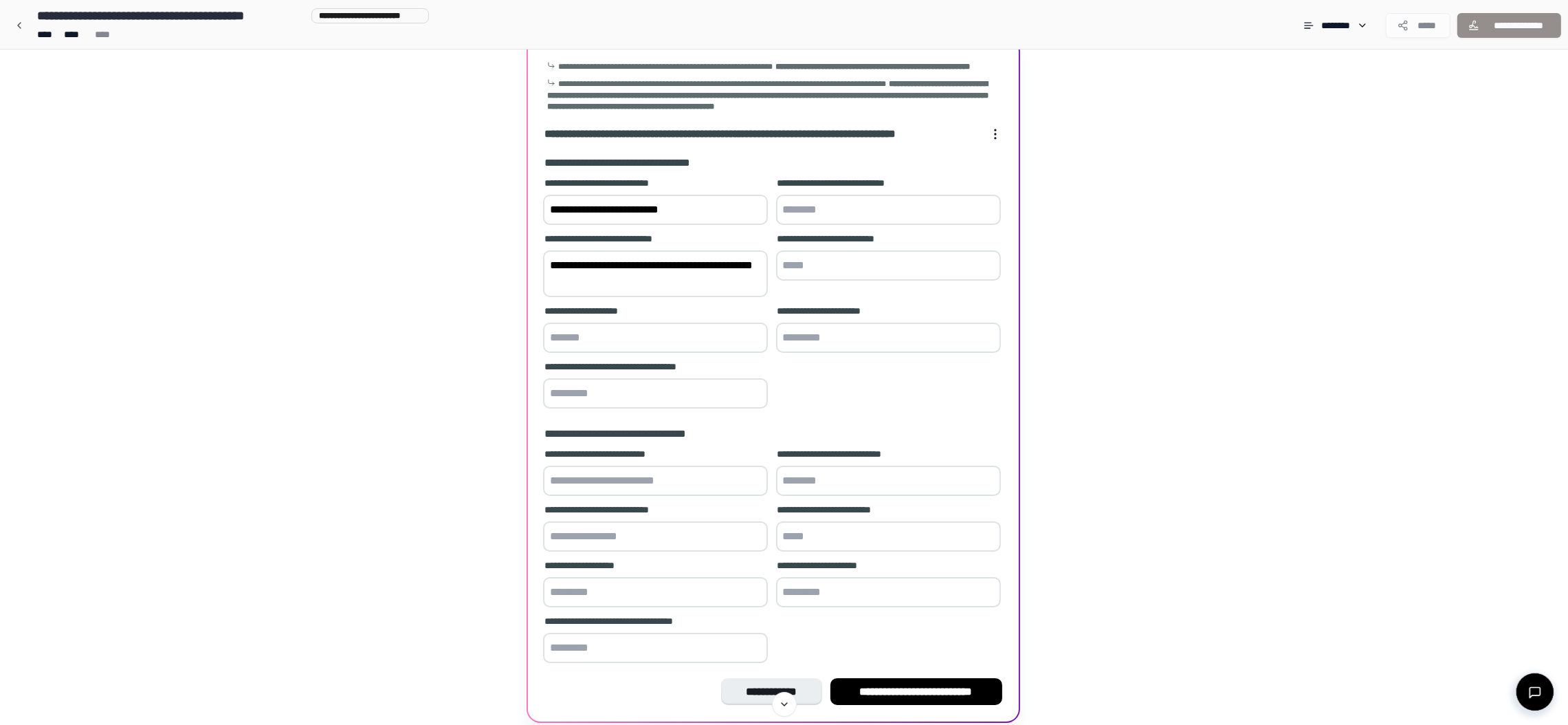 click at bounding box center (888, 210) 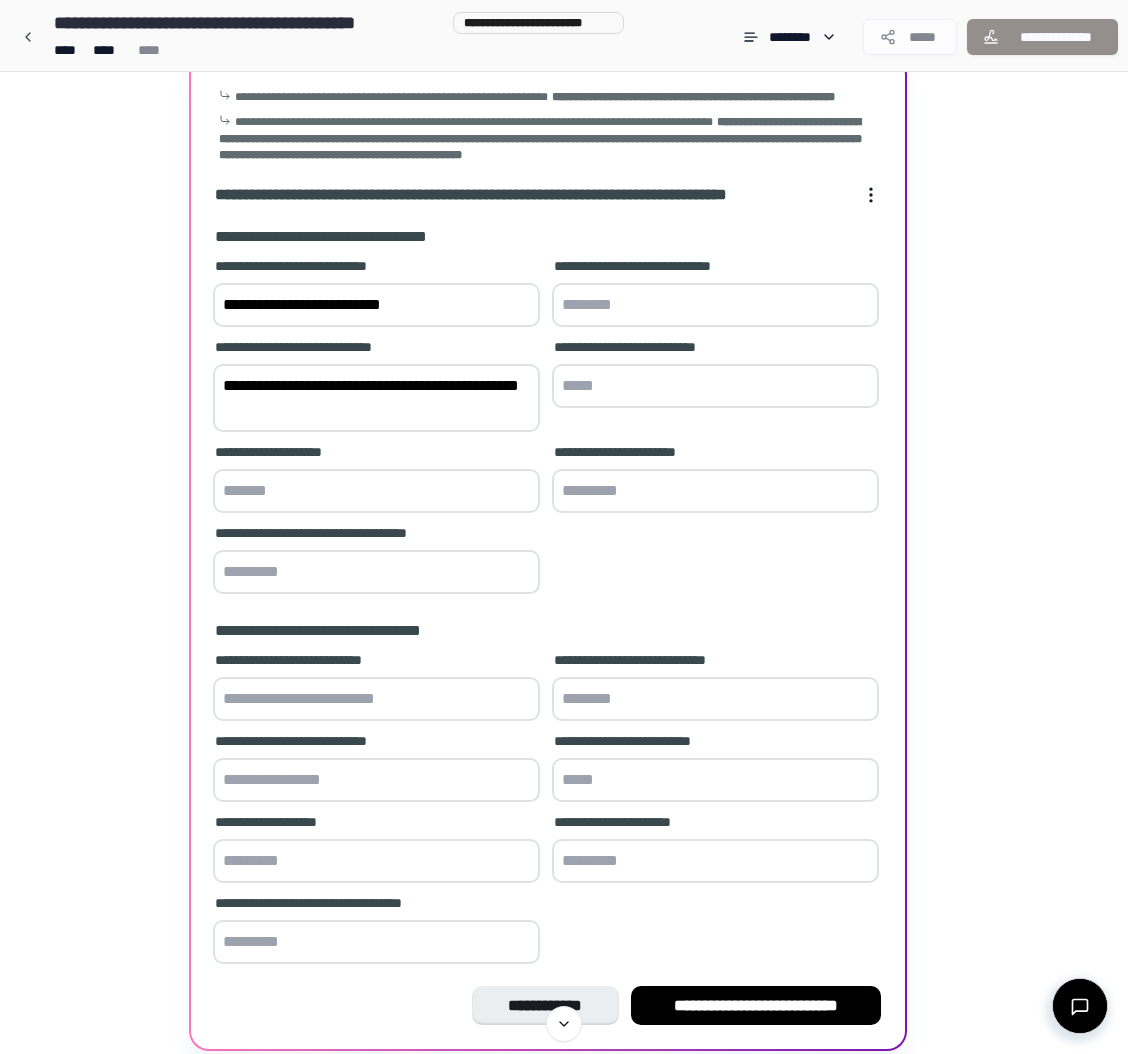 click at bounding box center [376, 491] 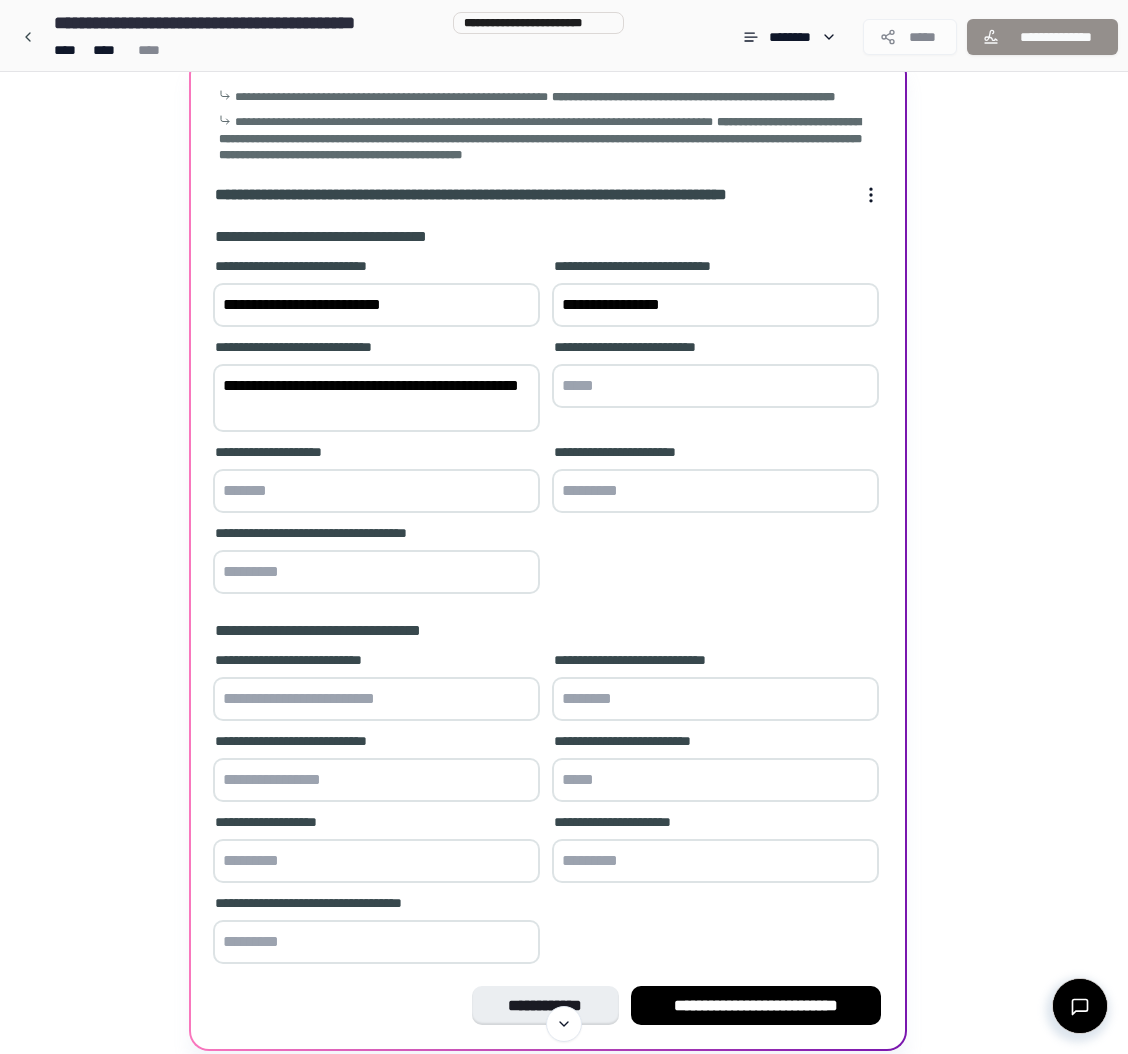 type on "**********" 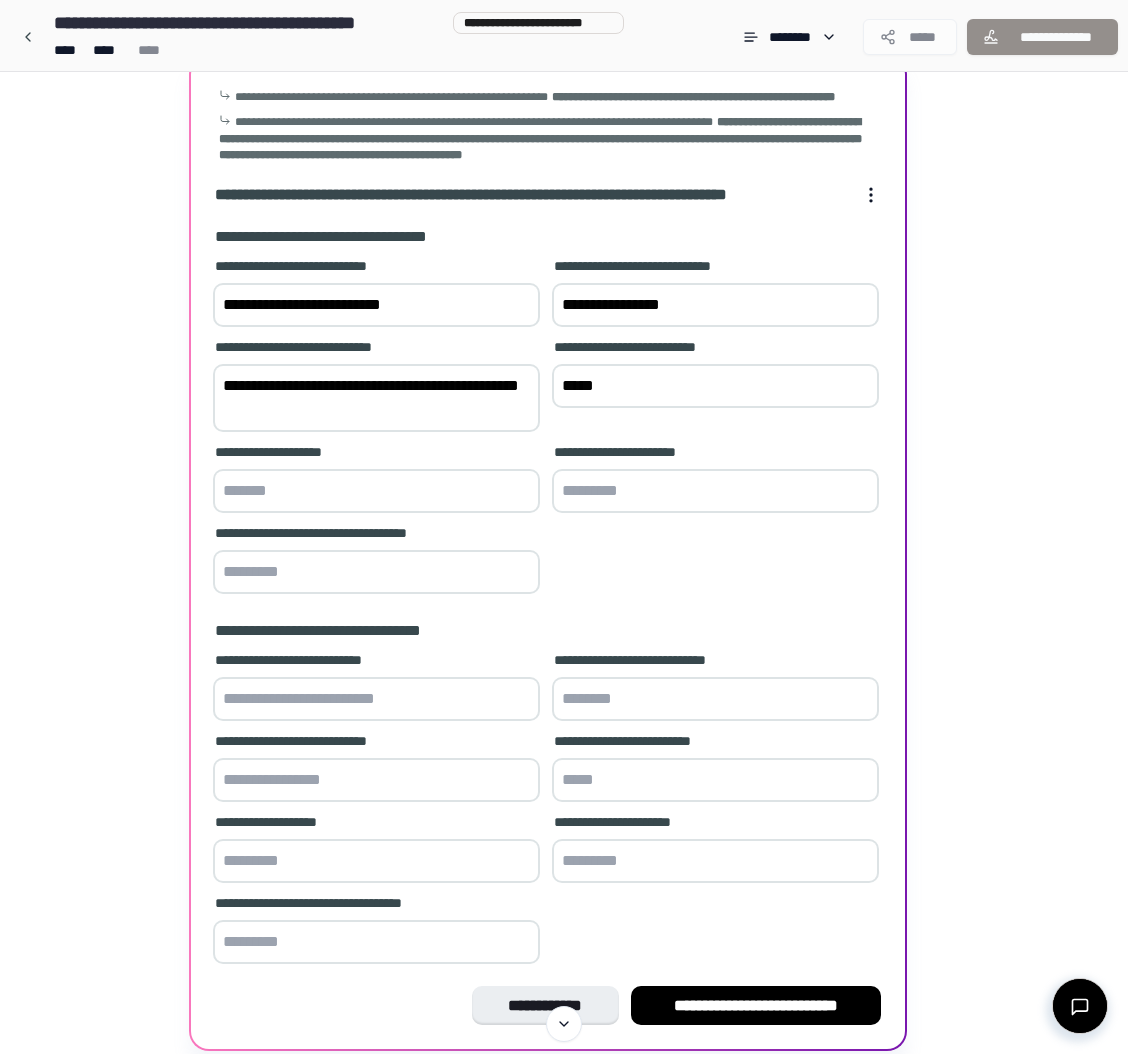 type on "*****" 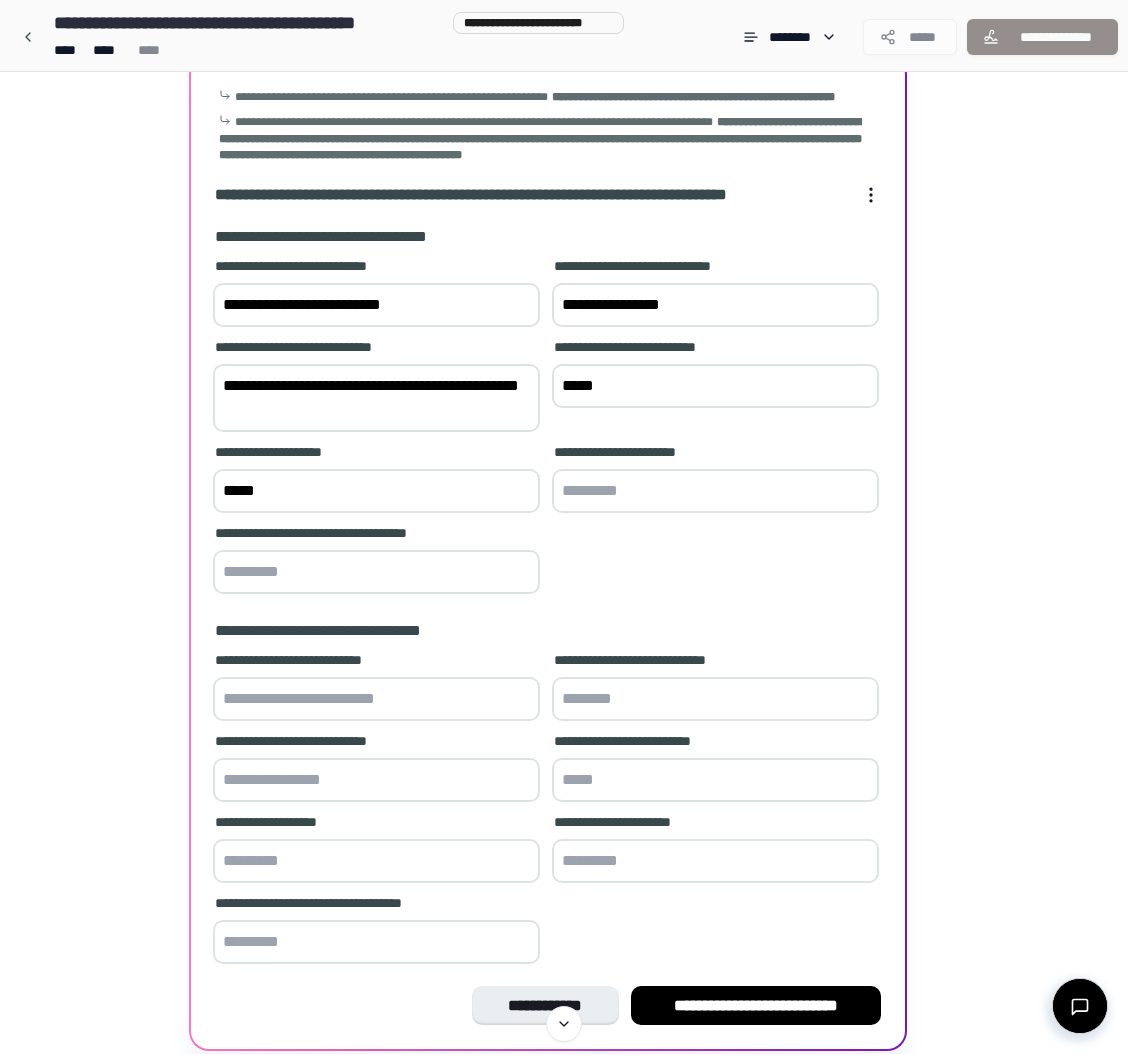 type on "*****" 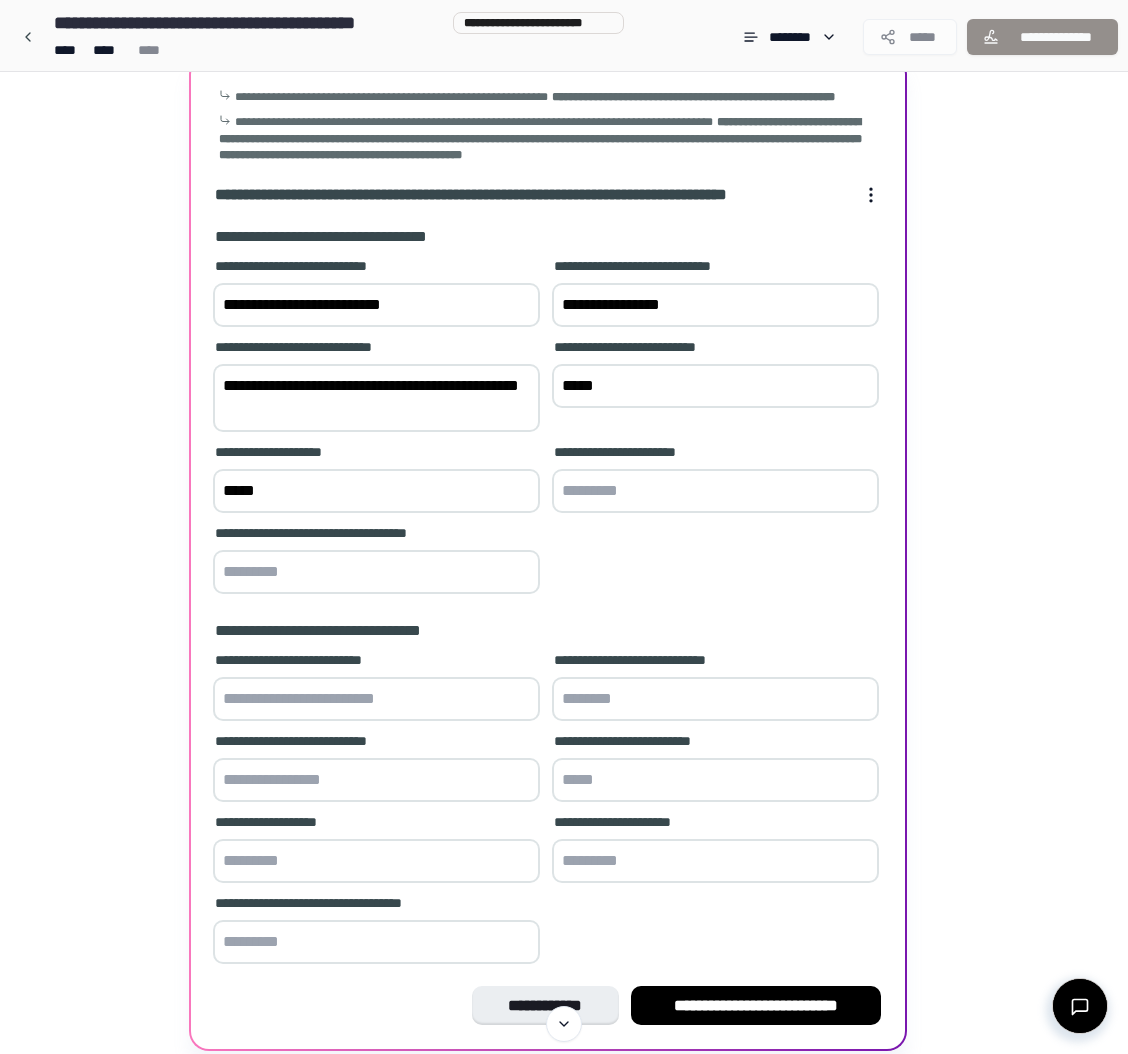 click at bounding box center [715, 491] 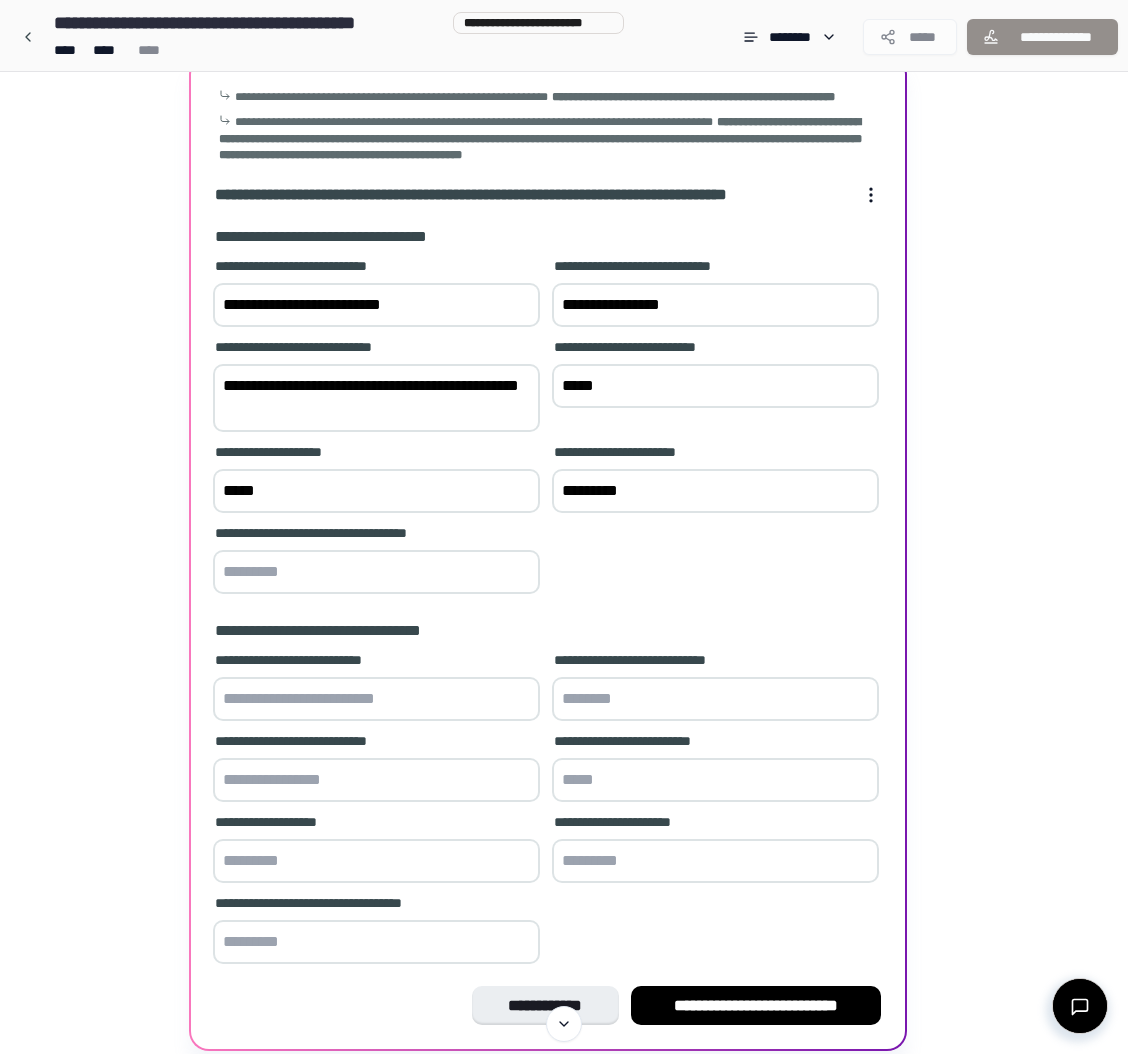 type on "*********" 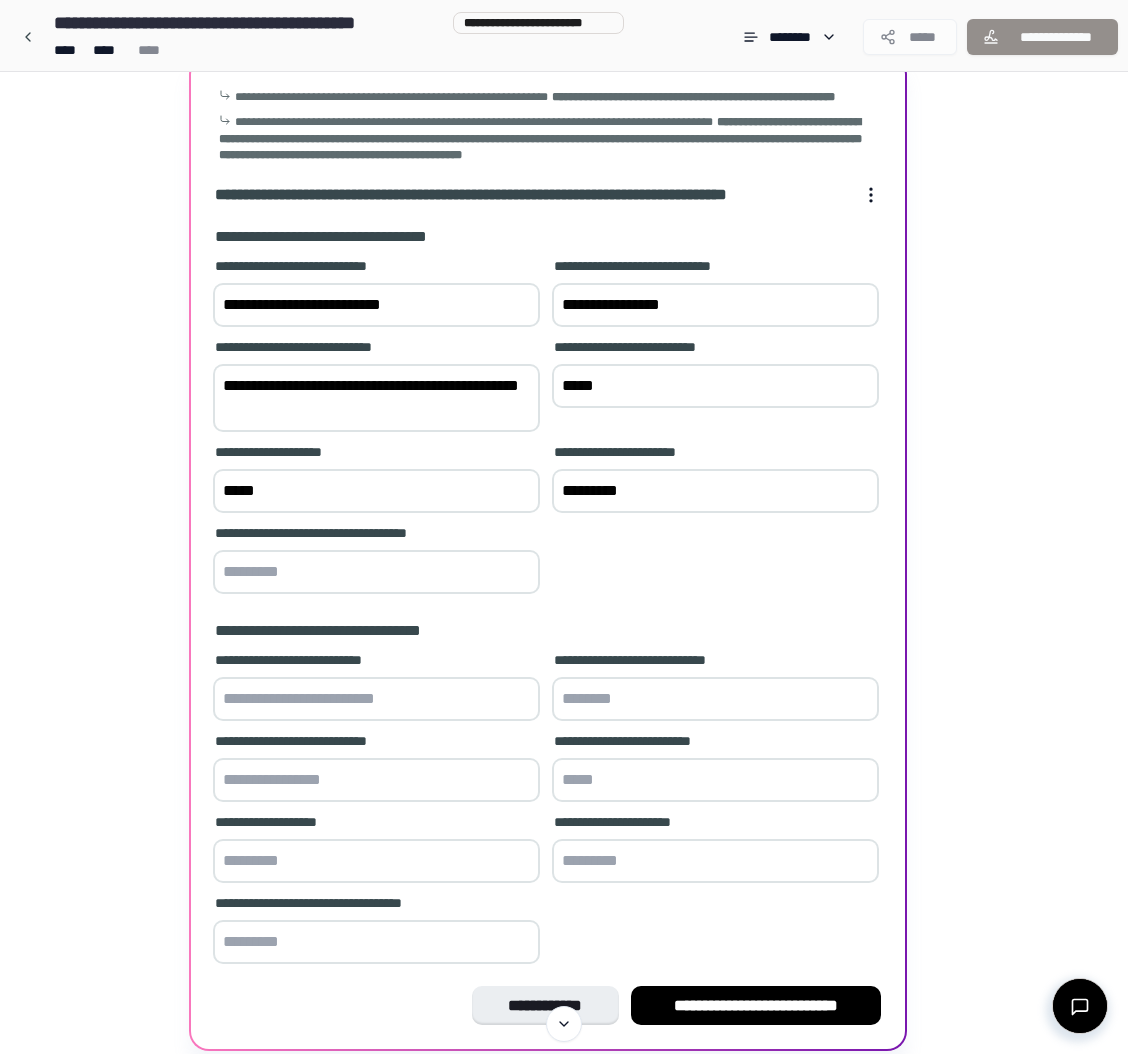 click at bounding box center (376, 572) 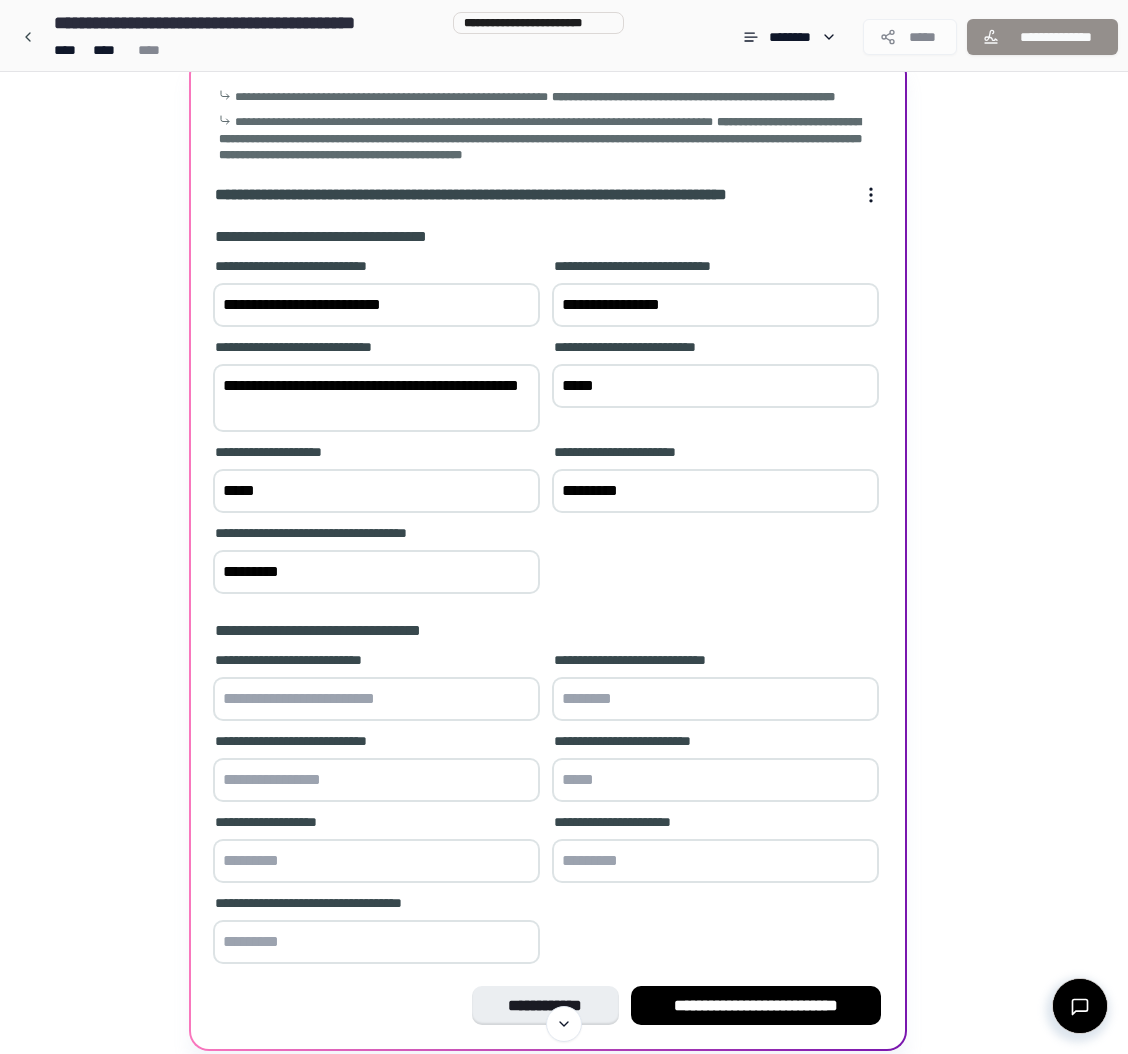 type on "*********" 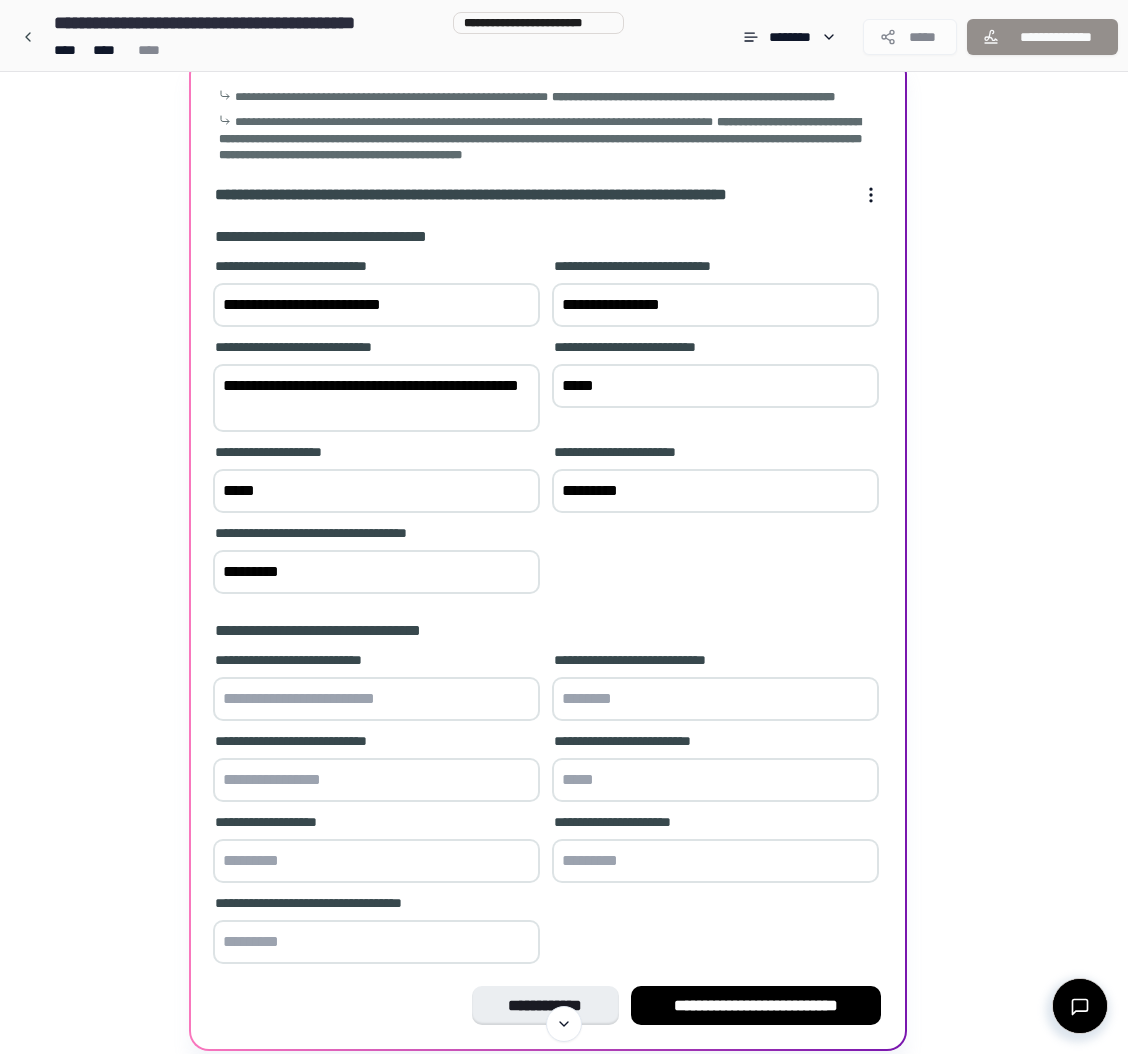 click at bounding box center (376, 699) 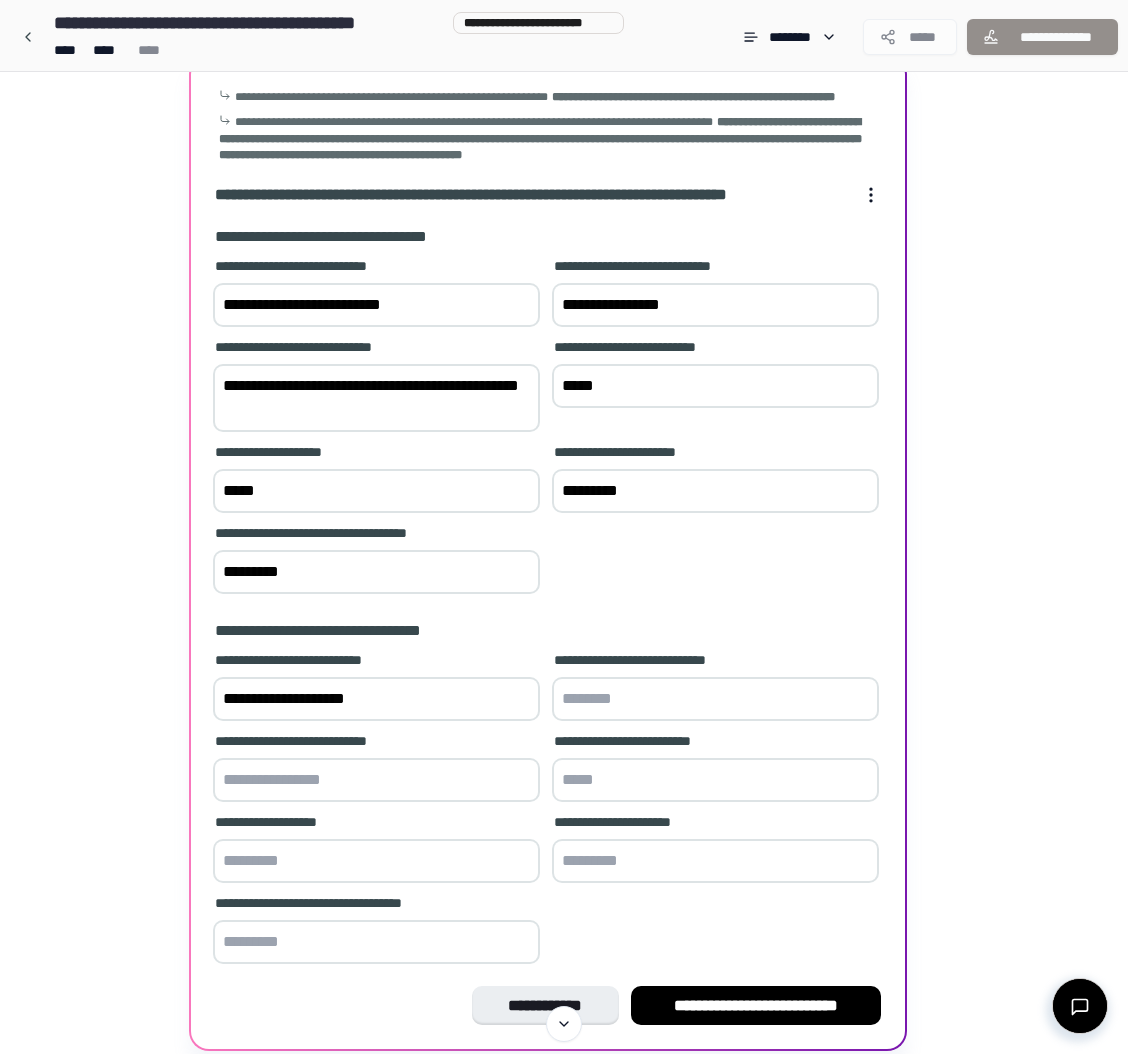 click on "**********" at bounding box center [376, 699] 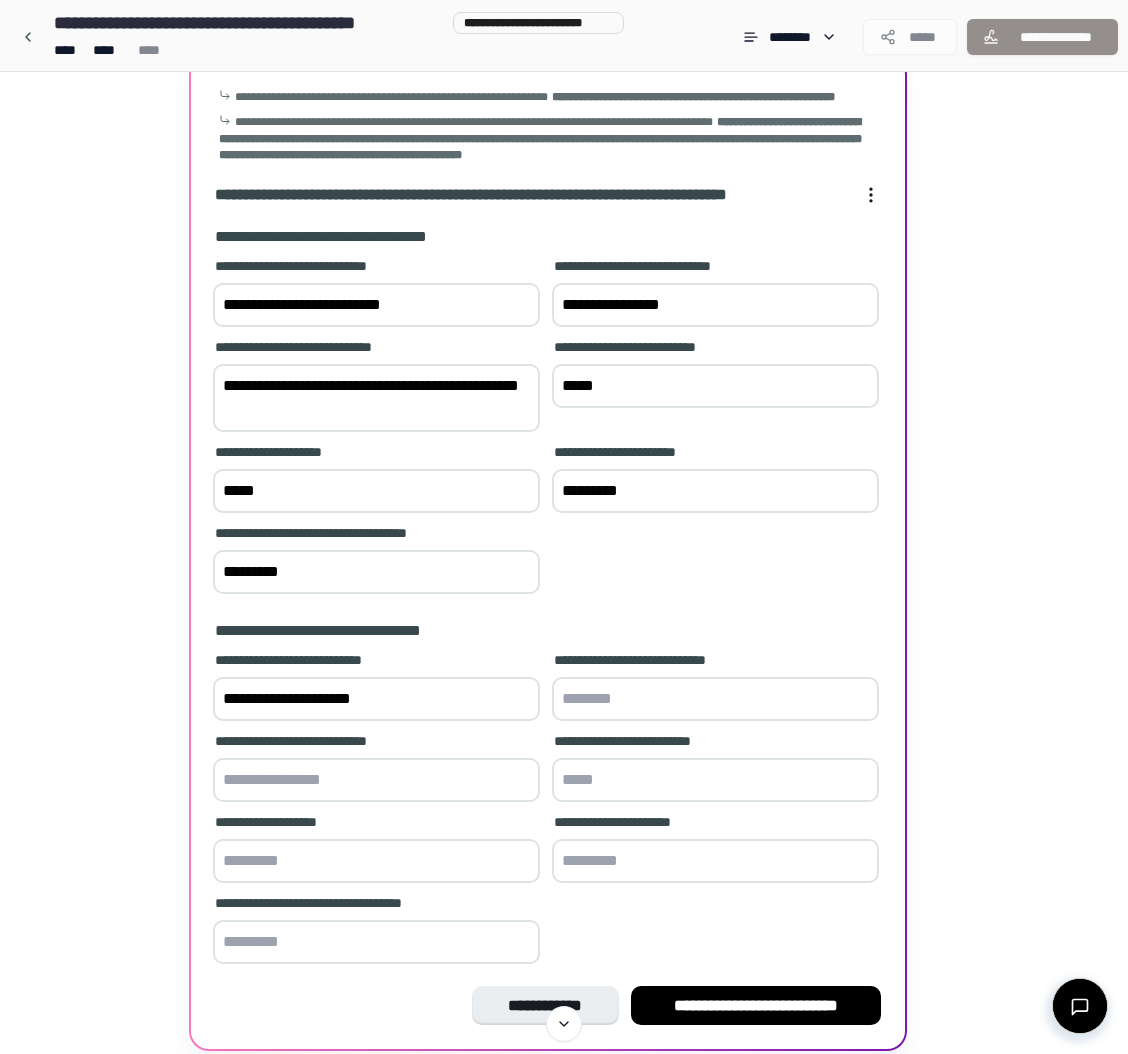 type on "**********" 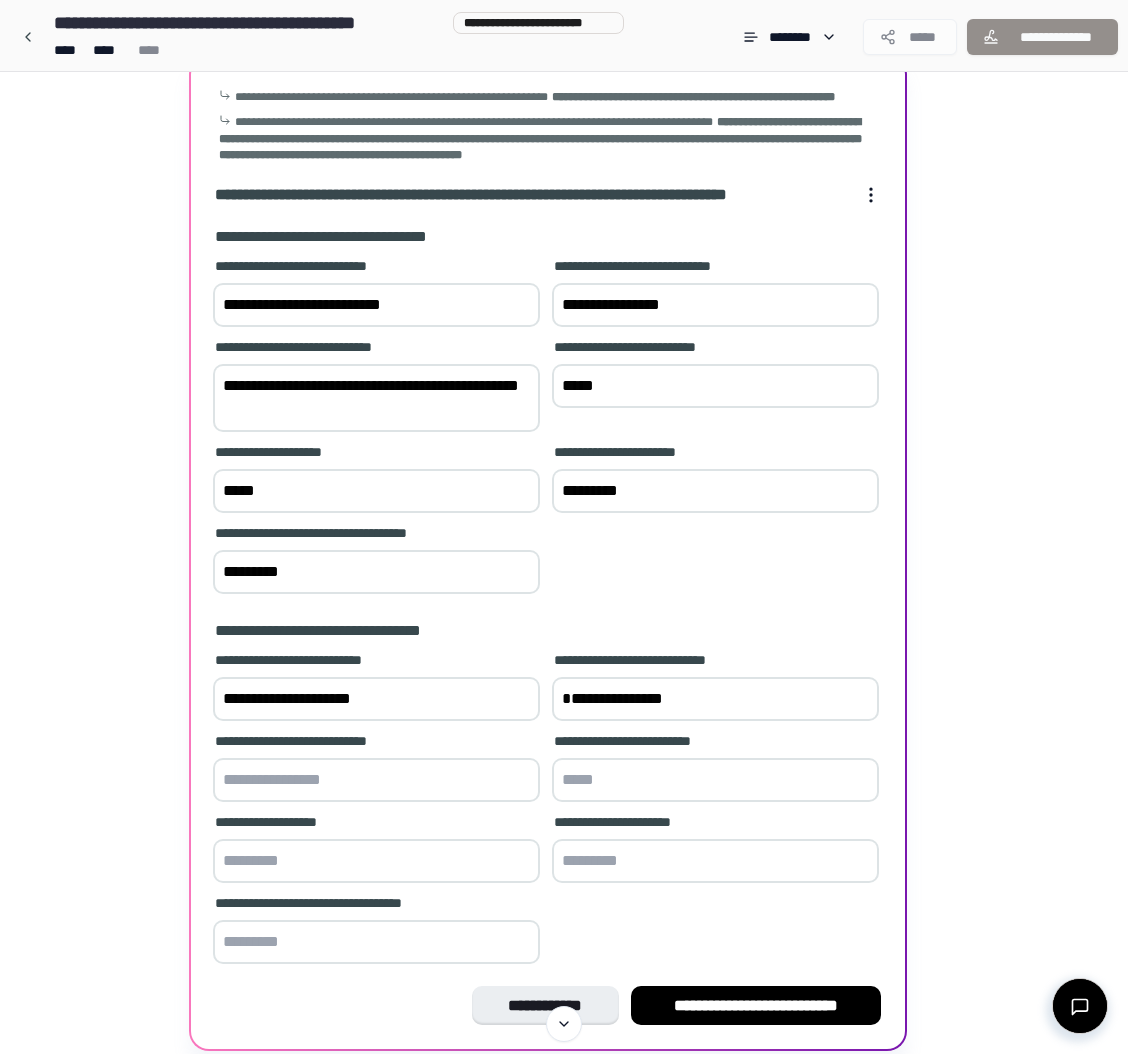 click on "**********" at bounding box center (715, 699) 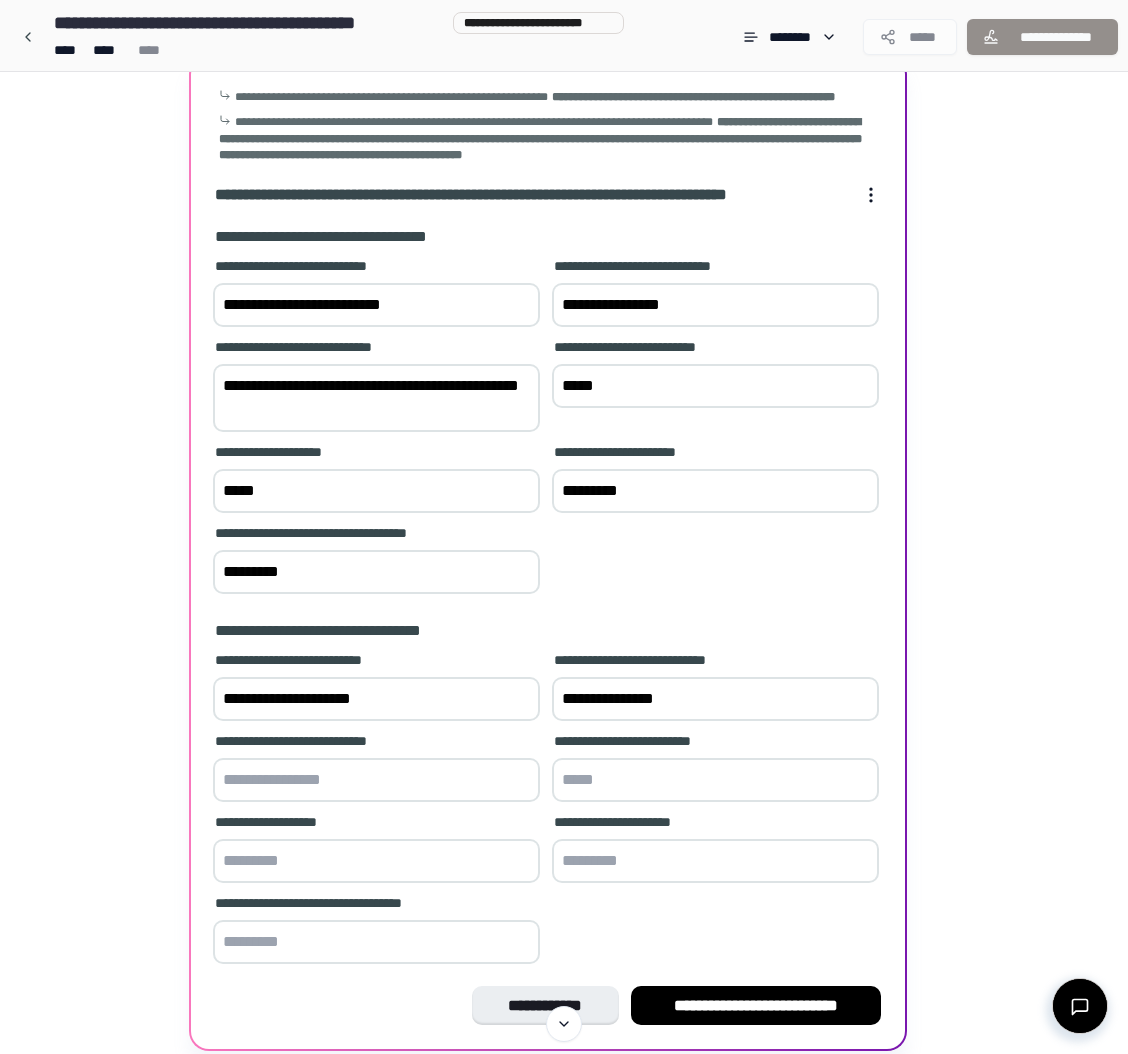 type on "**********" 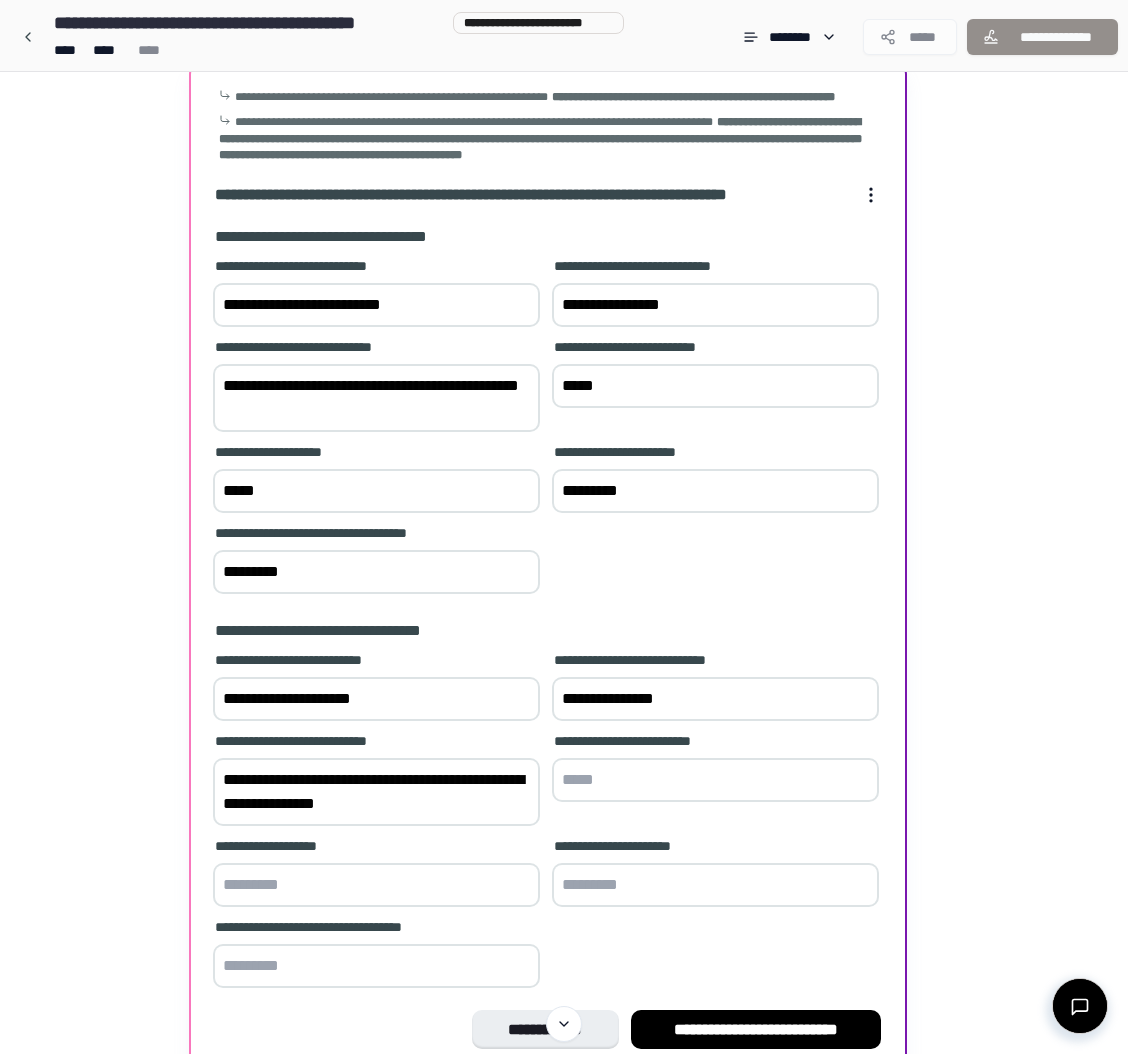 type on "**********" 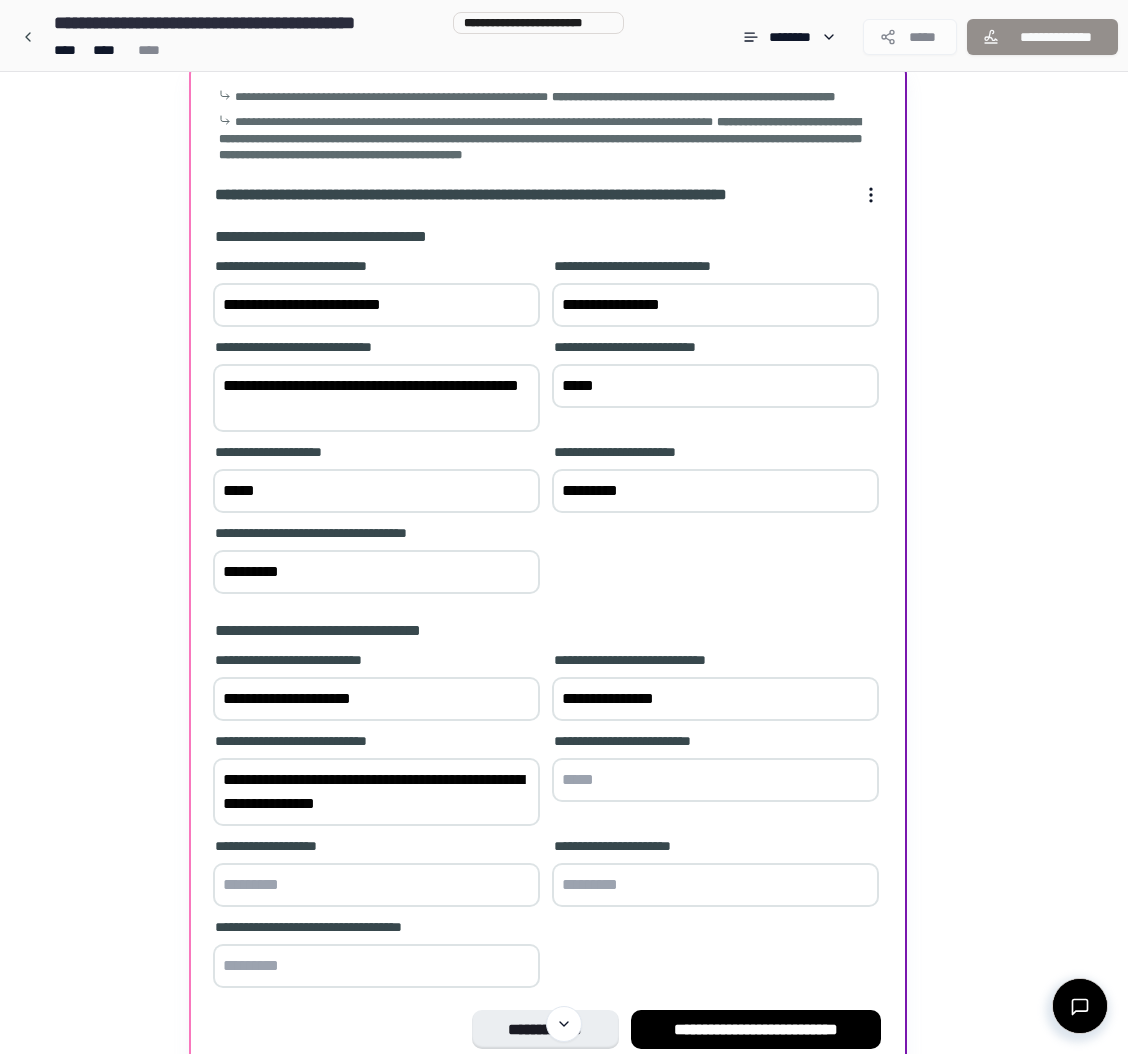 click at bounding box center (715, 780) 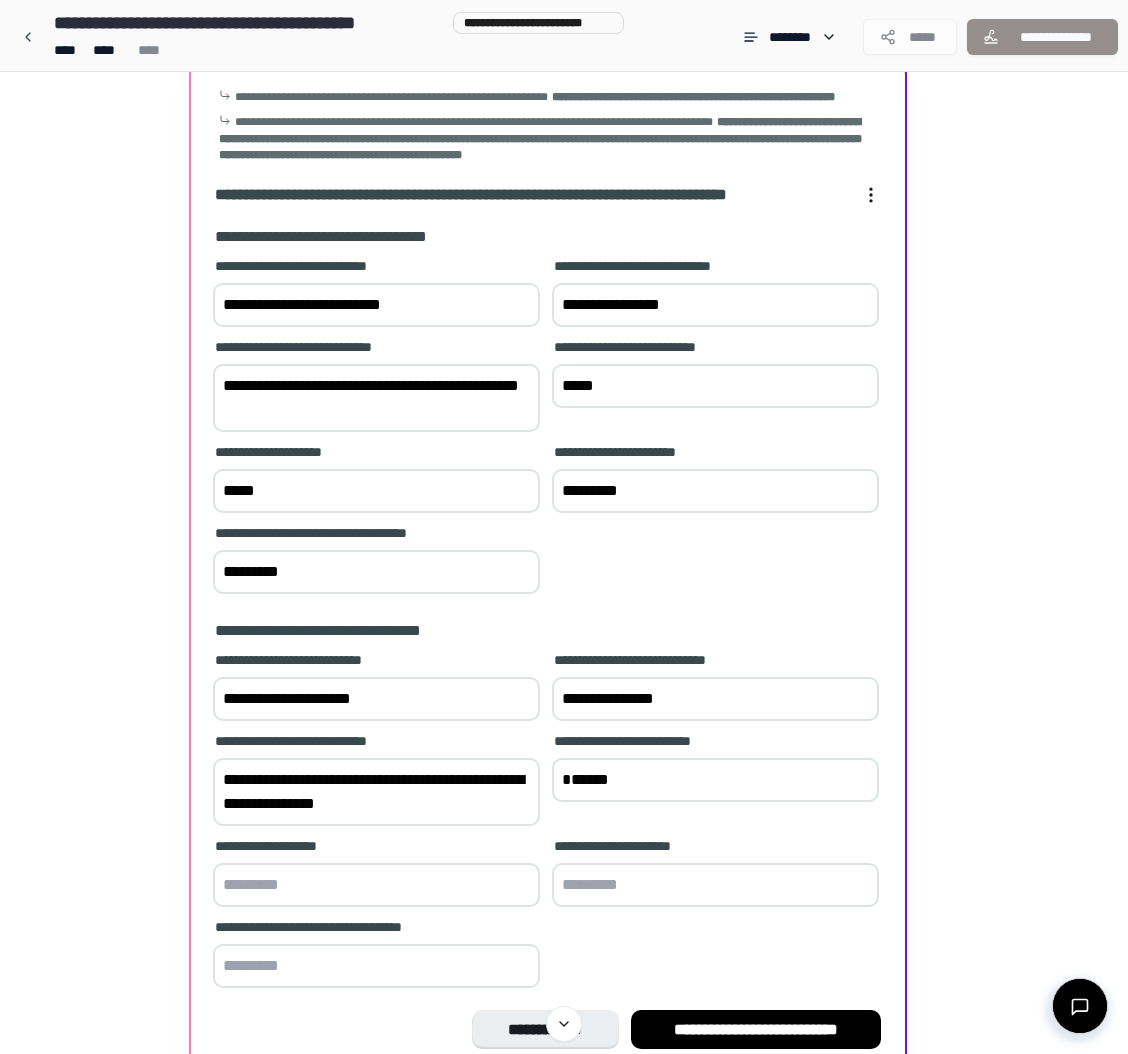 type on "******" 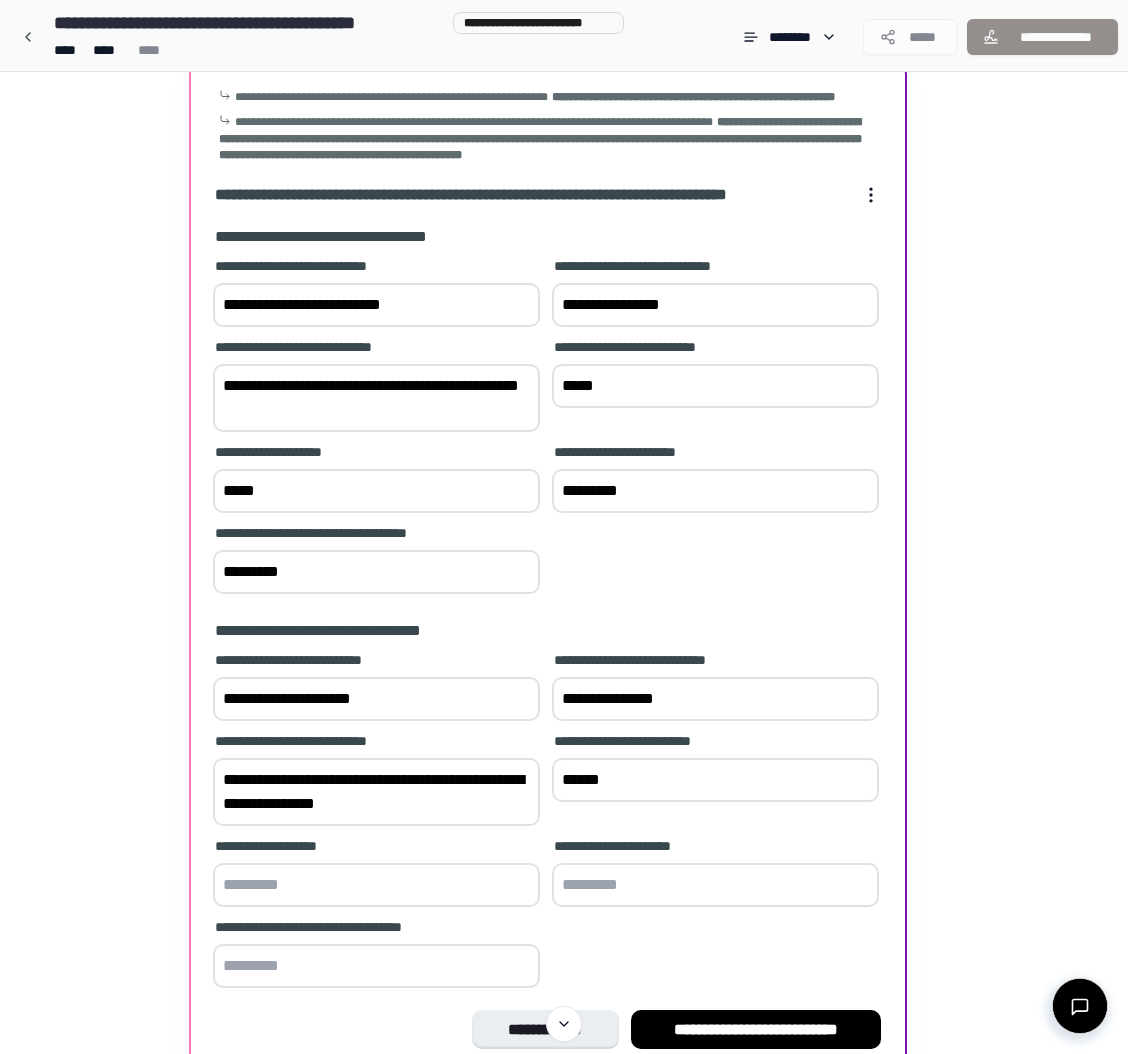click at bounding box center (376, 885) 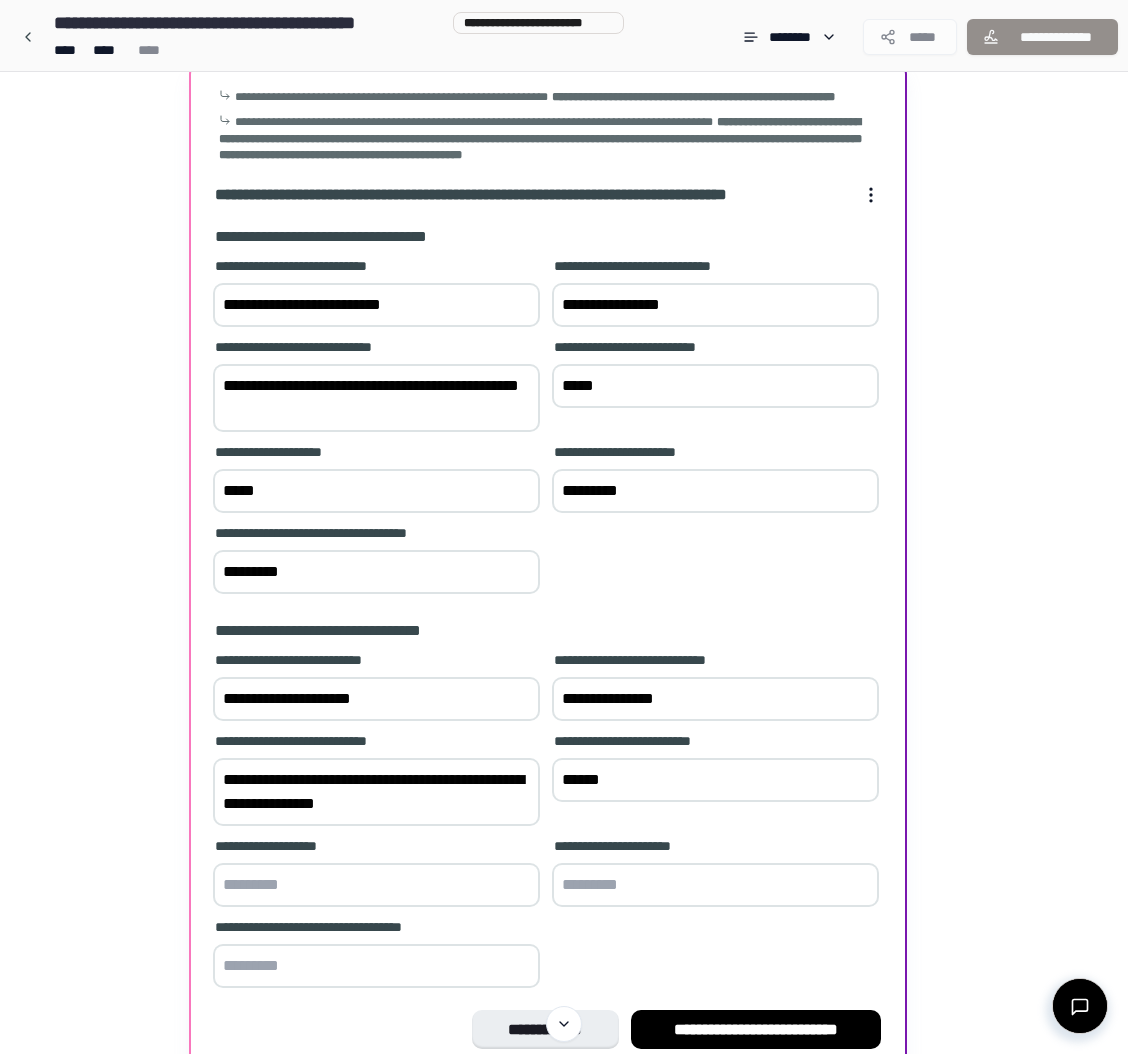 paste on "******" 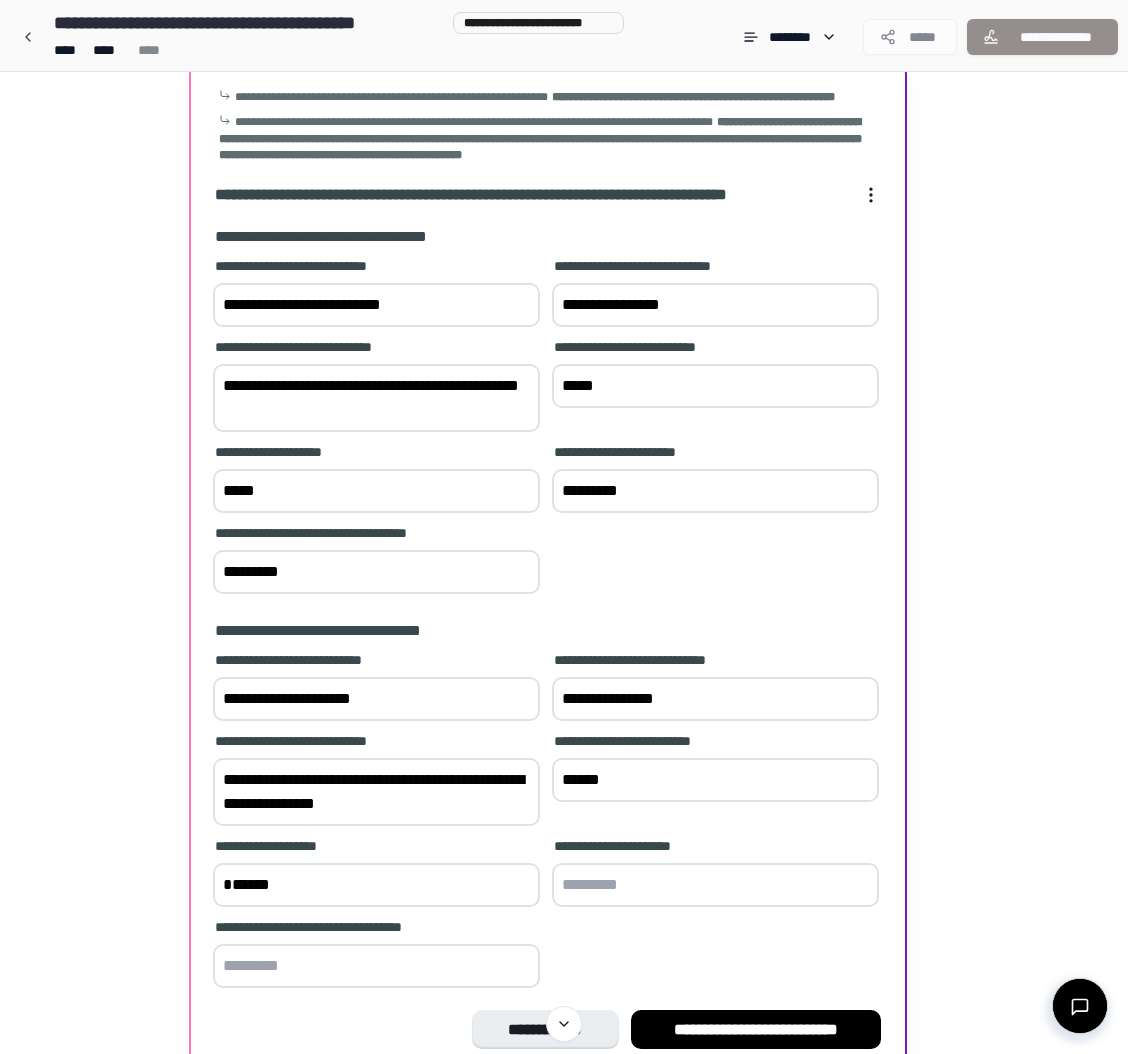 type on "******" 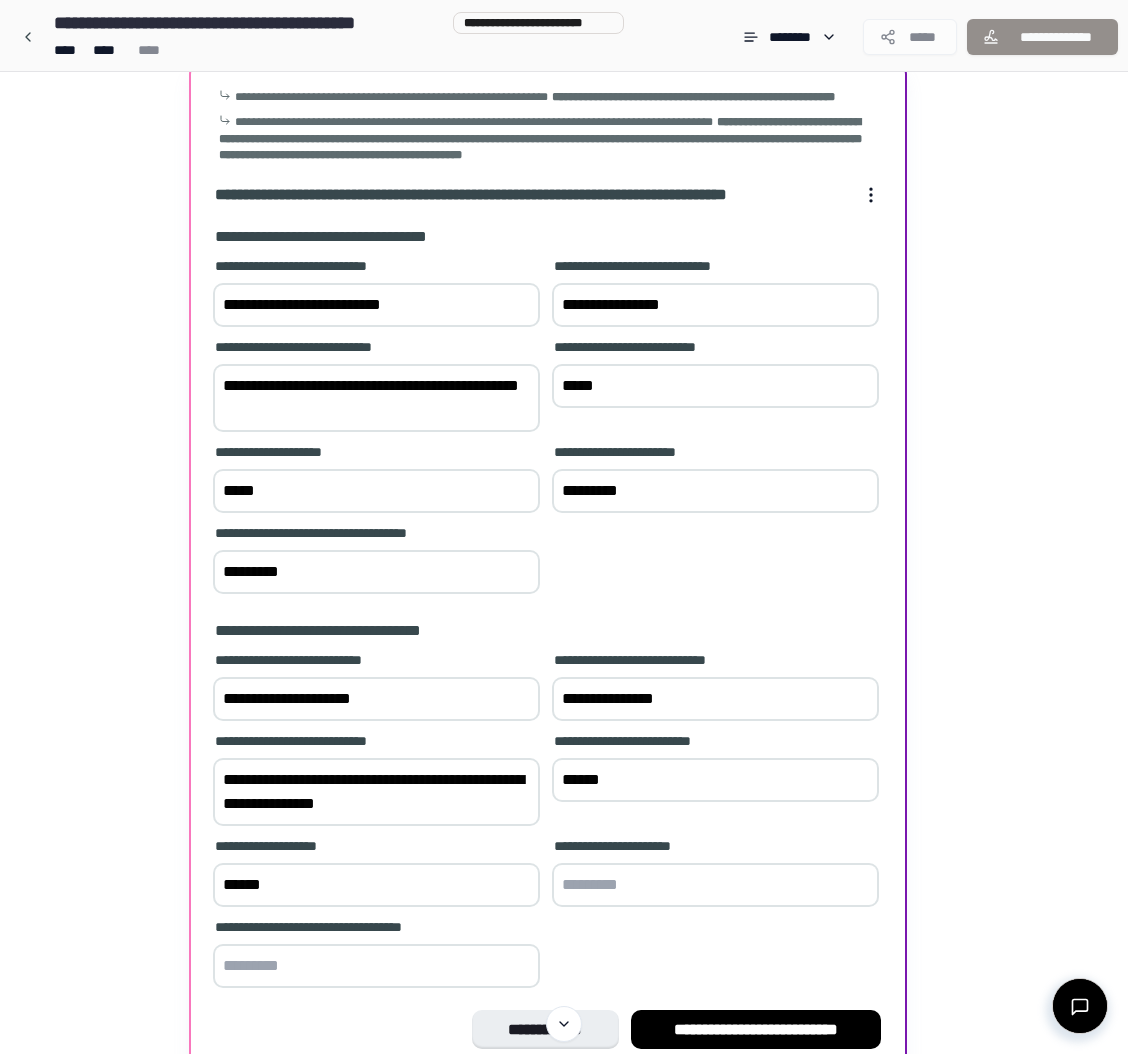 click at bounding box center (715, 885) 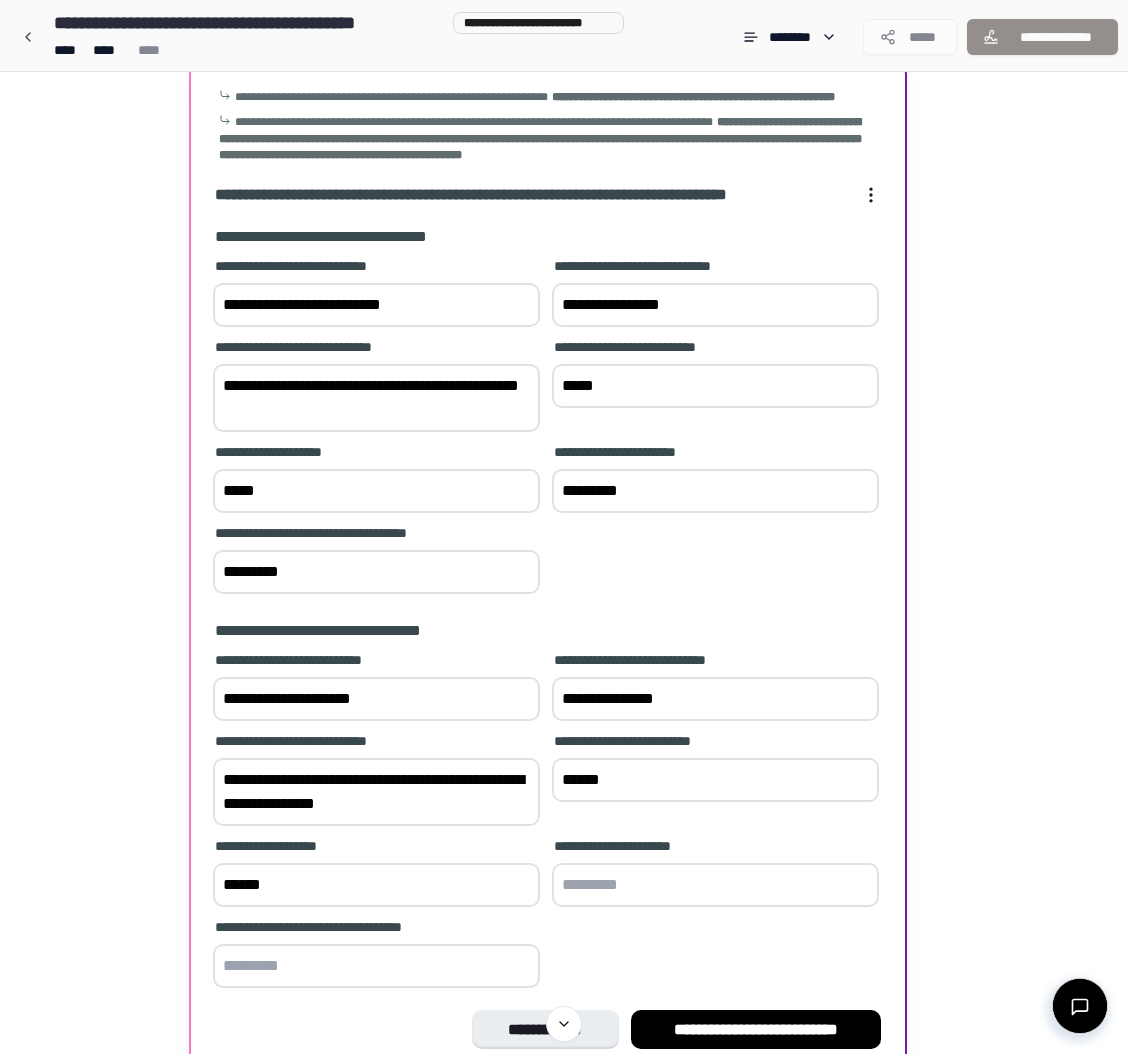 paste on "*****" 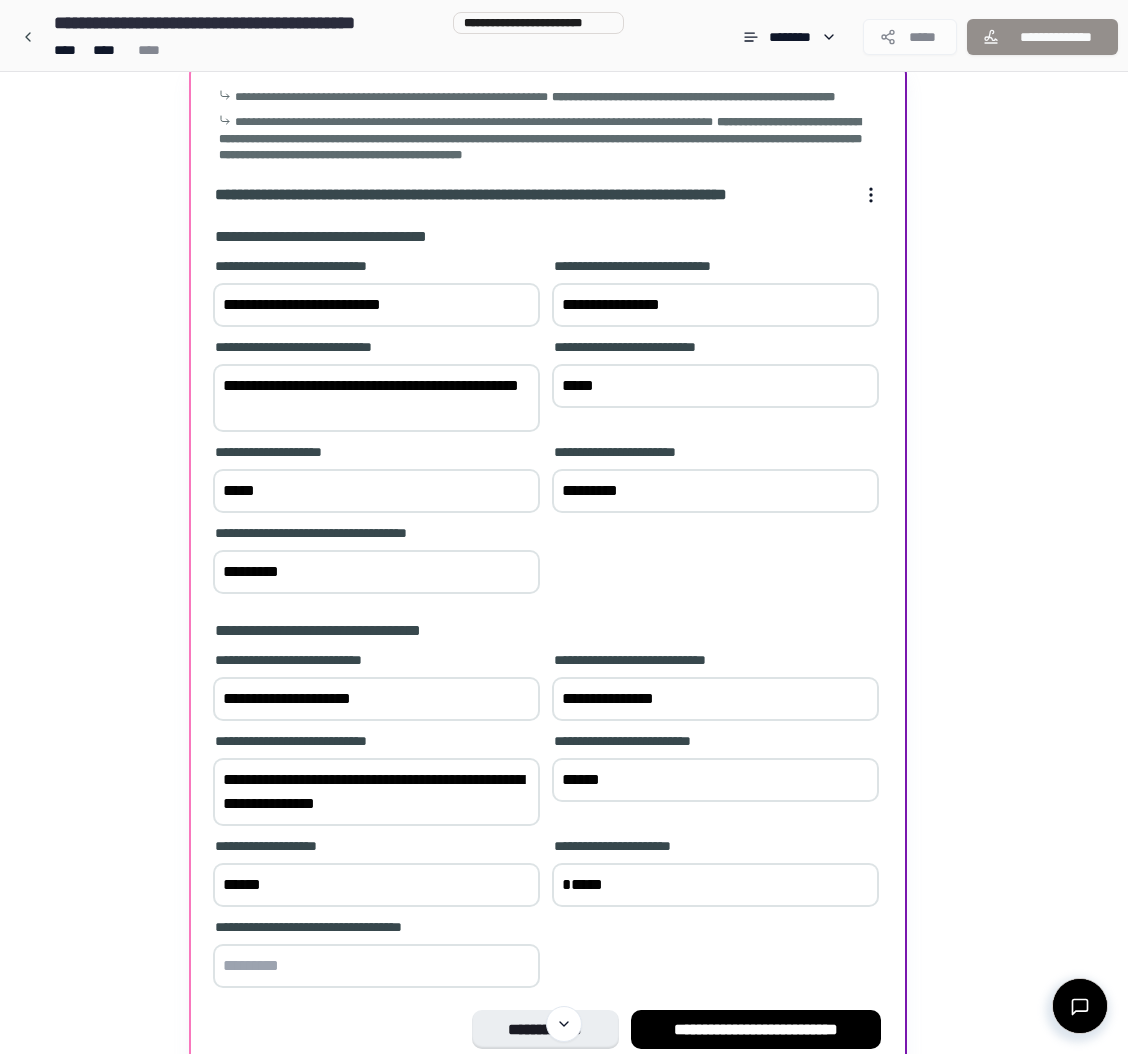 type on "*****" 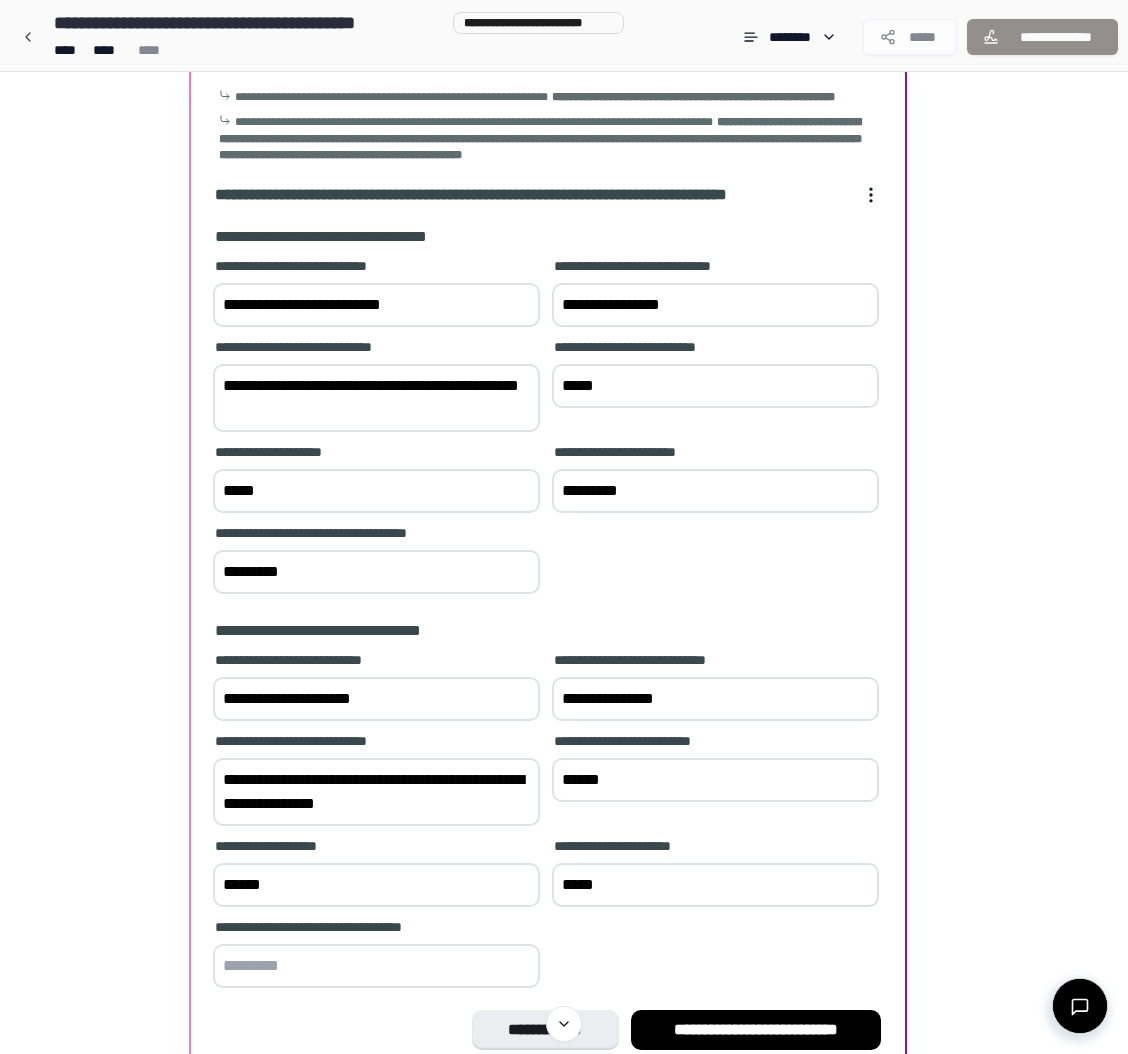 click at bounding box center [376, 966] 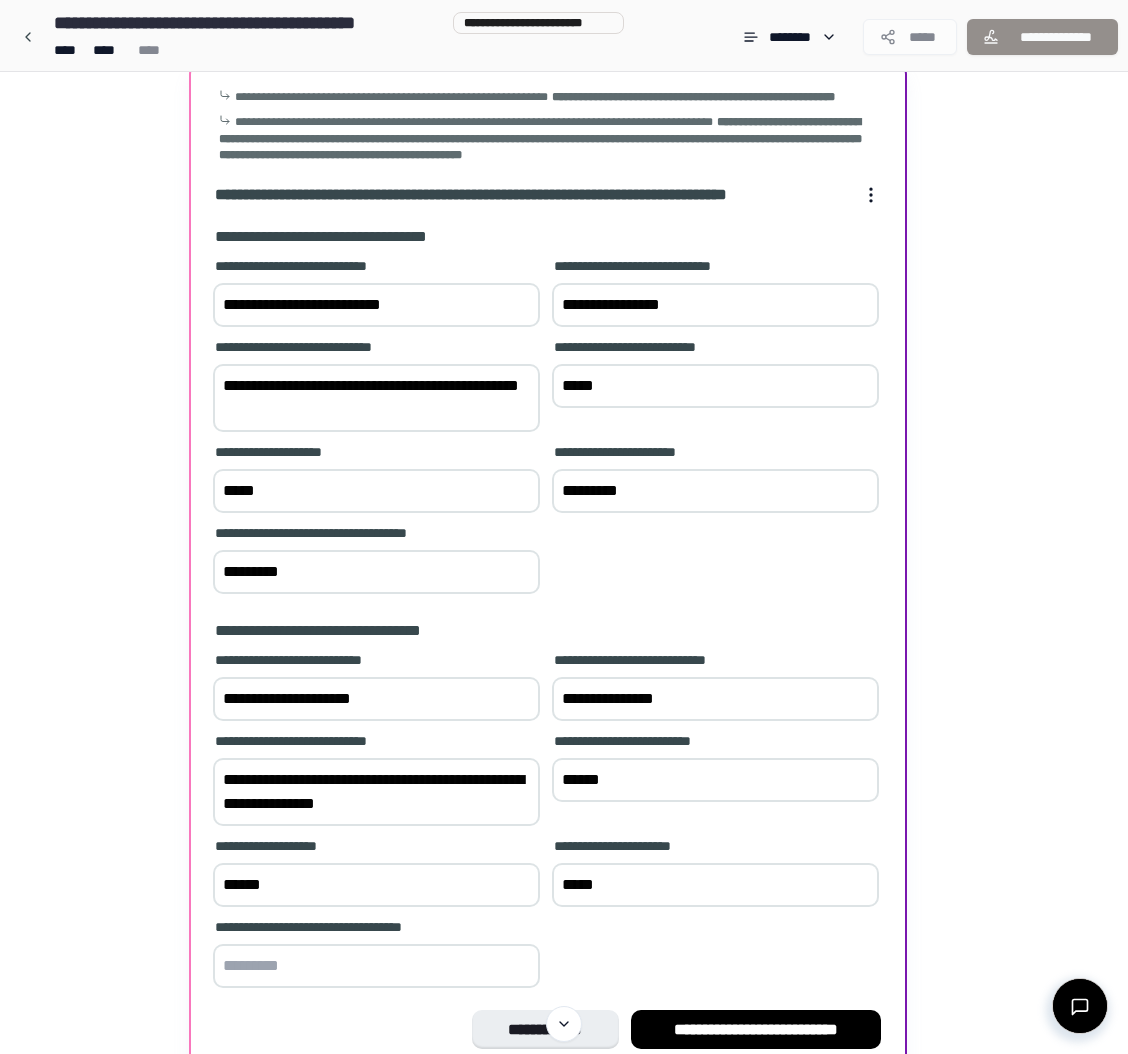 paste on "*****" 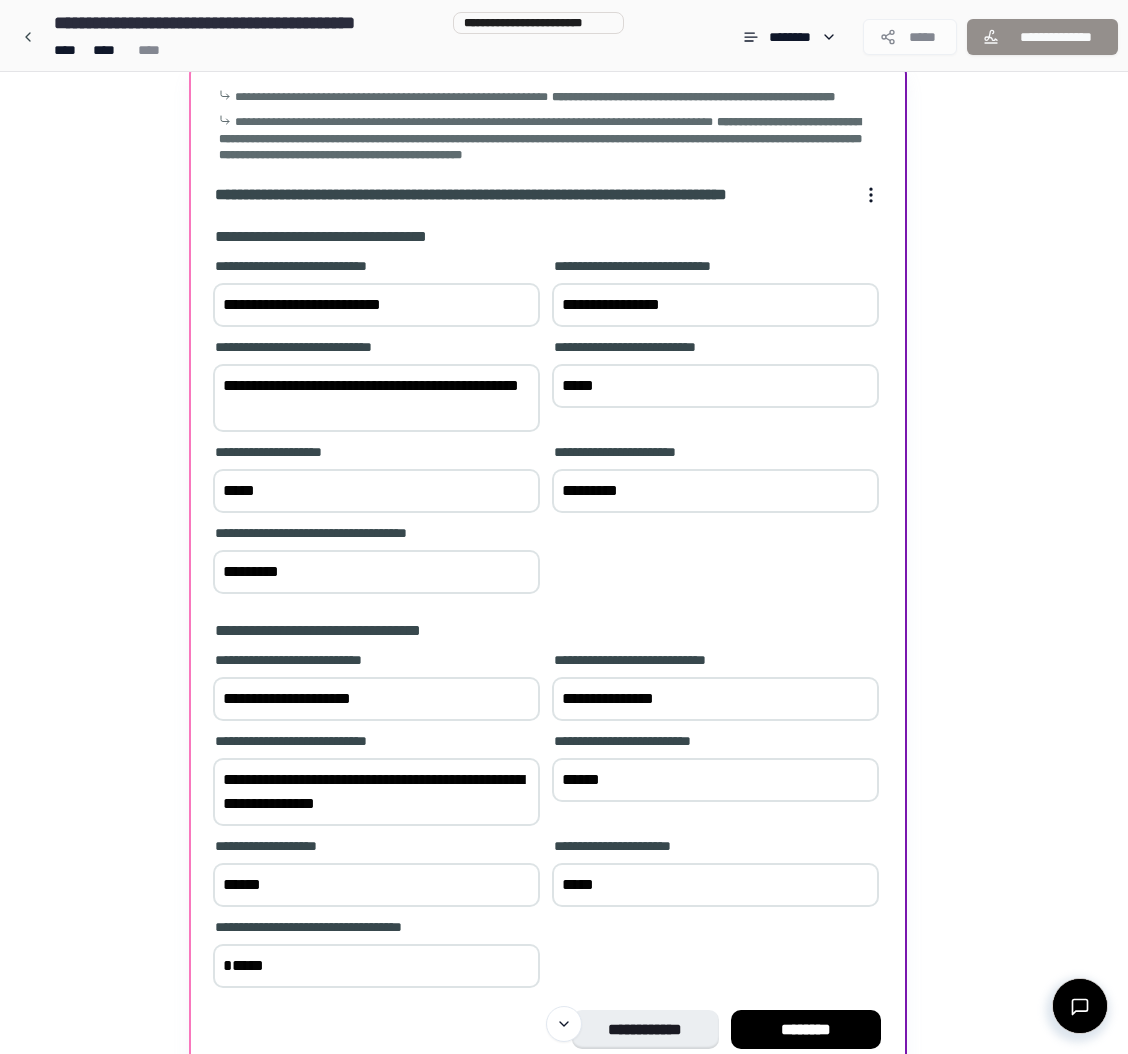scroll, scrollTop: 214, scrollLeft: 0, axis: vertical 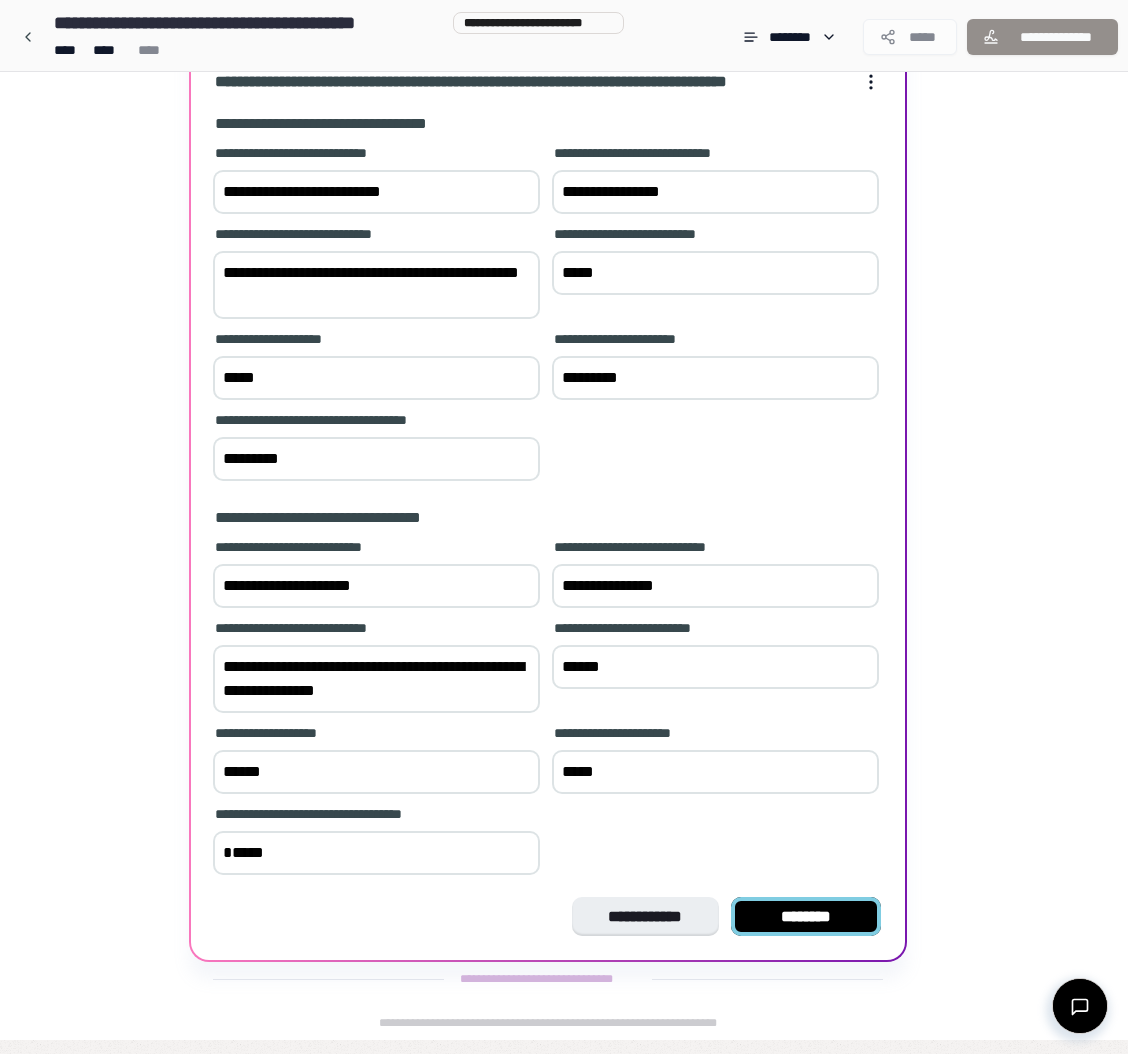 type on "*****" 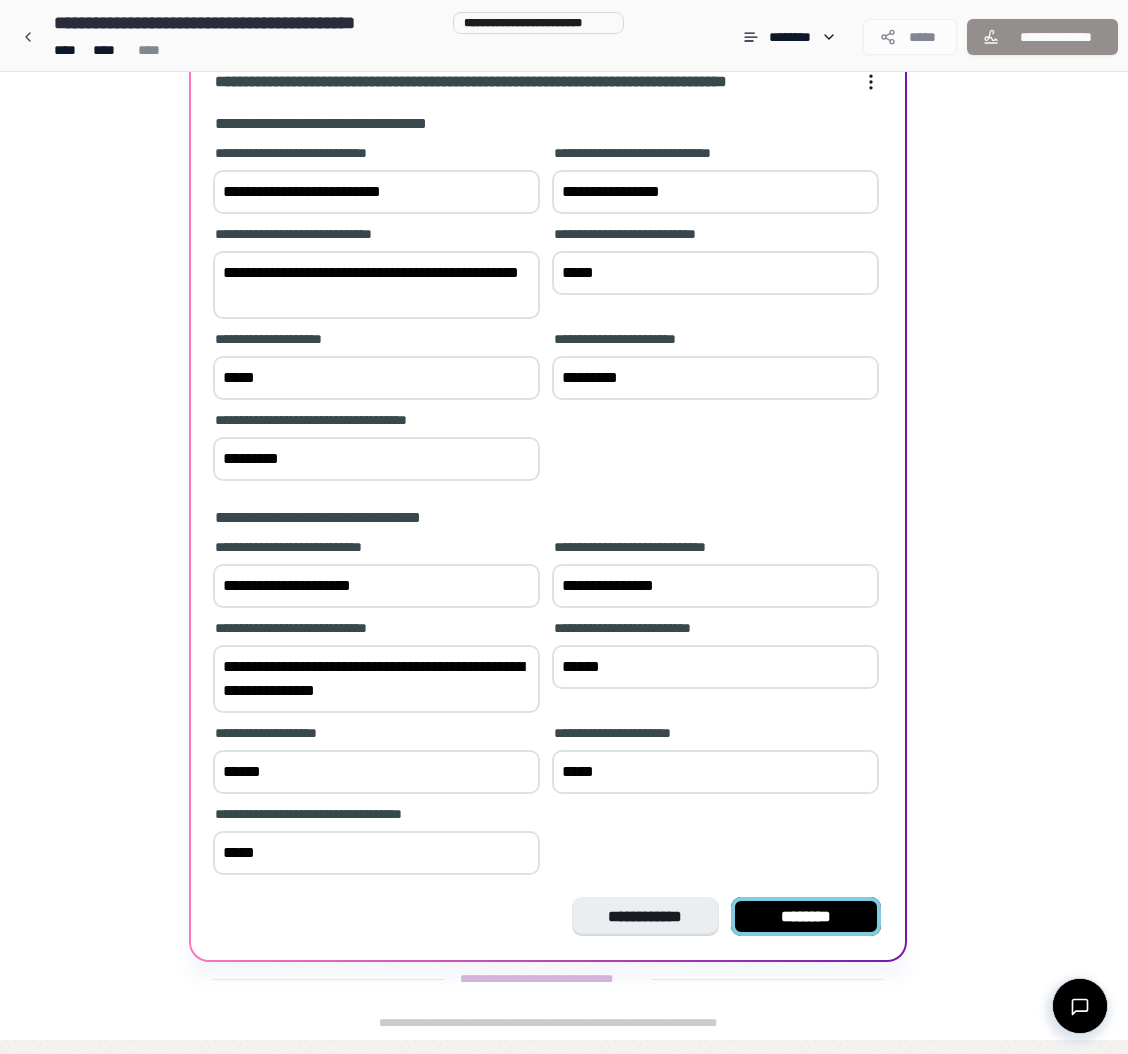 click on "********" at bounding box center (806, 917) 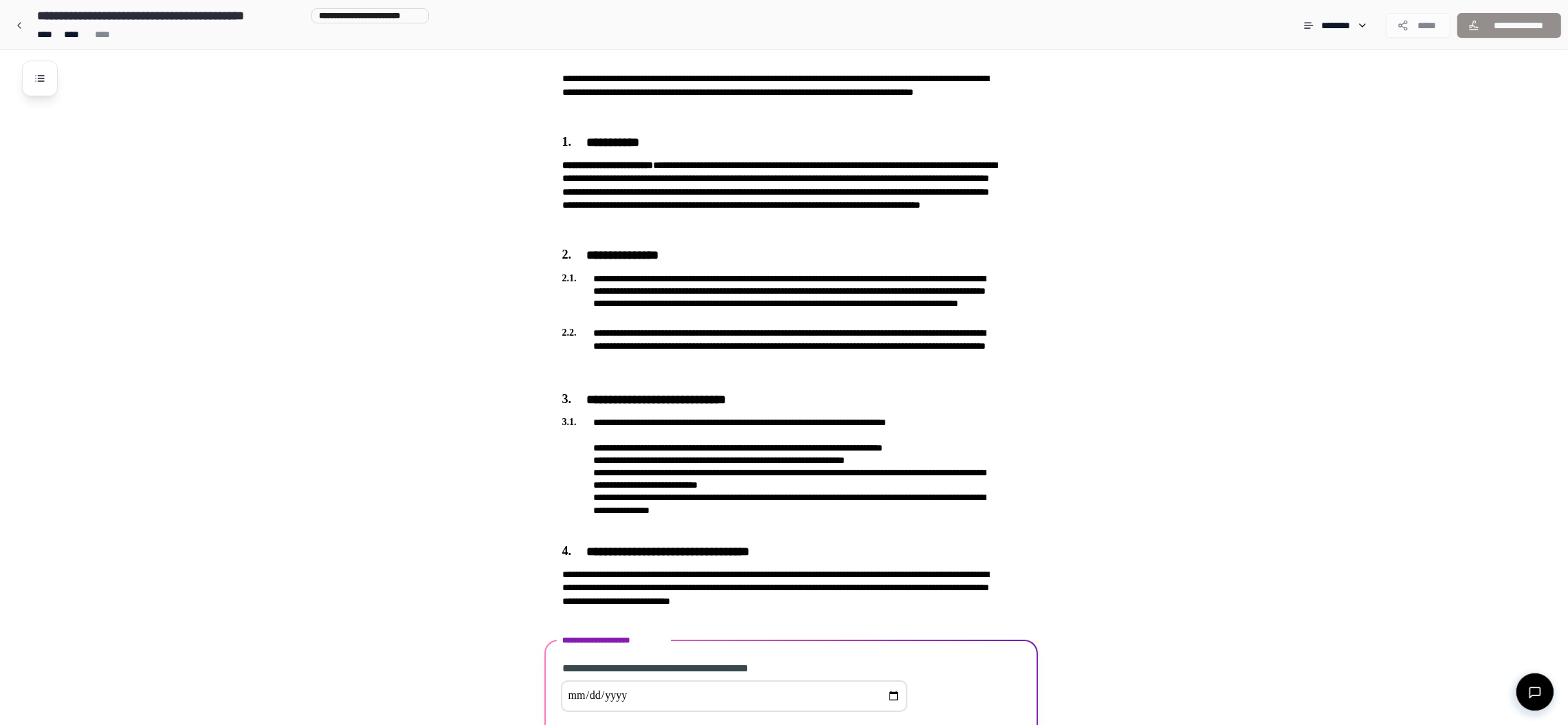 scroll, scrollTop: 356, scrollLeft: 0, axis: vertical 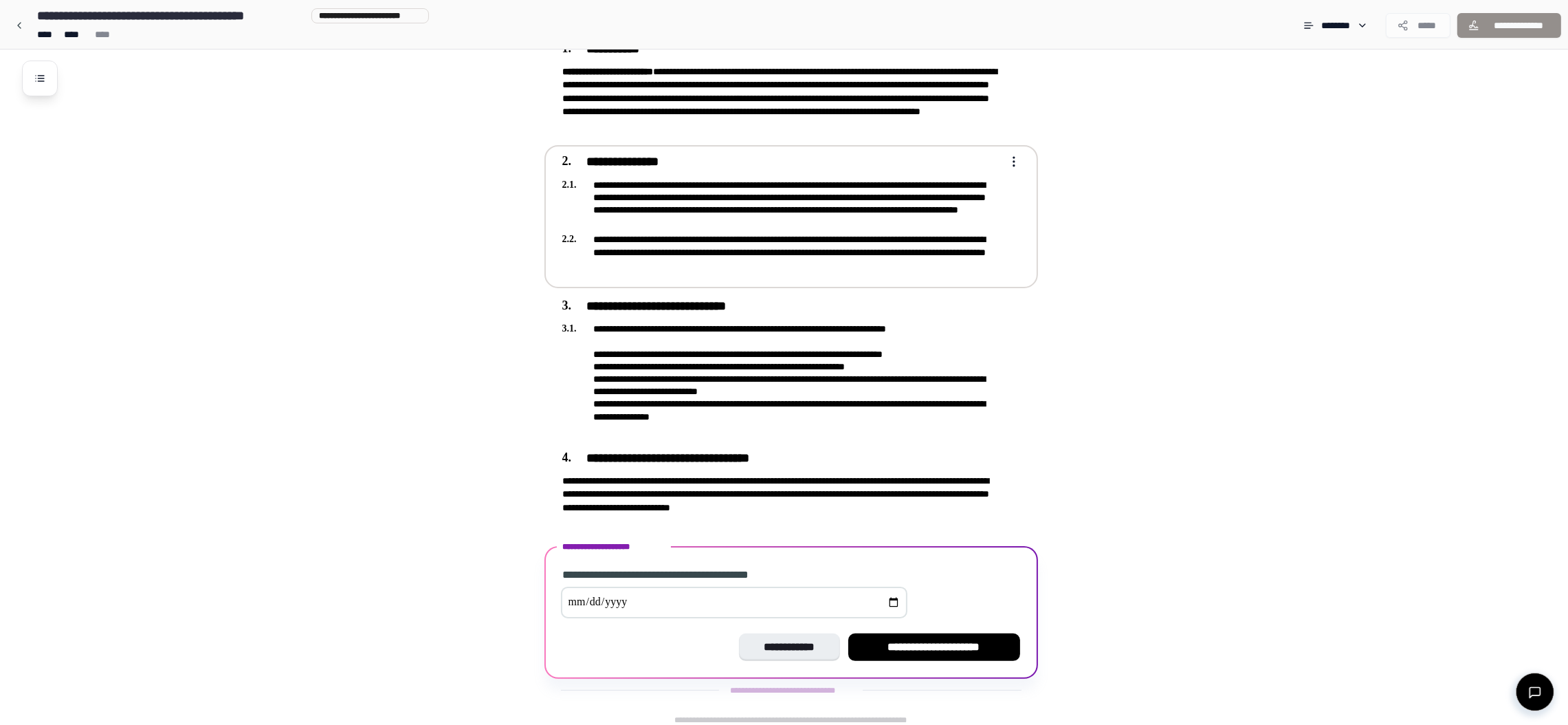 click on "**********" at bounding box center [782, 204] 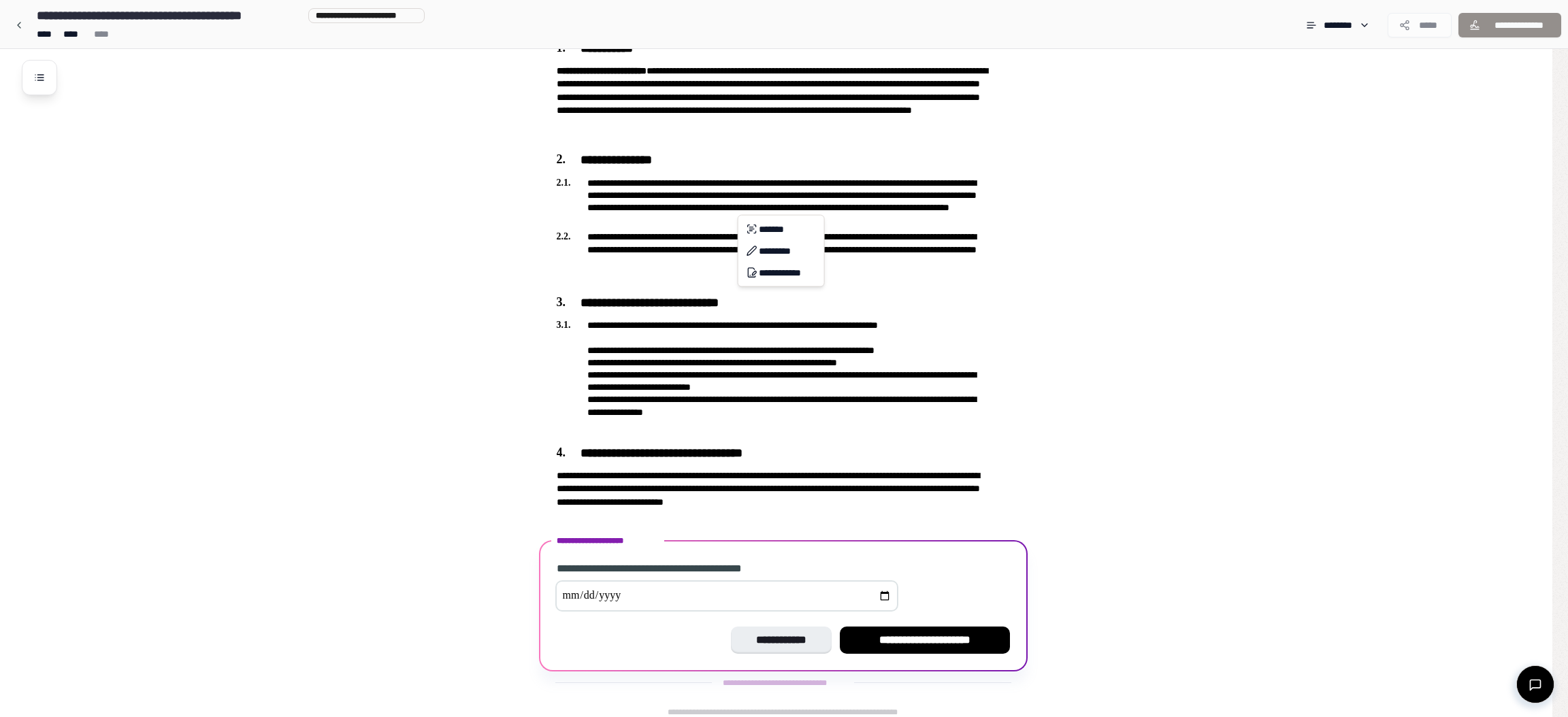 click on "**********" at bounding box center [784, 182] 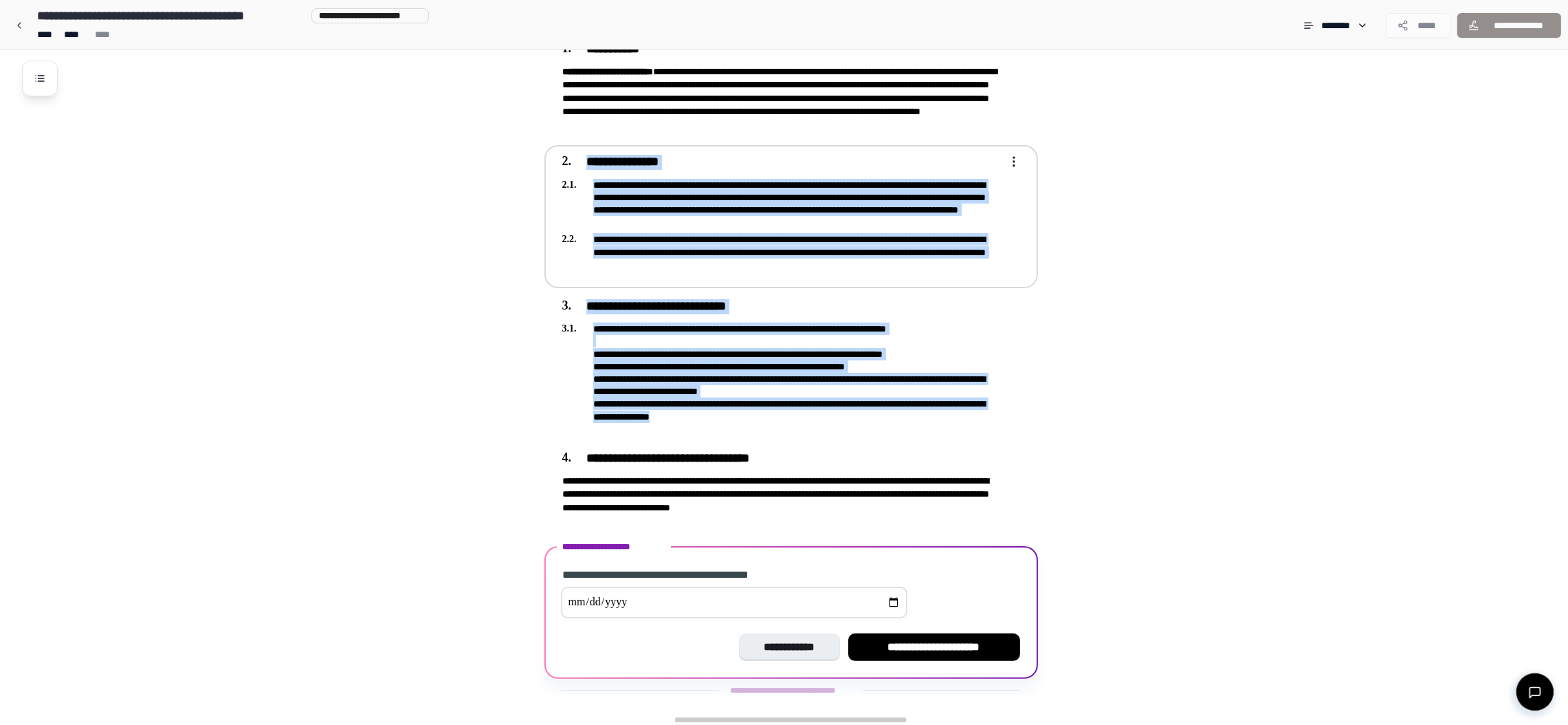 drag, startPoint x: 963, startPoint y: 505, endPoint x: 546, endPoint y: 162, distance: 539.9426 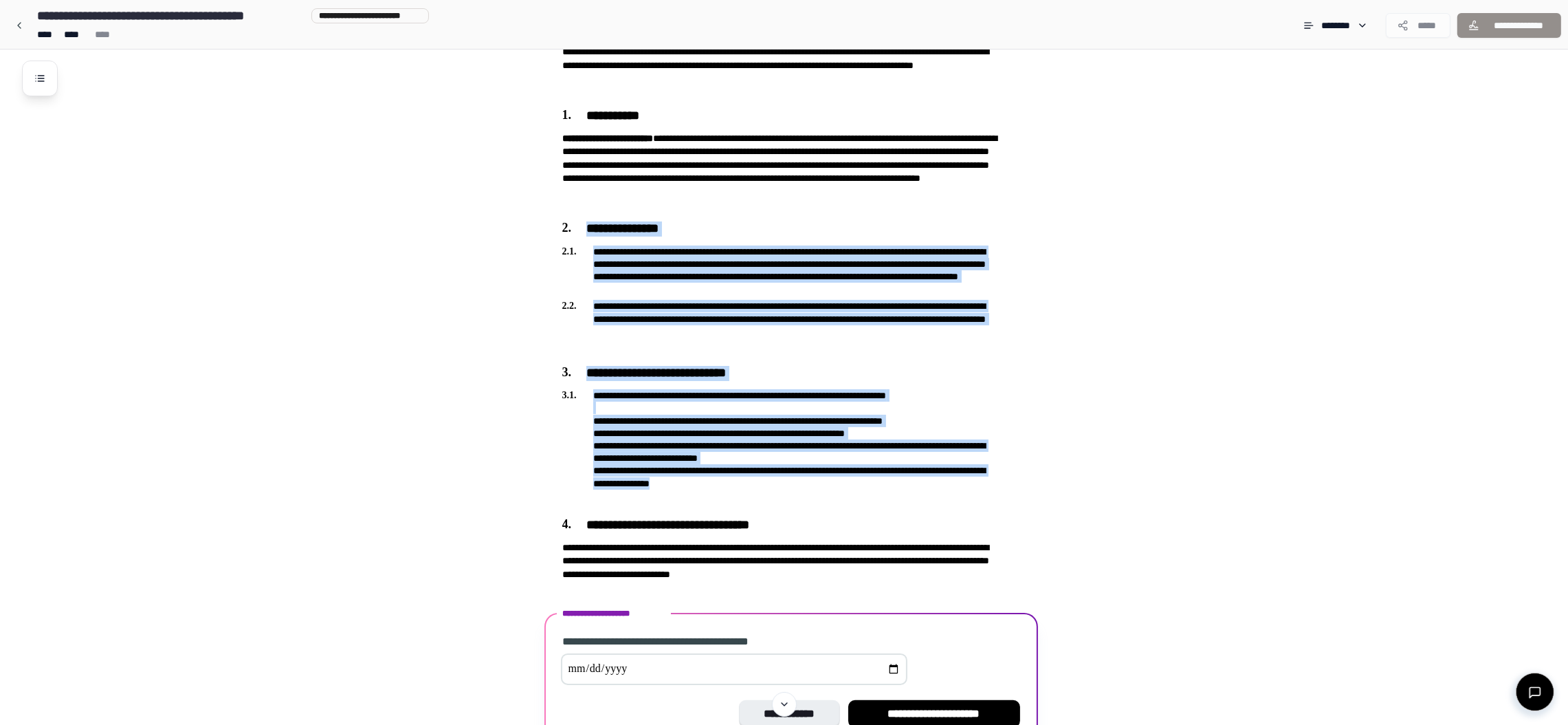 scroll, scrollTop: 253, scrollLeft: 0, axis: vertical 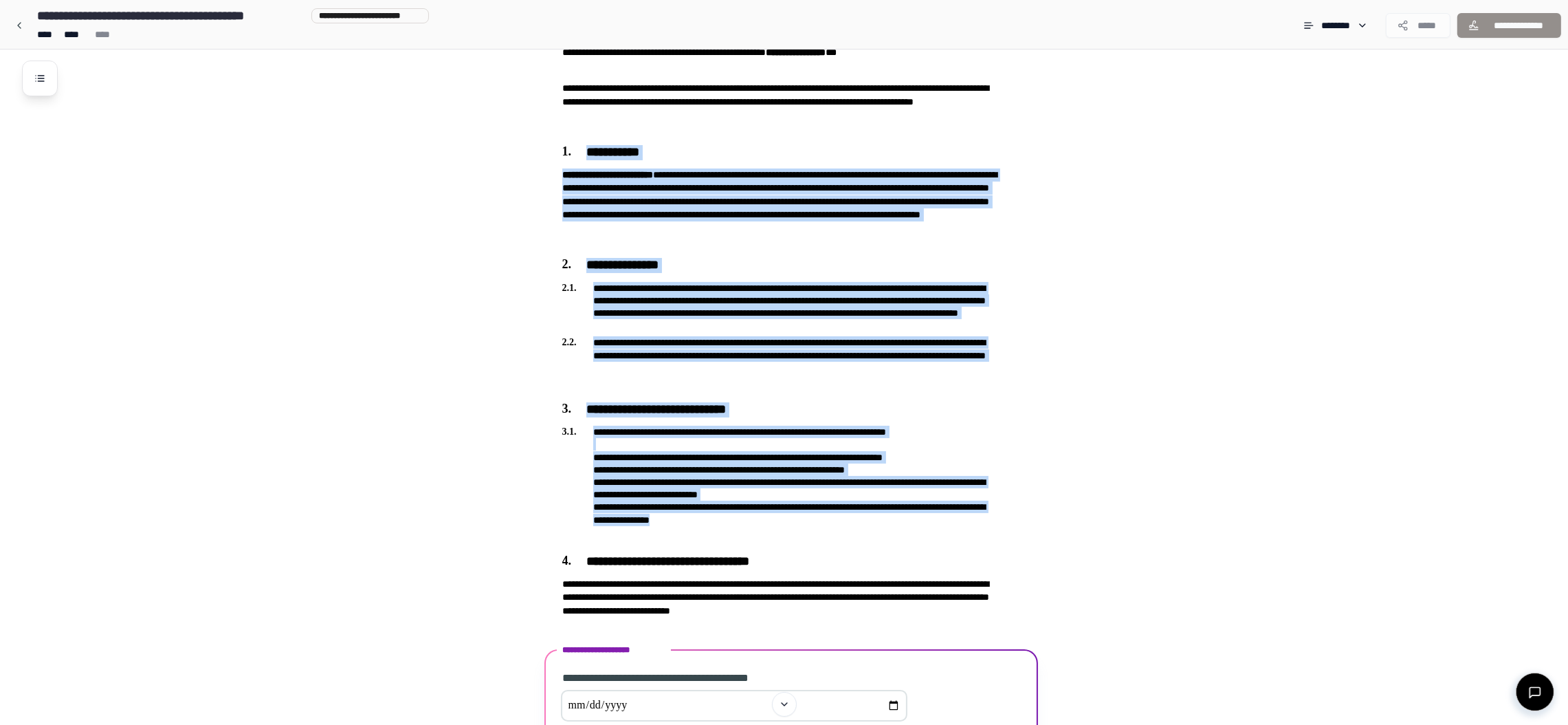 drag, startPoint x: 942, startPoint y: 614, endPoint x: 542, endPoint y: 230, distance: 554.4872 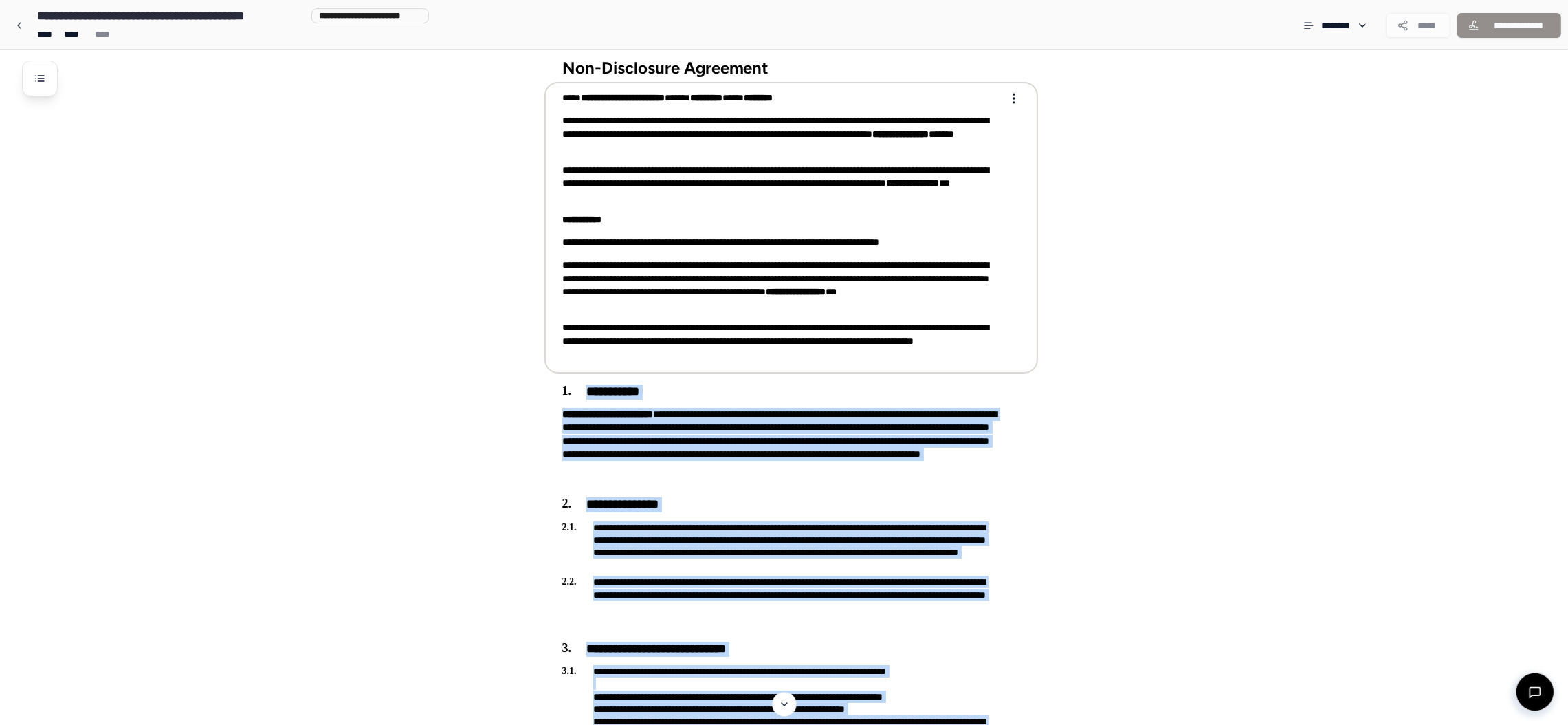 scroll, scrollTop: 0, scrollLeft: 0, axis: both 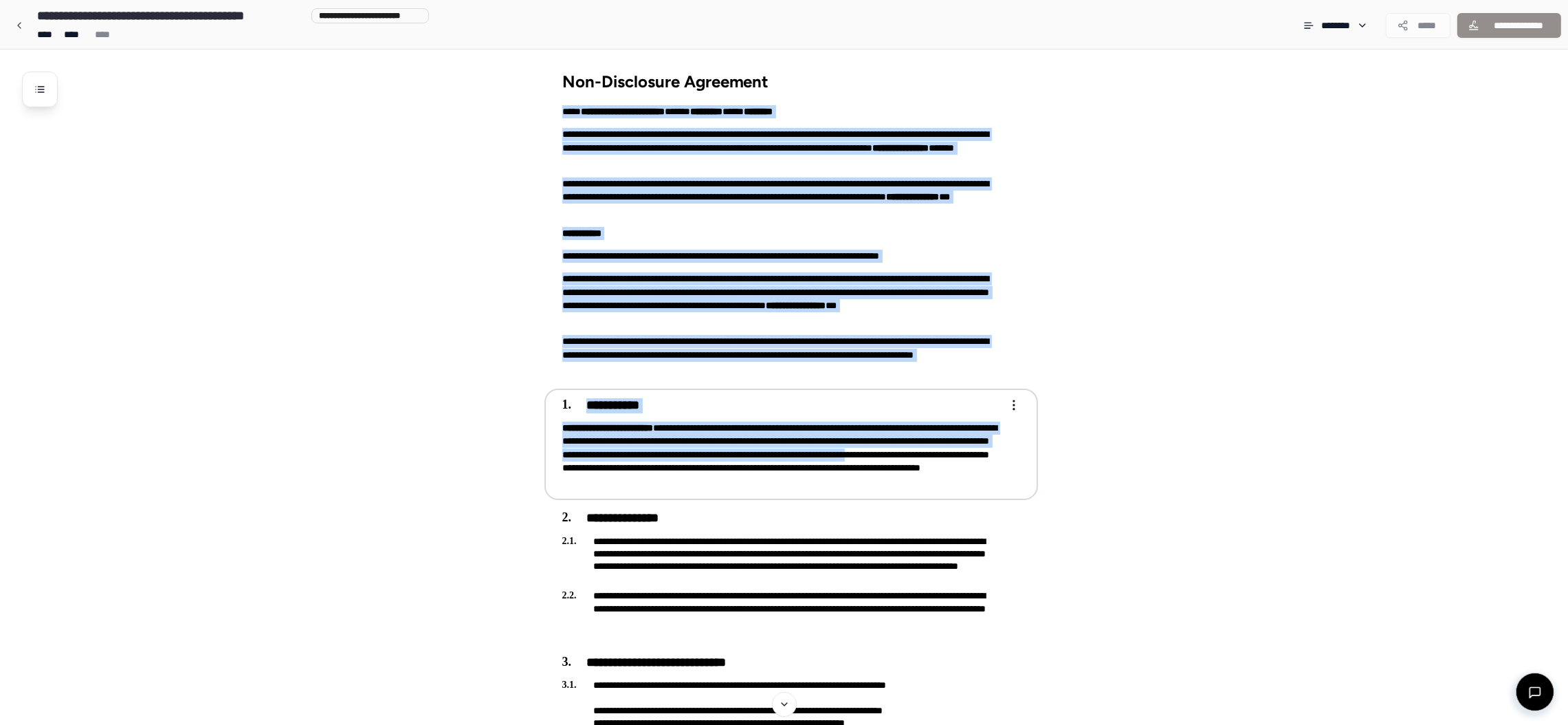drag, startPoint x: 480, startPoint y: 382, endPoint x: 680, endPoint y: 466, distance: 216.92395 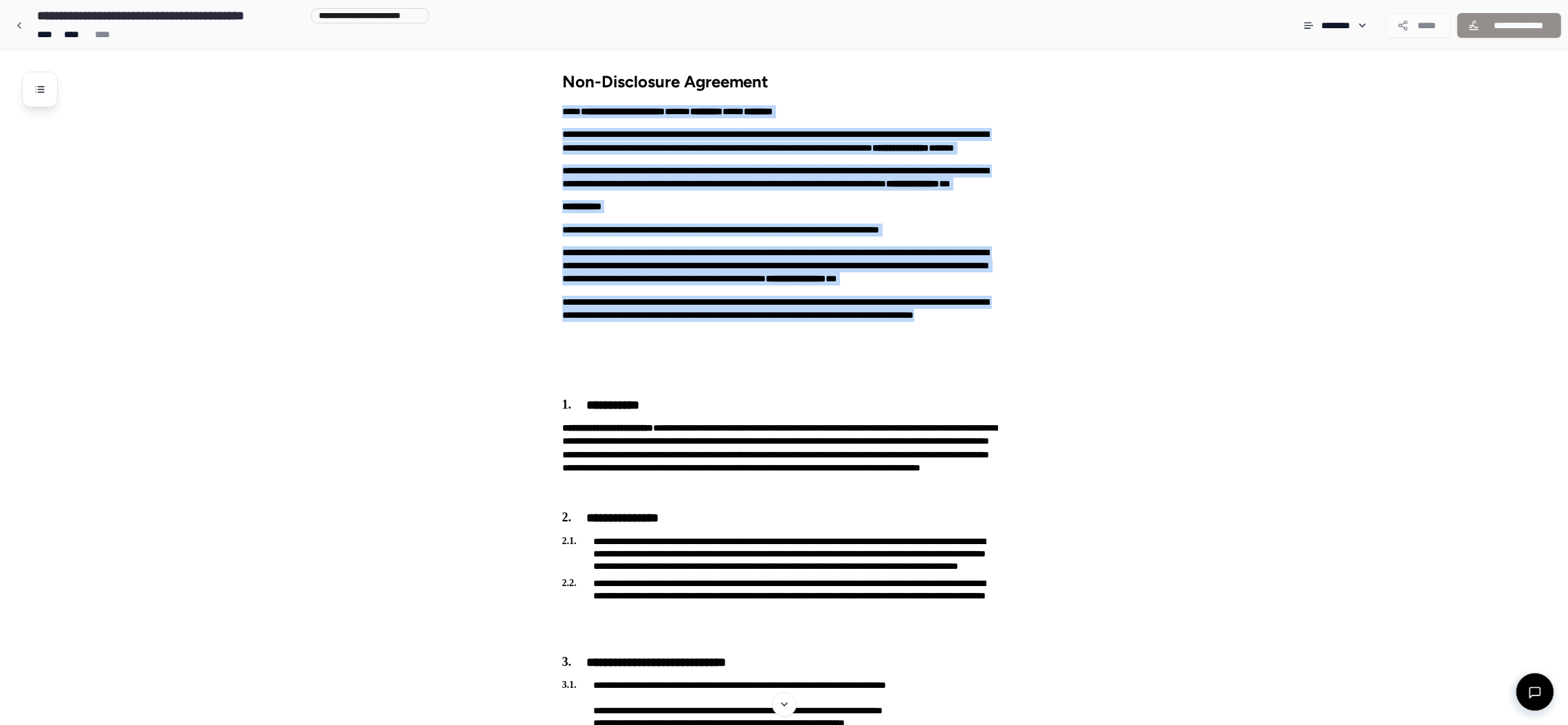click on "**********" at bounding box center (802, 569) 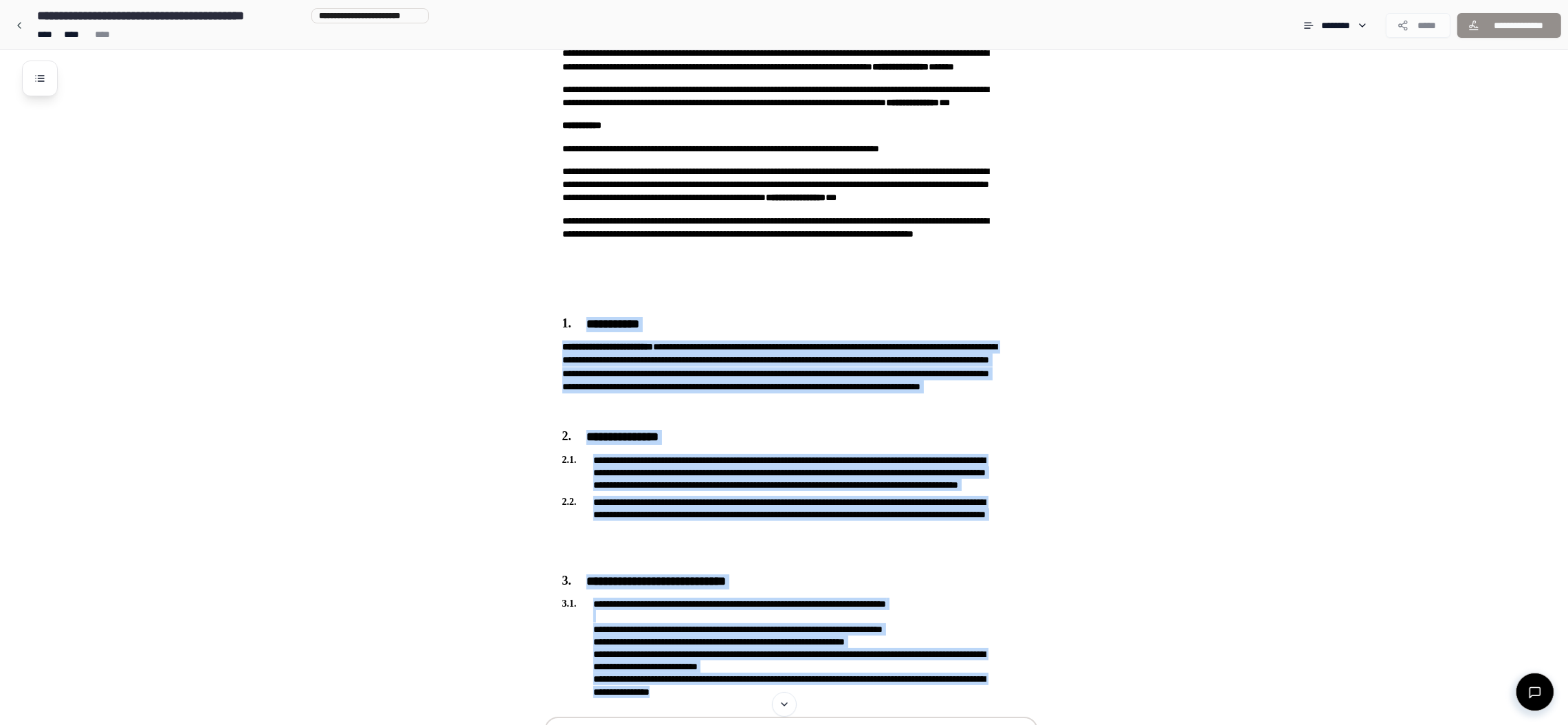 scroll, scrollTop: 295, scrollLeft: 0, axis: vertical 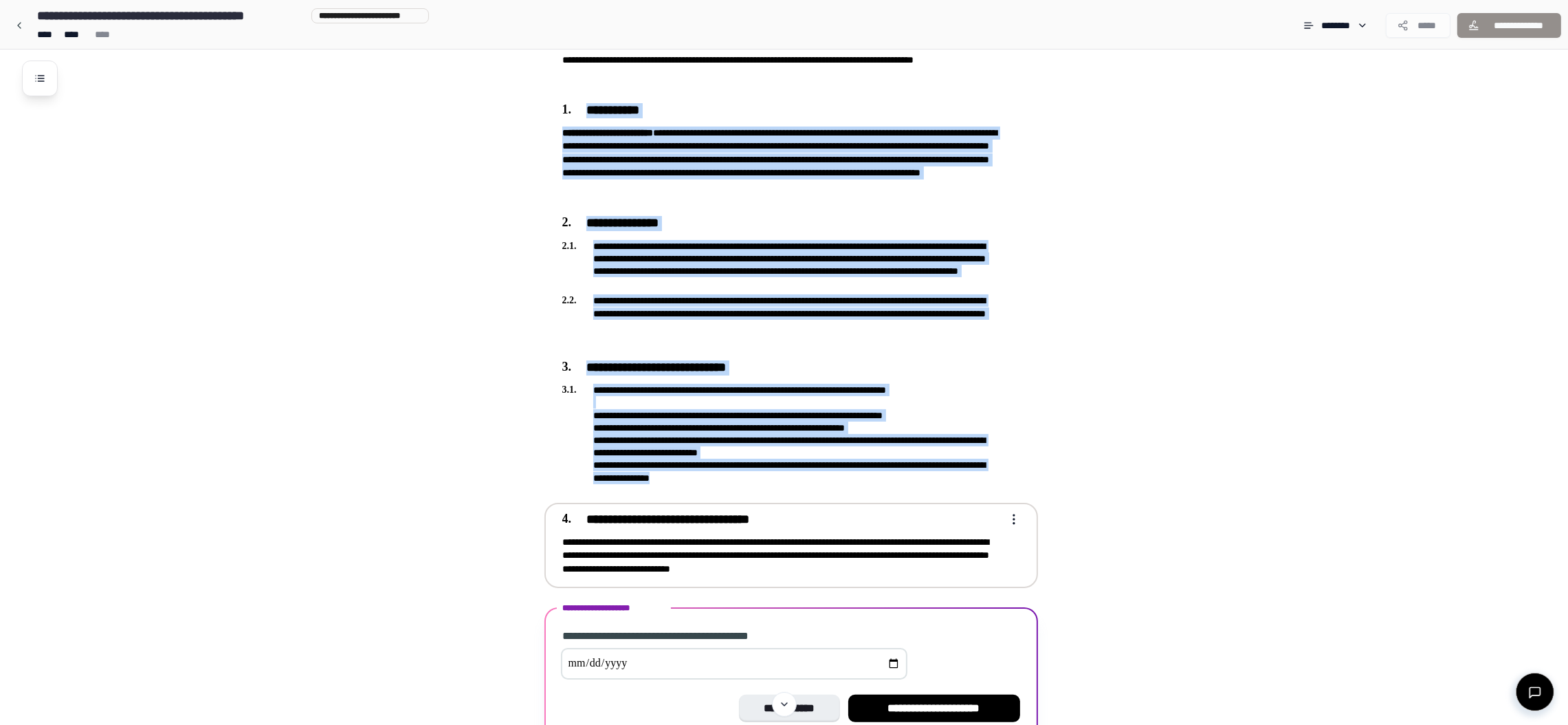 drag, startPoint x: 546, startPoint y: 414, endPoint x: 1024, endPoint y: 563, distance: 500.685 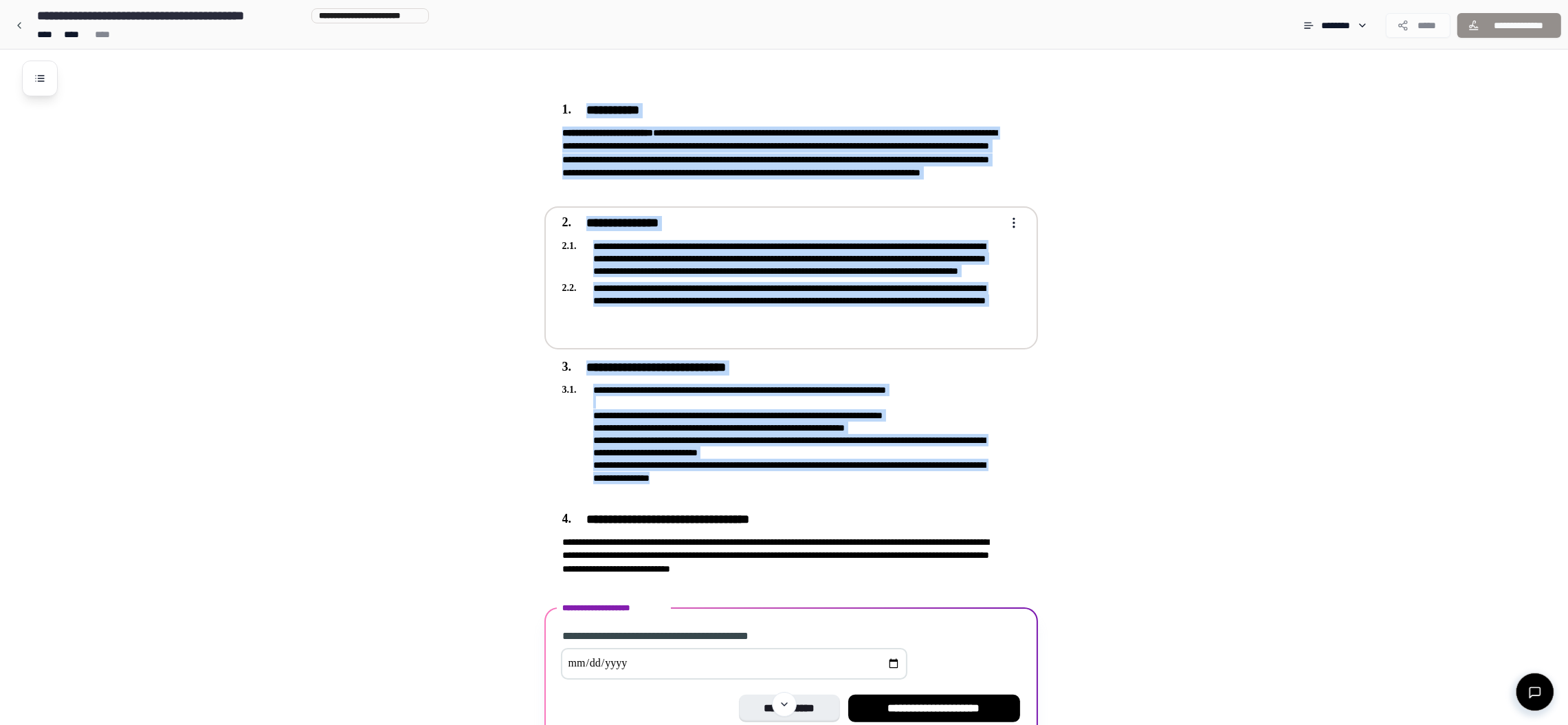 click on "**********" at bounding box center (802, 274) 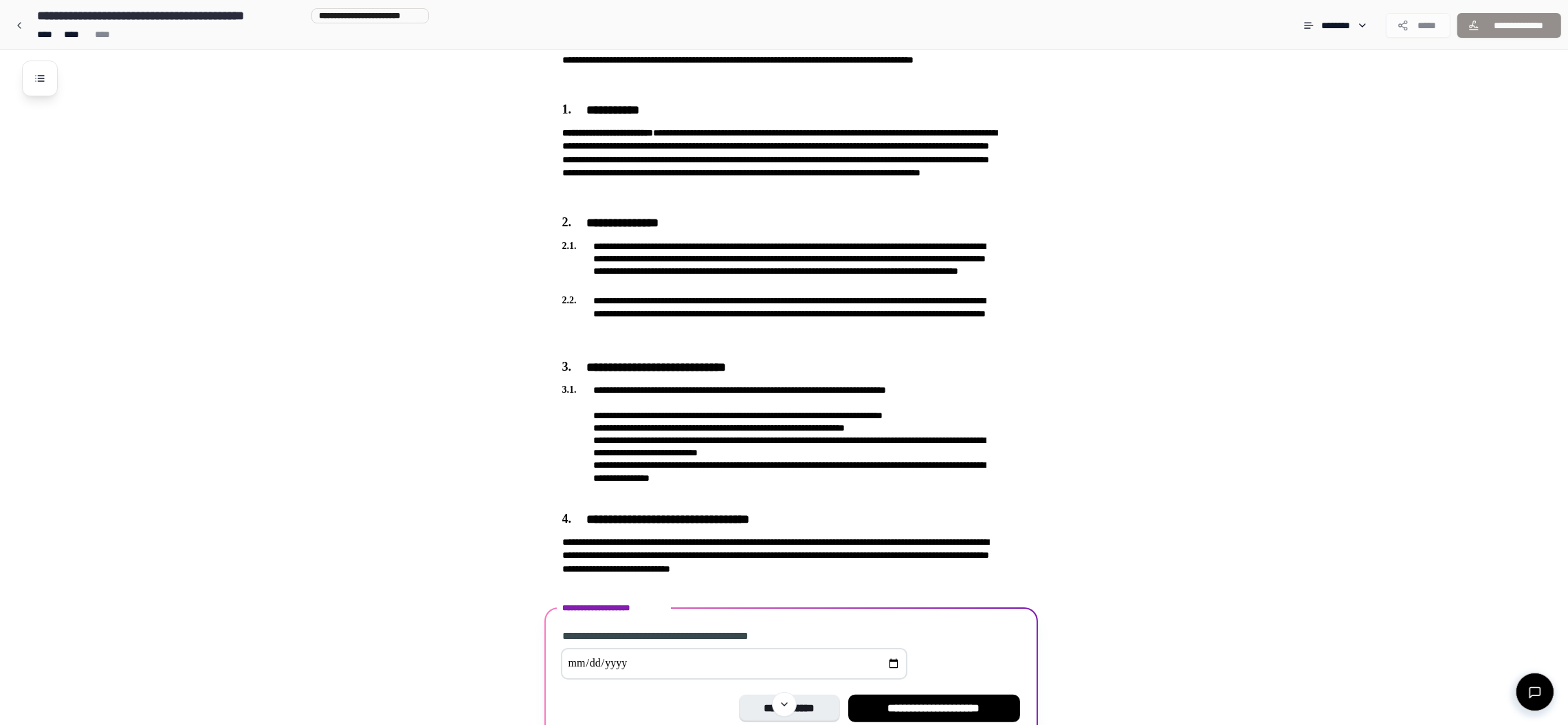 drag, startPoint x: 1154, startPoint y: 643, endPoint x: 505, endPoint y: 349, distance: 712.4865 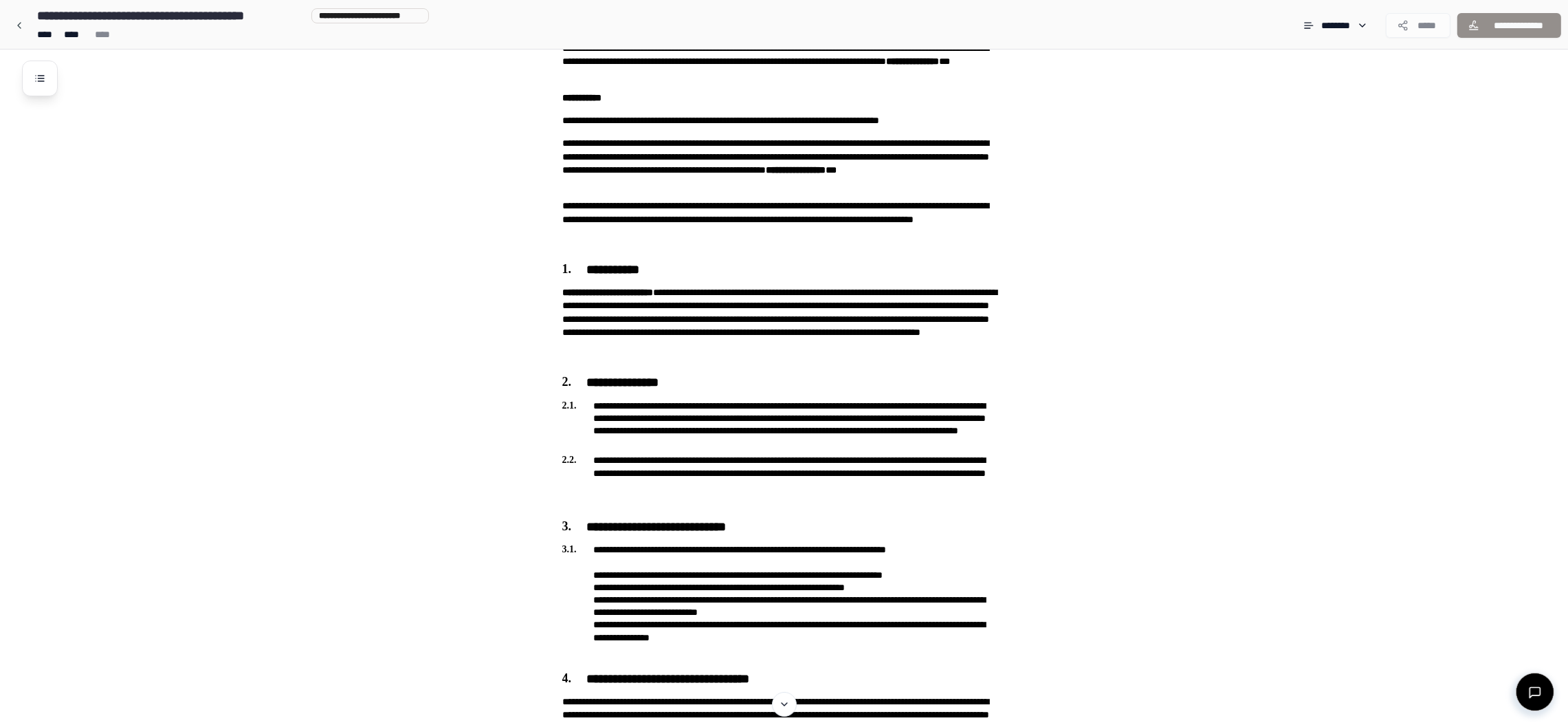 scroll, scrollTop: 89, scrollLeft: 0, axis: vertical 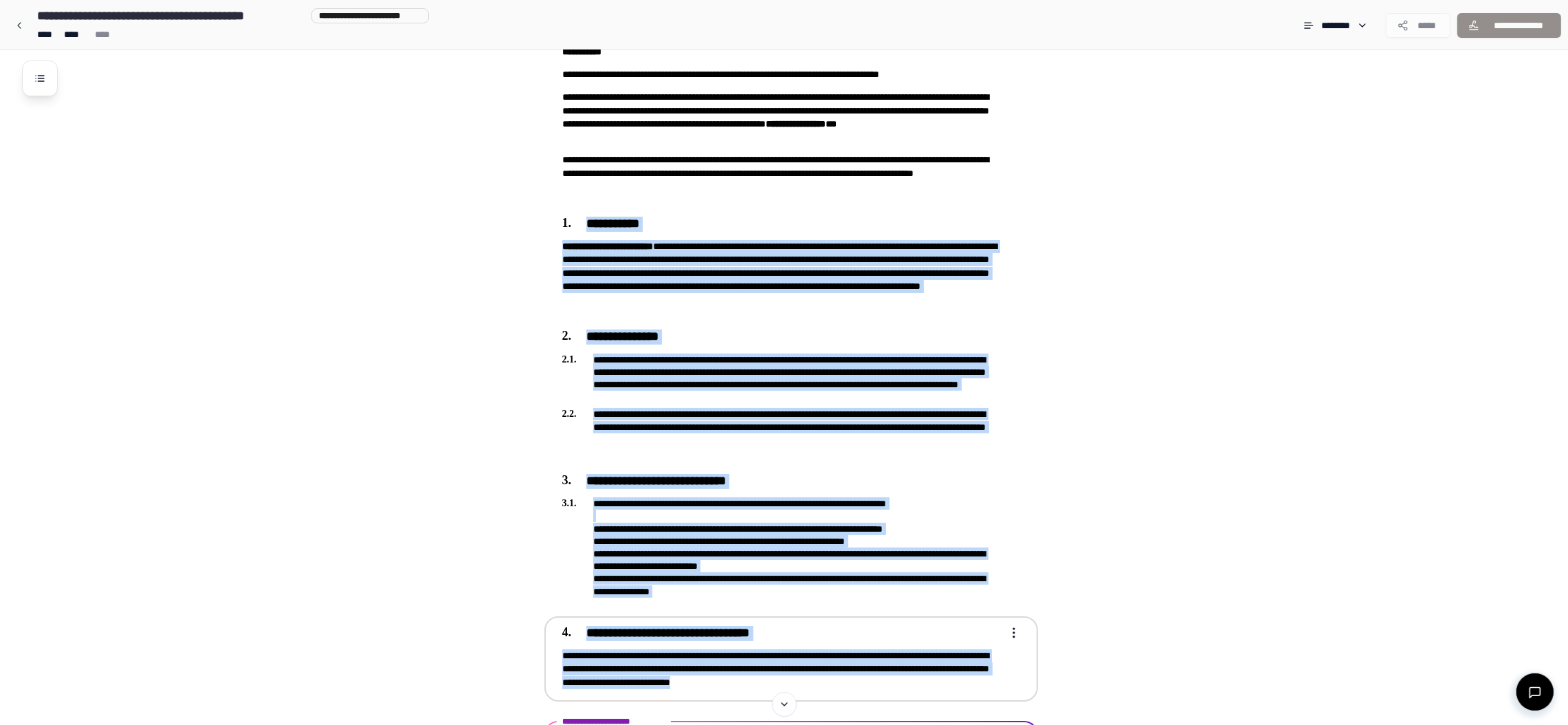copy on "**********" 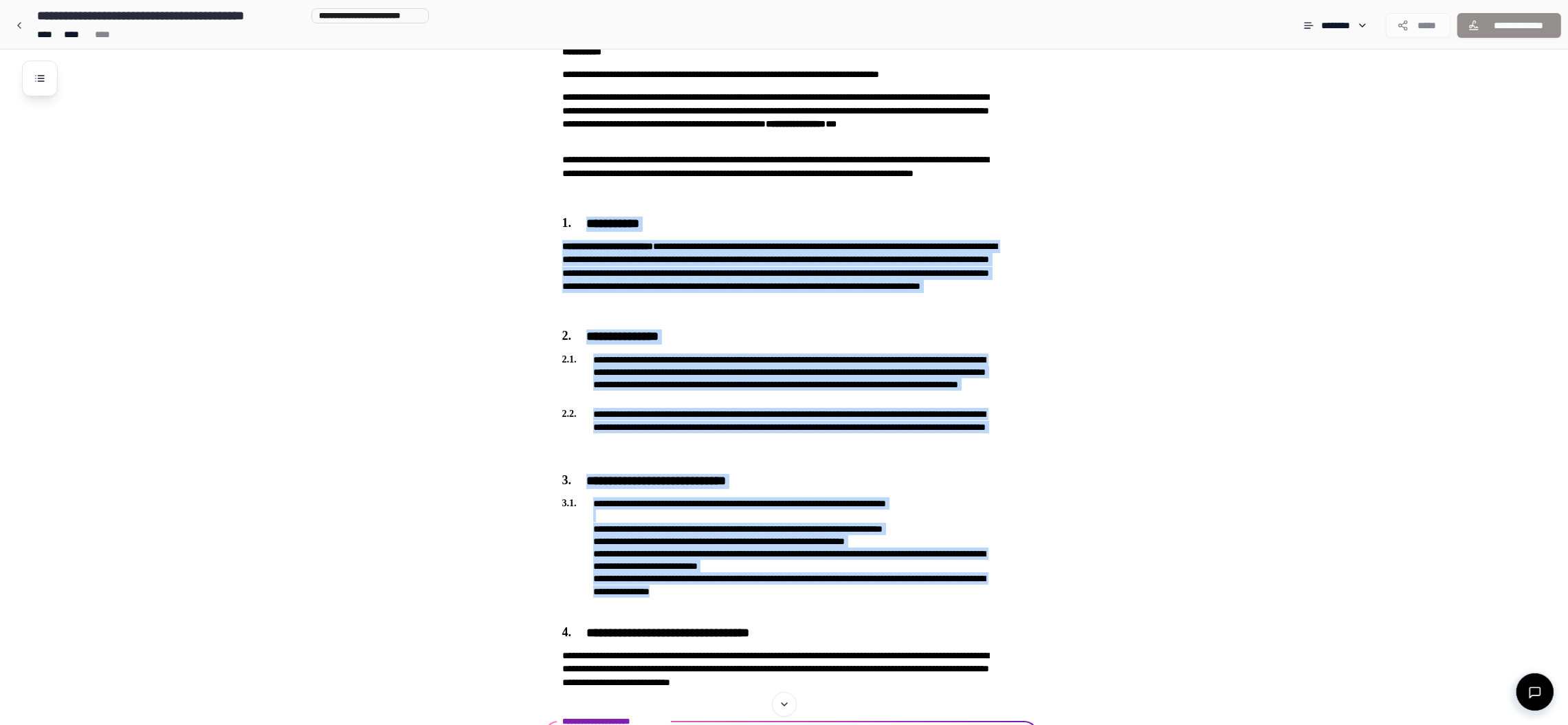 drag, startPoint x: 1257, startPoint y: 398, endPoint x: 1244, endPoint y: 400, distance: 13.152946 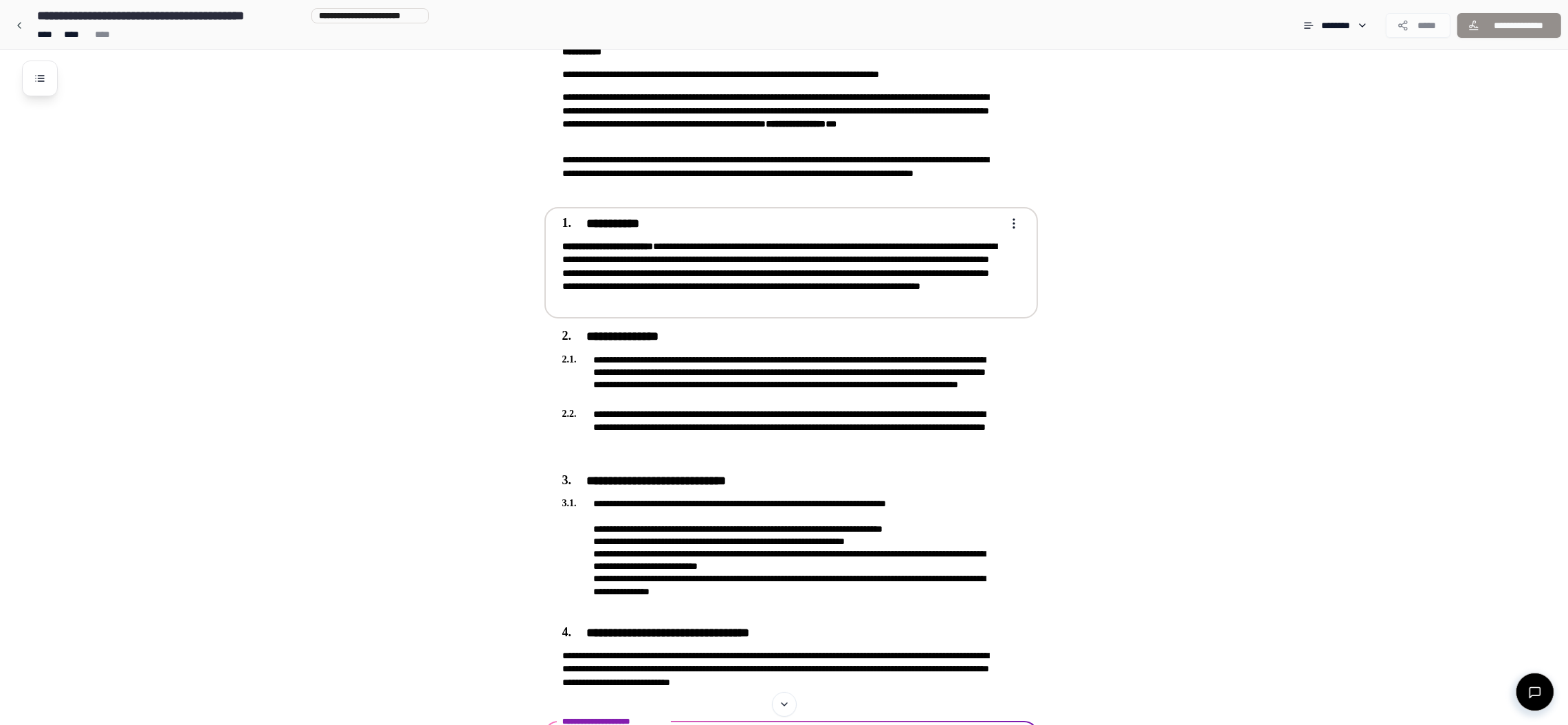 click on "**********" at bounding box center (782, 273) 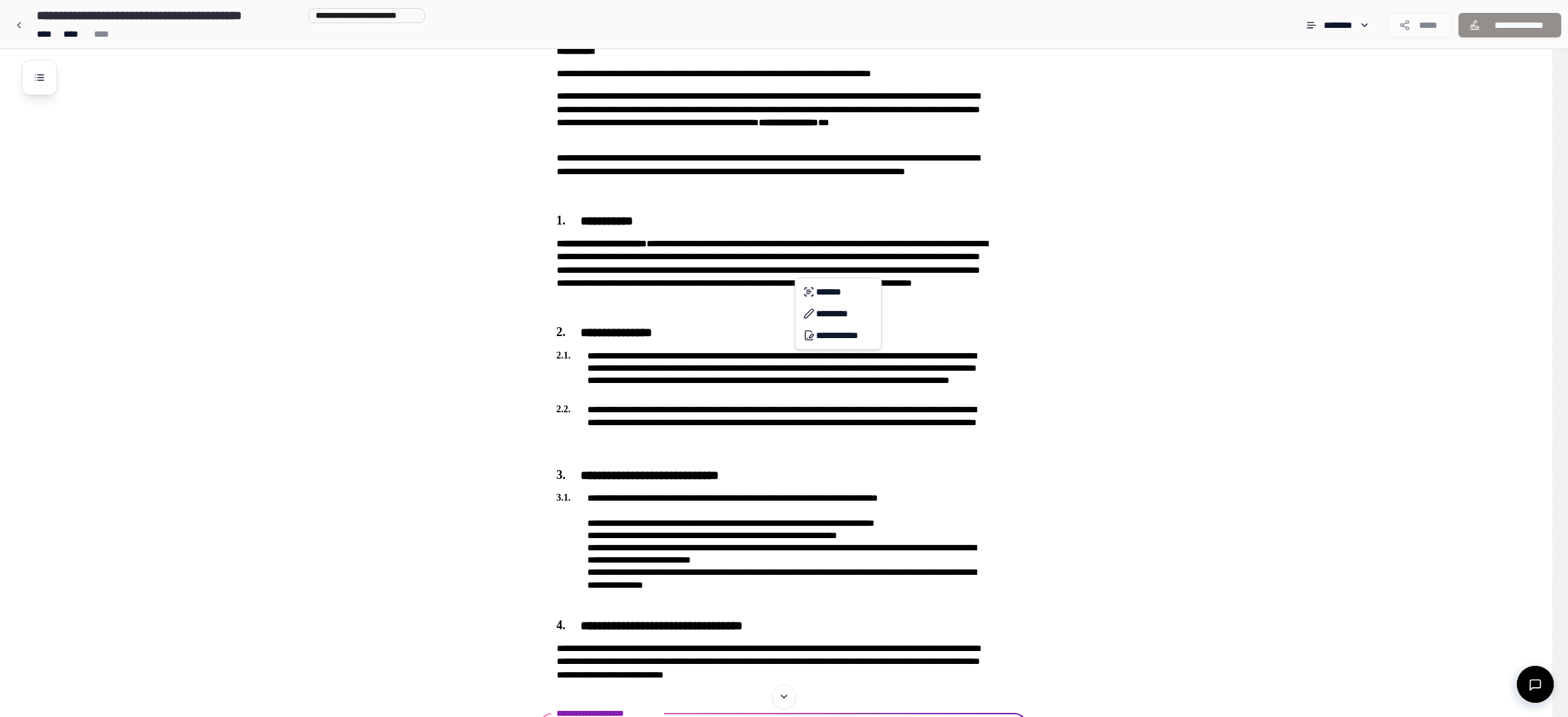 click on "**********" at bounding box center (784, 355) 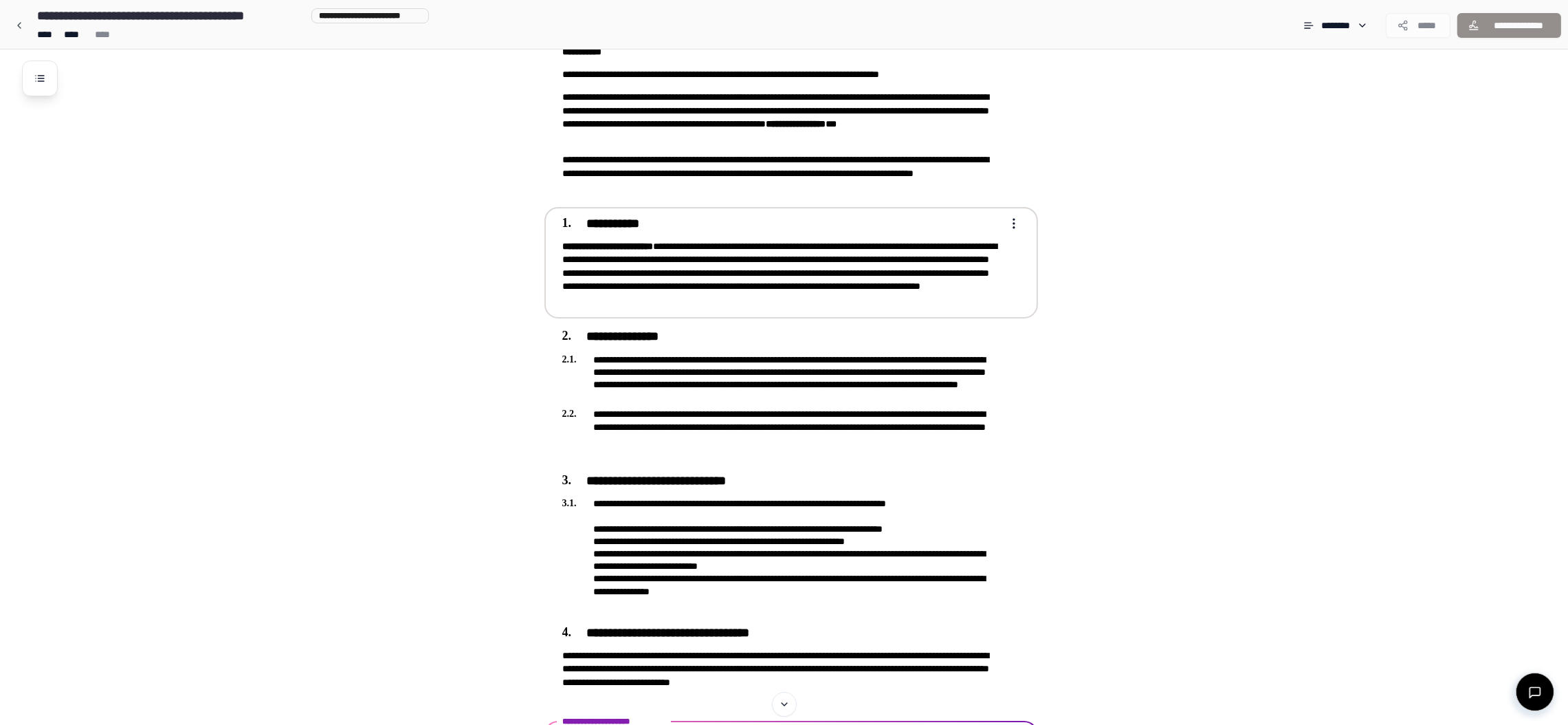 click on "**********" at bounding box center [791, 261] 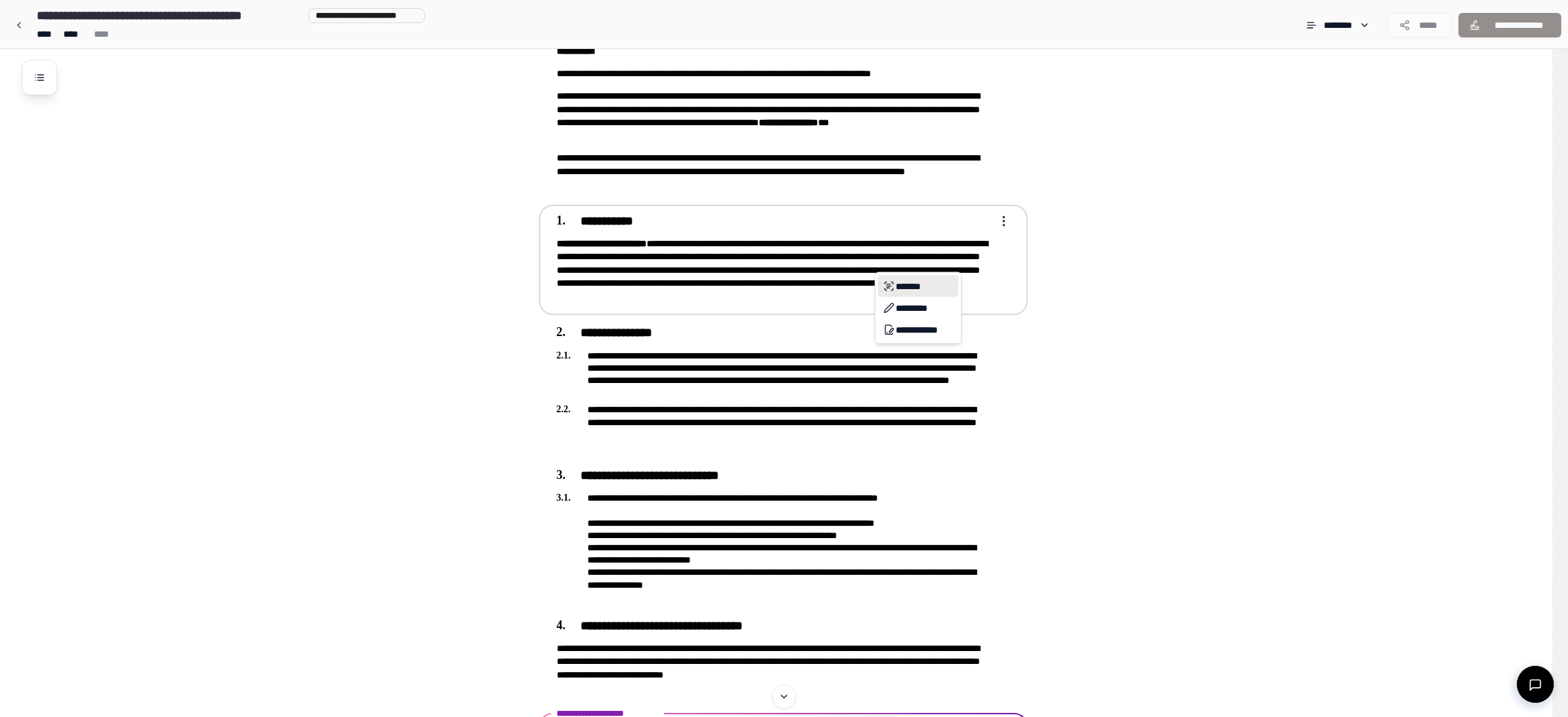 click on "*******" at bounding box center (918, 286) 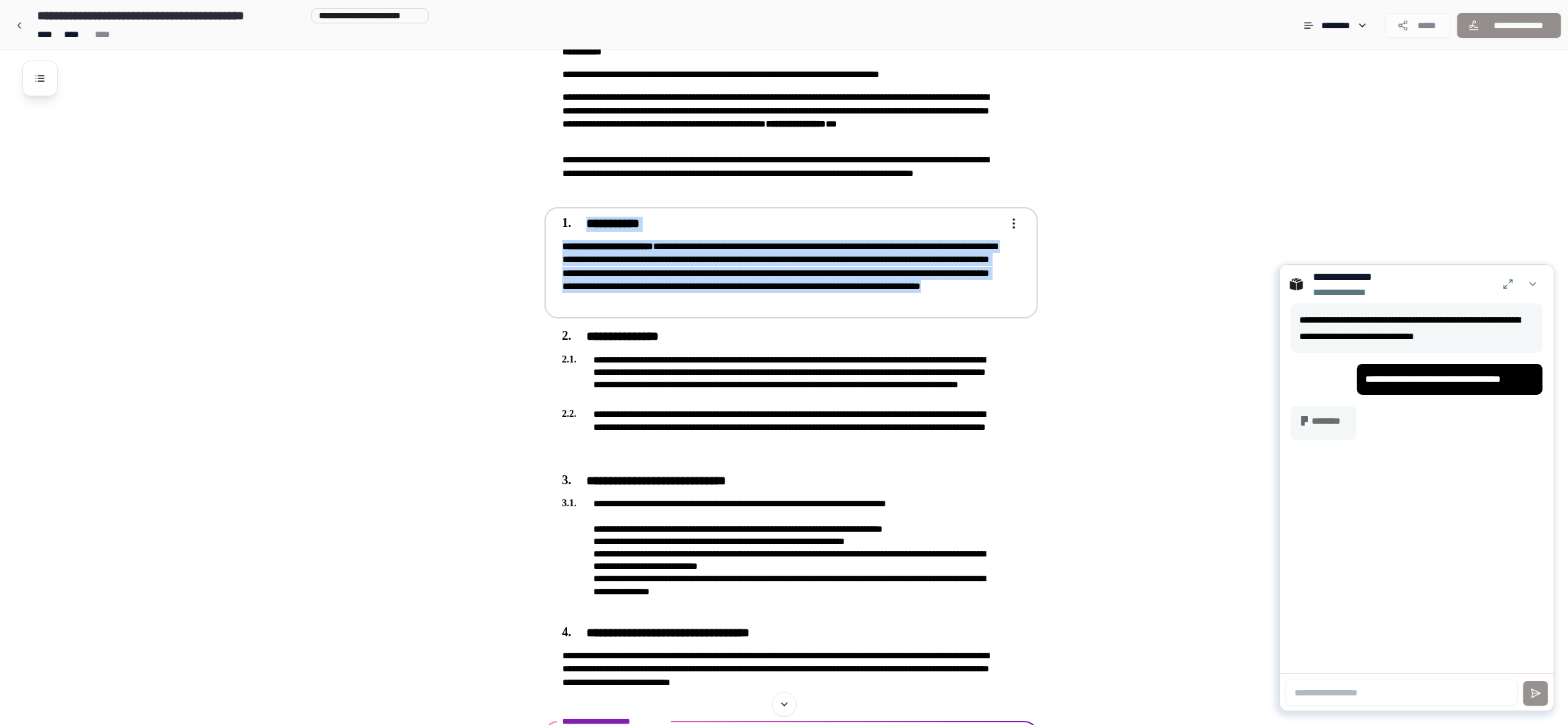 drag, startPoint x: 909, startPoint y: 297, endPoint x: 545, endPoint y: 216, distance: 372.9035 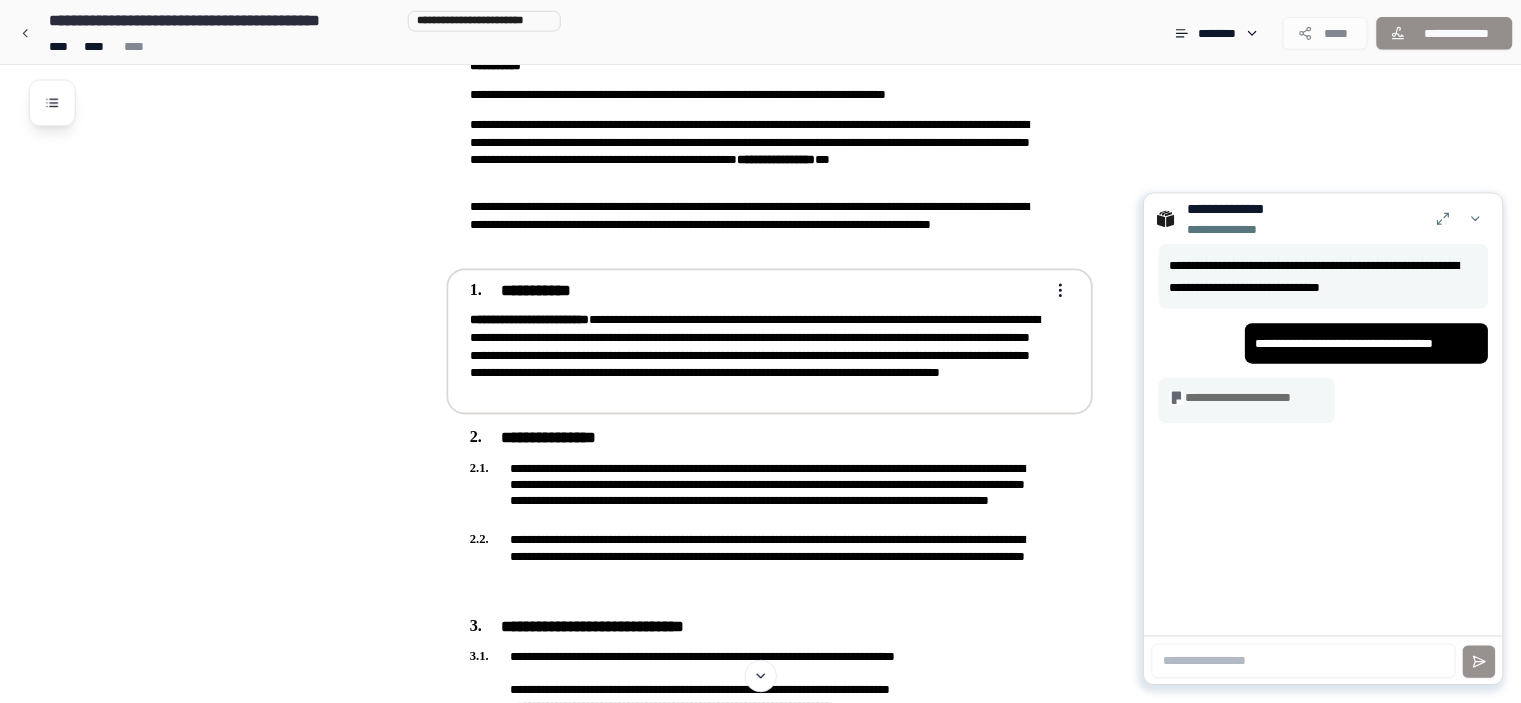 scroll, scrollTop: 267, scrollLeft: 0, axis: vertical 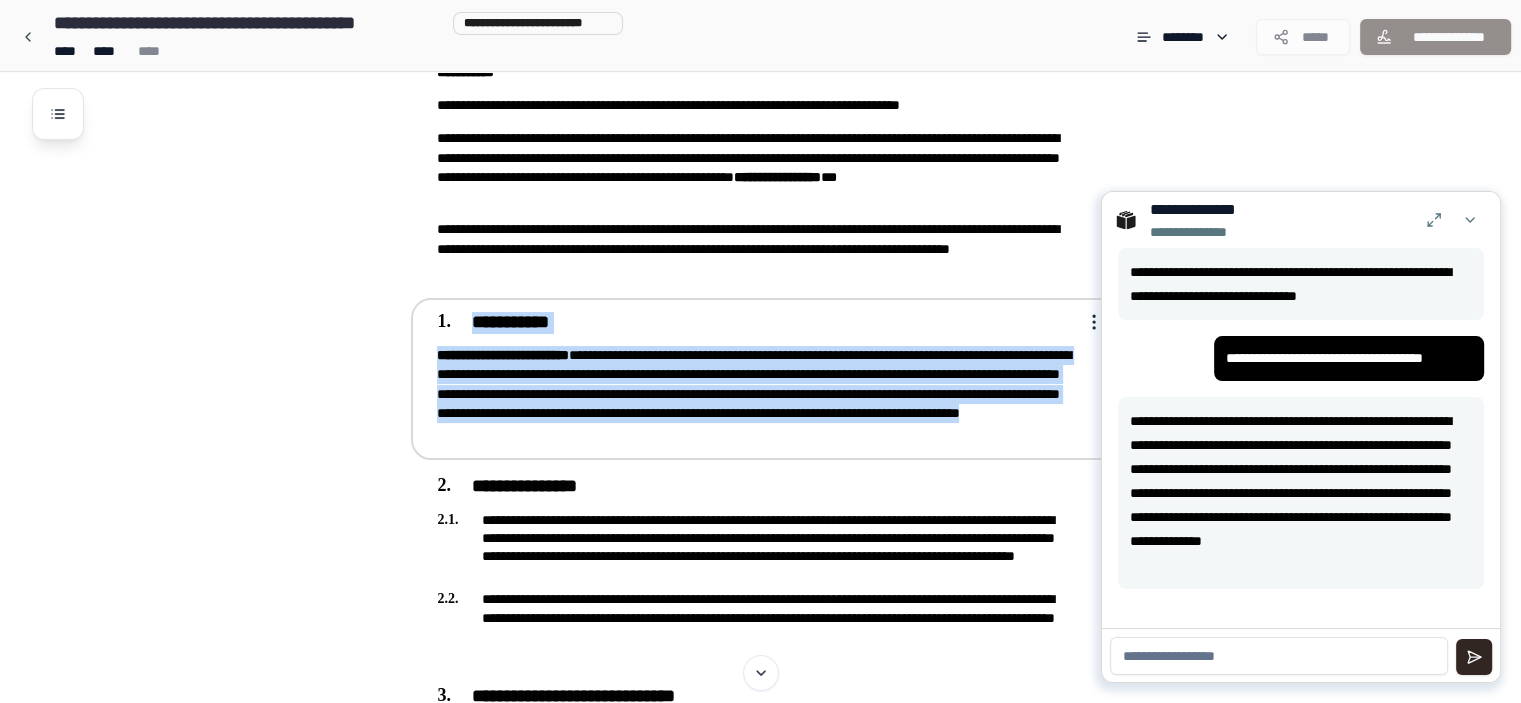 drag, startPoint x: 944, startPoint y: 433, endPoint x: 428, endPoint y: 325, distance: 527.1812 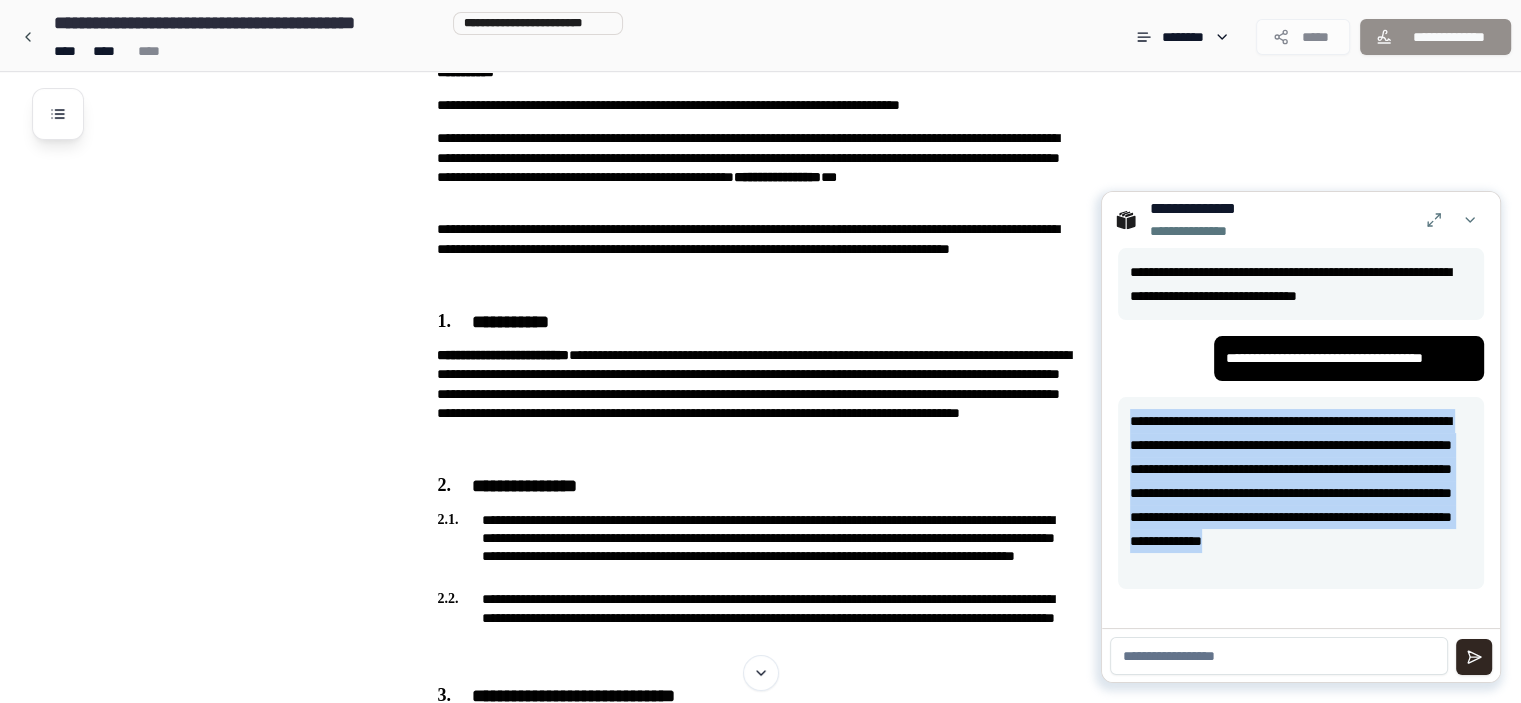 drag, startPoint x: 1126, startPoint y: 423, endPoint x: 1392, endPoint y: 587, distance: 312.4932 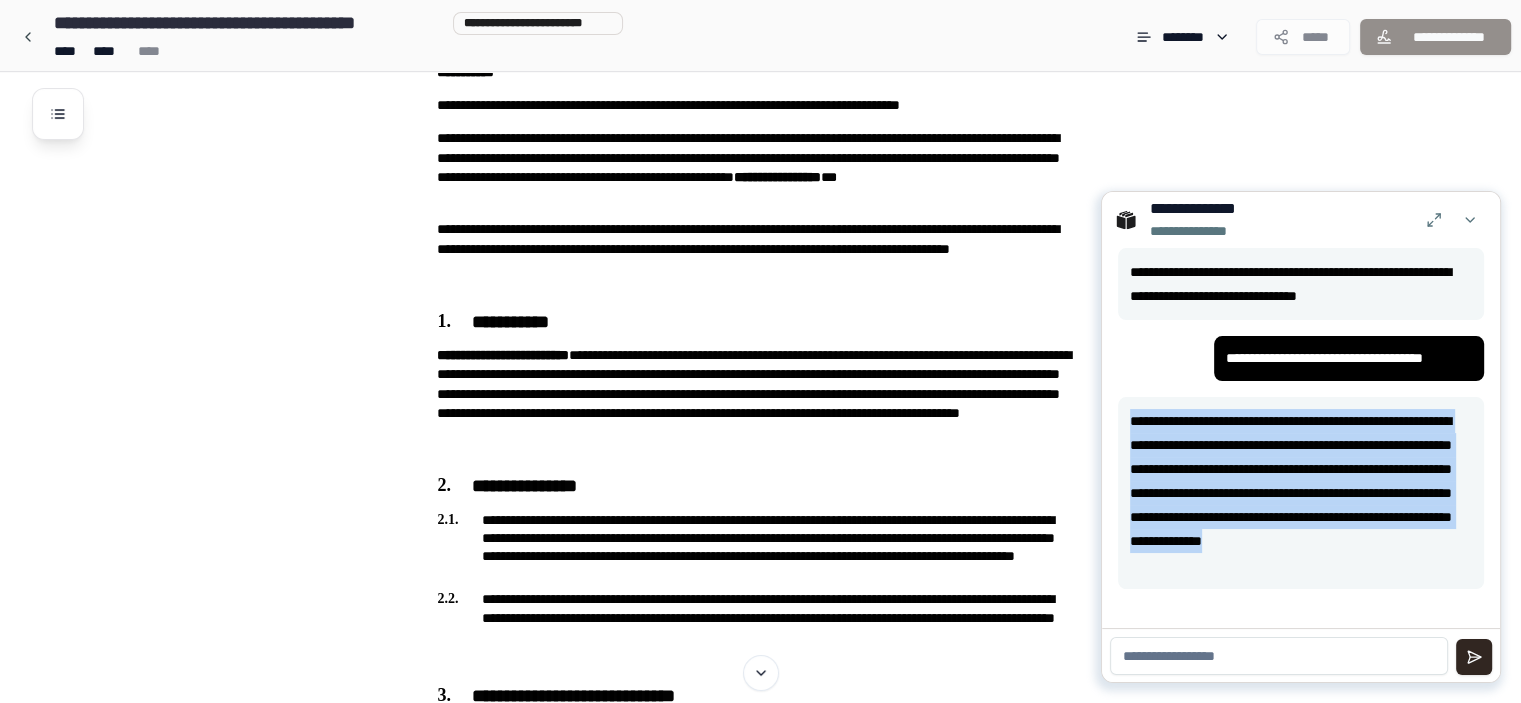 copy on "**********" 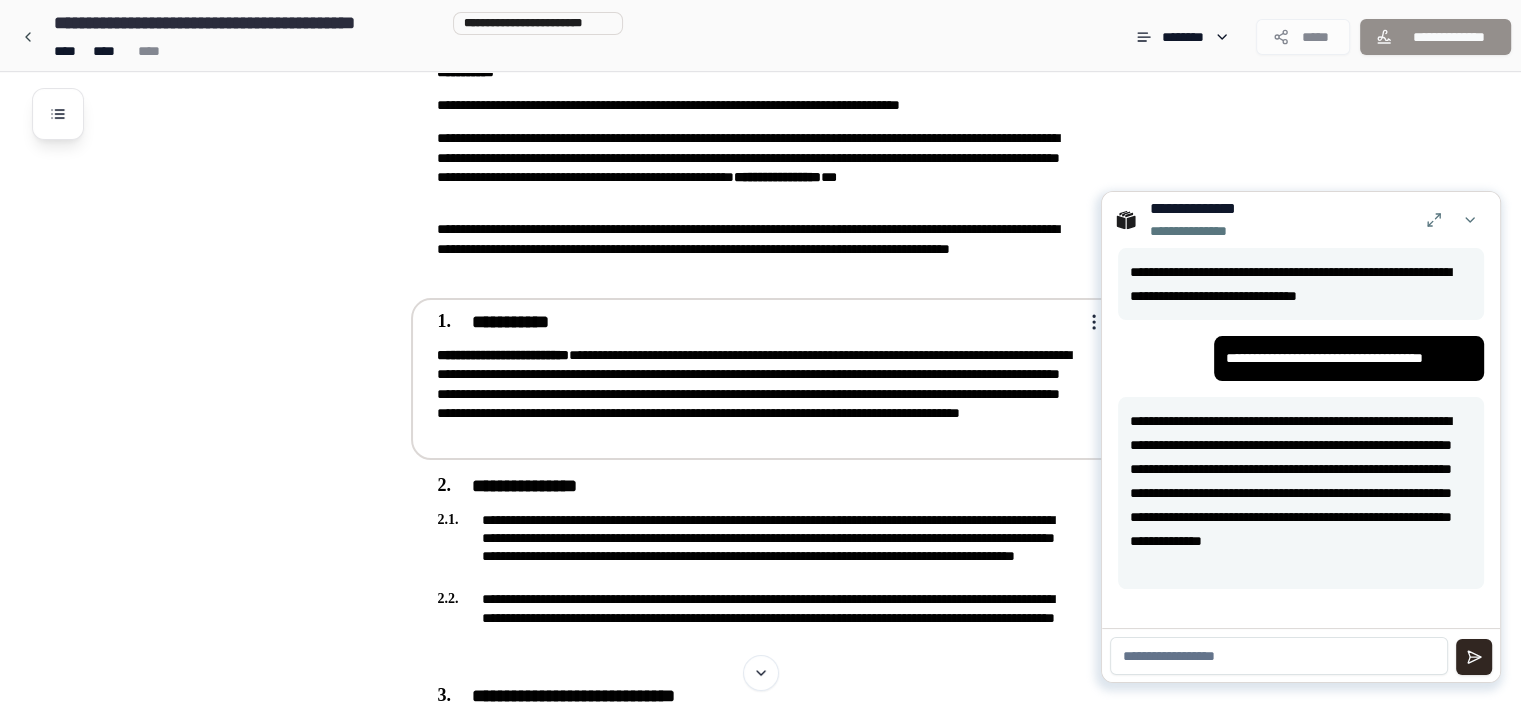 click on "**********" at bounding box center [756, 394] 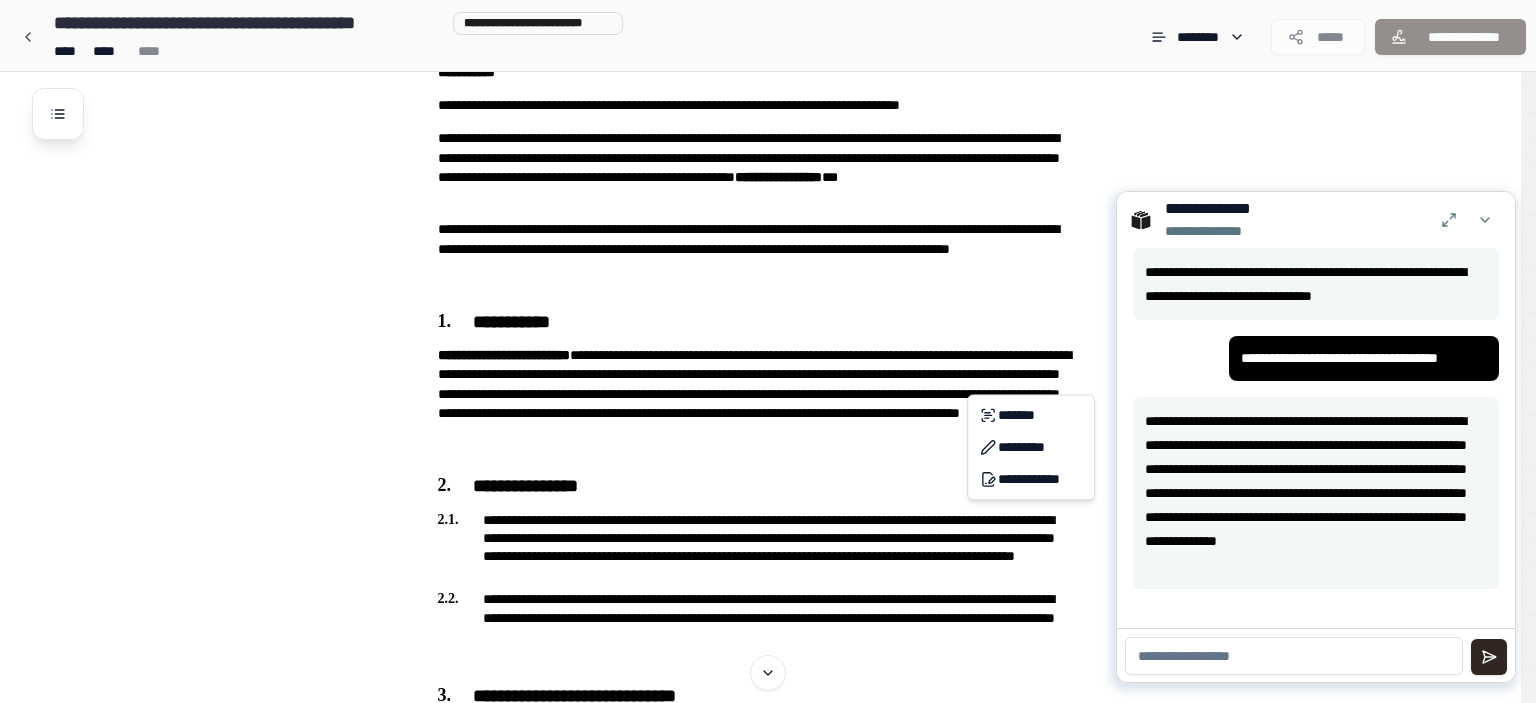 click on "**********" at bounding box center [768, 522] 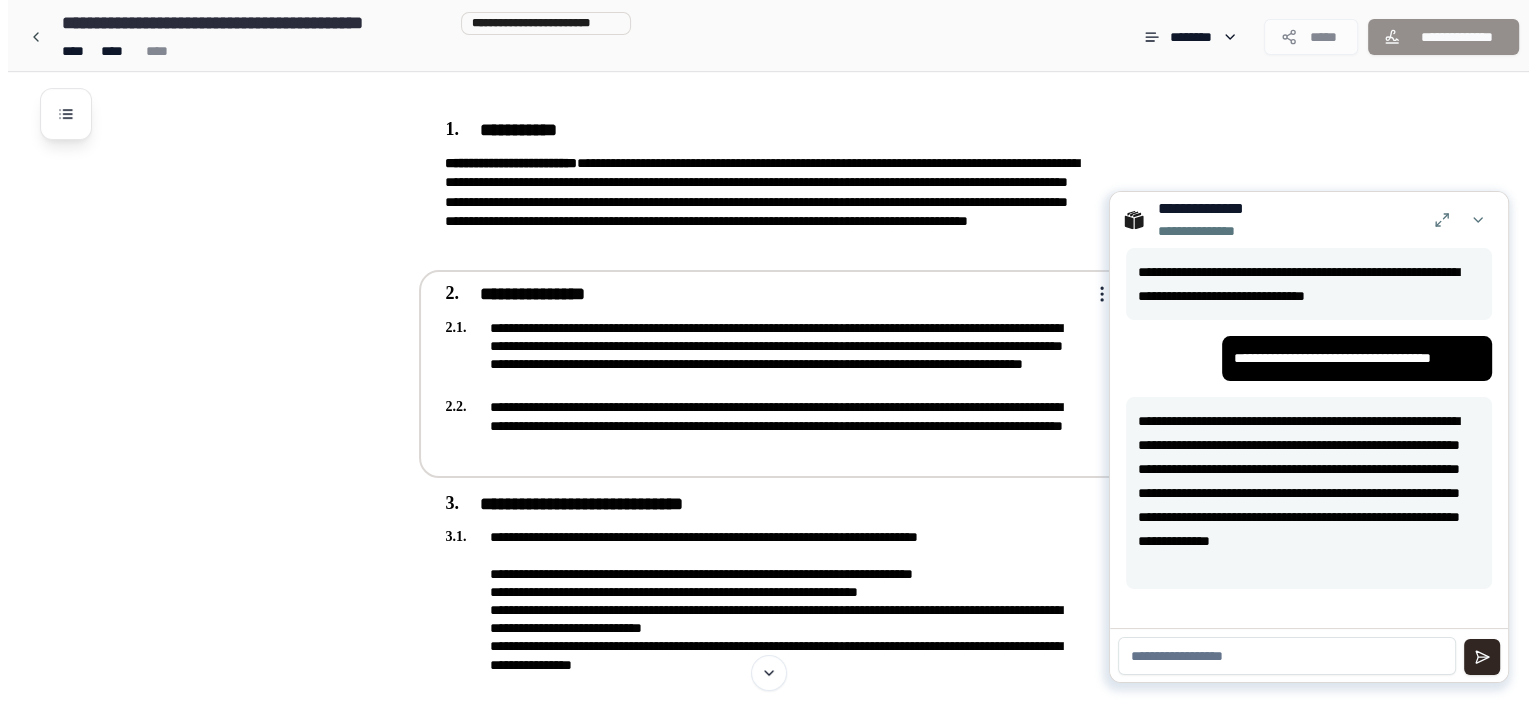 scroll, scrollTop: 467, scrollLeft: 0, axis: vertical 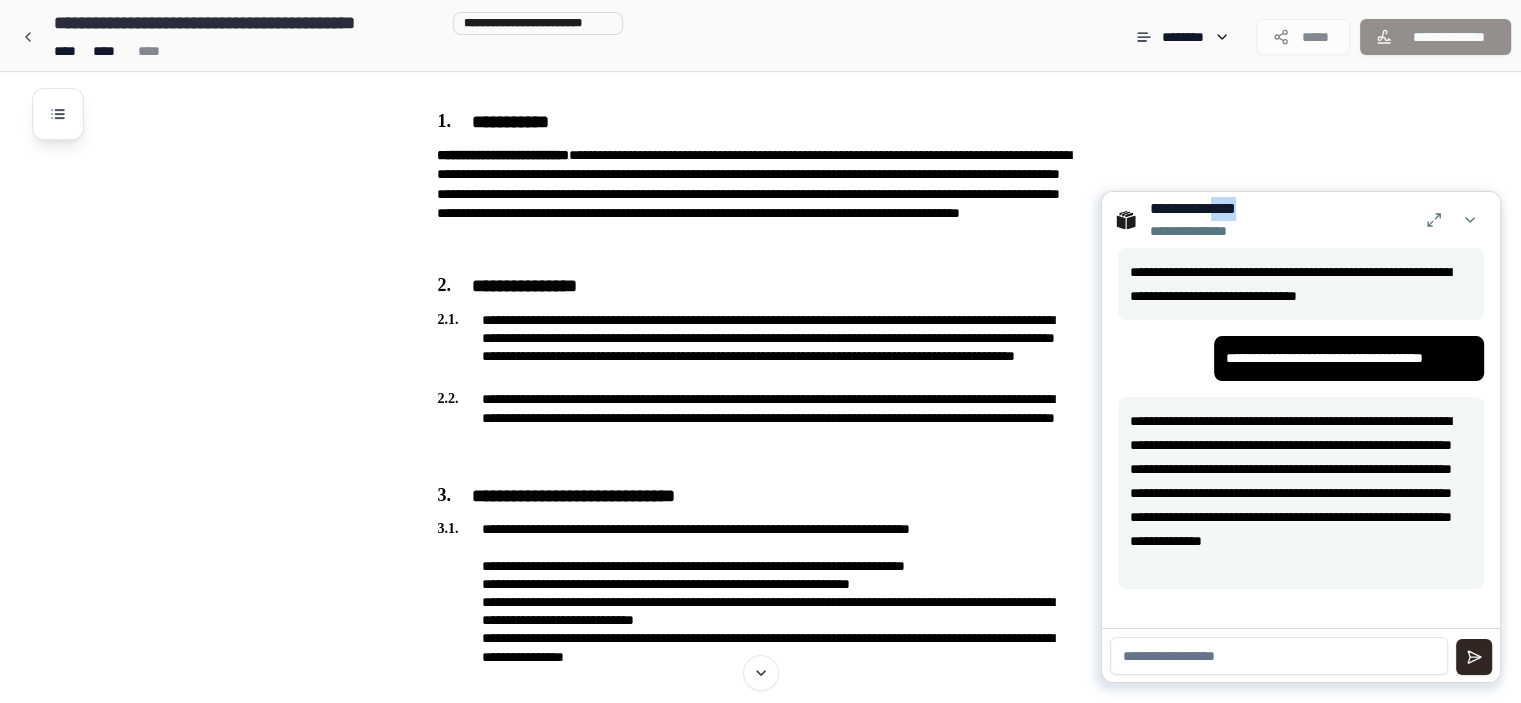 drag, startPoint x: 1221, startPoint y: 218, endPoint x: 1279, endPoint y: 220, distance: 58.034473 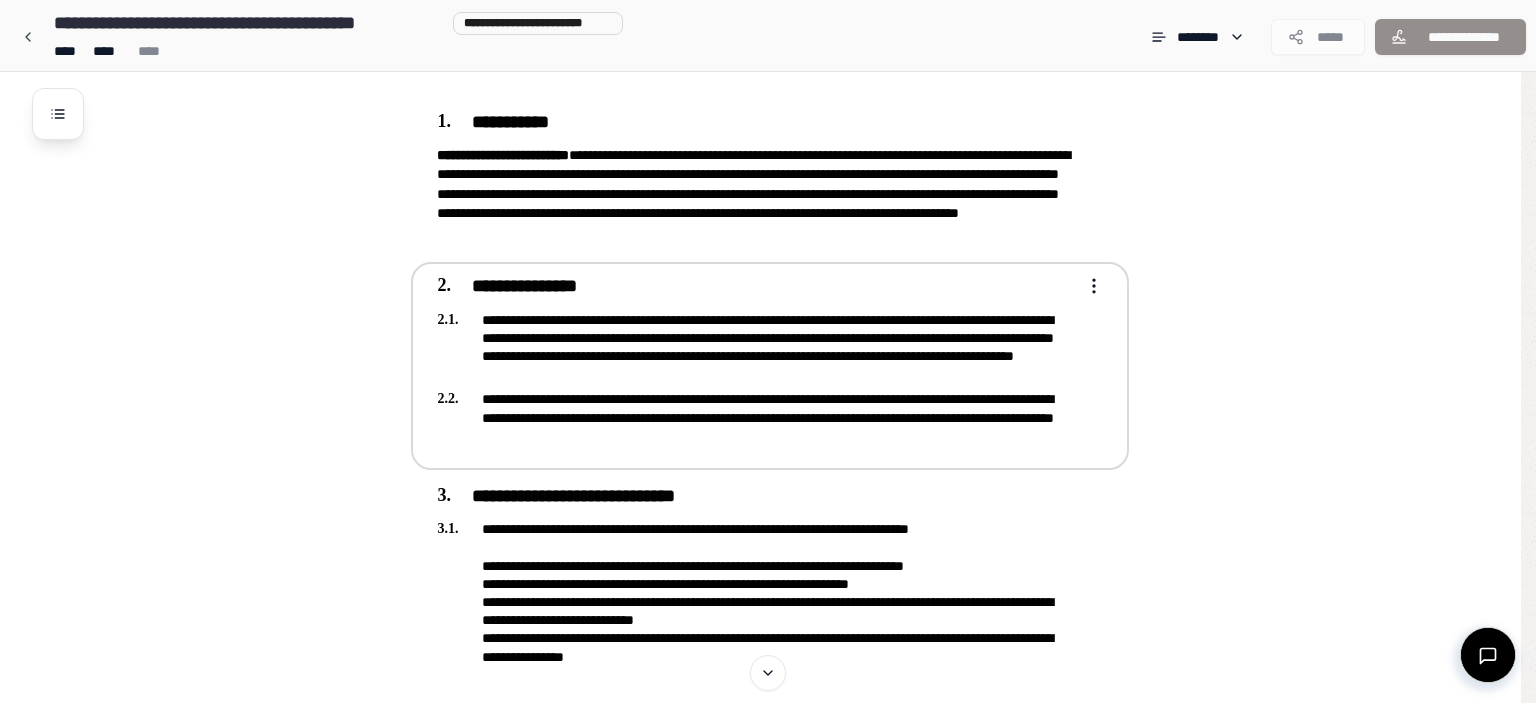 click on "**********" at bounding box center [760, 322] 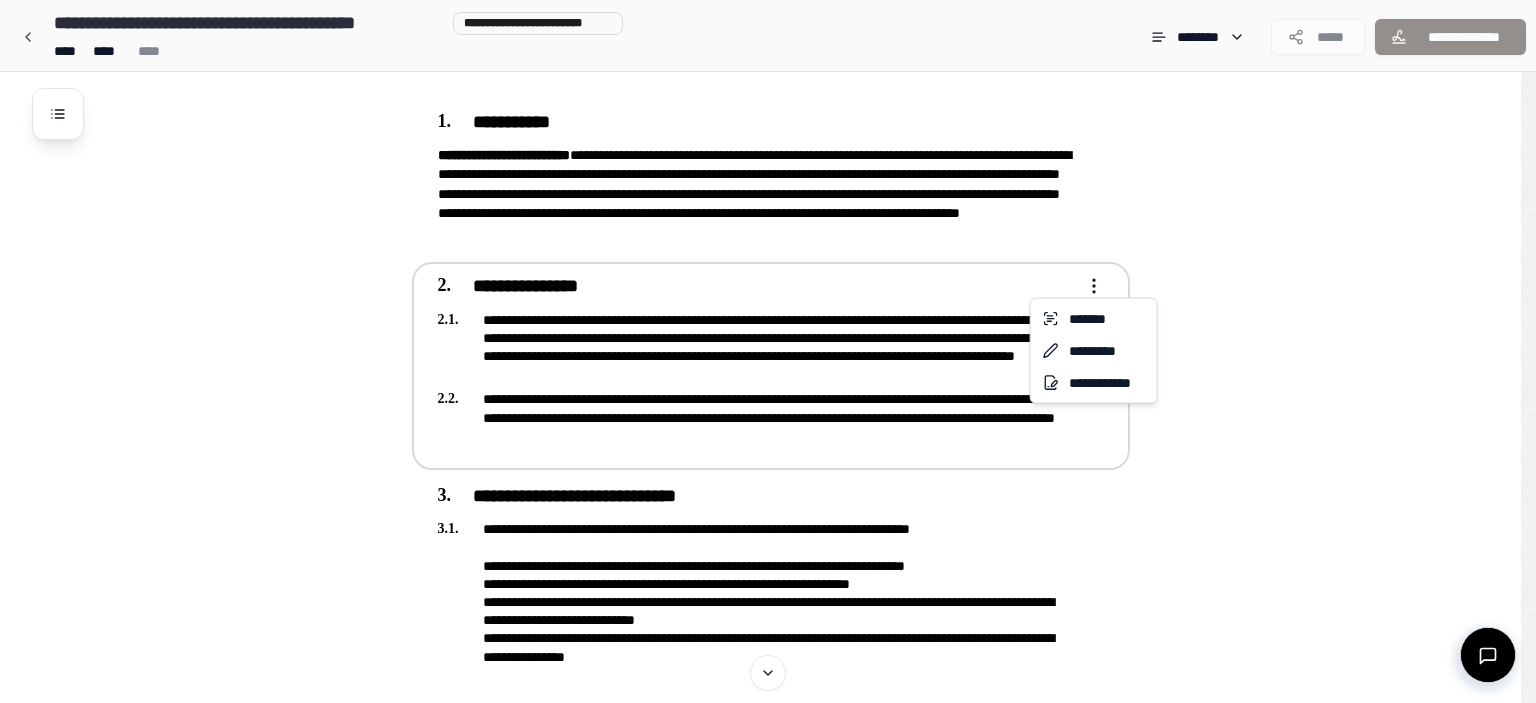 drag, startPoint x: 990, startPoint y: 443, endPoint x: 844, endPoint y: 429, distance: 146.6697 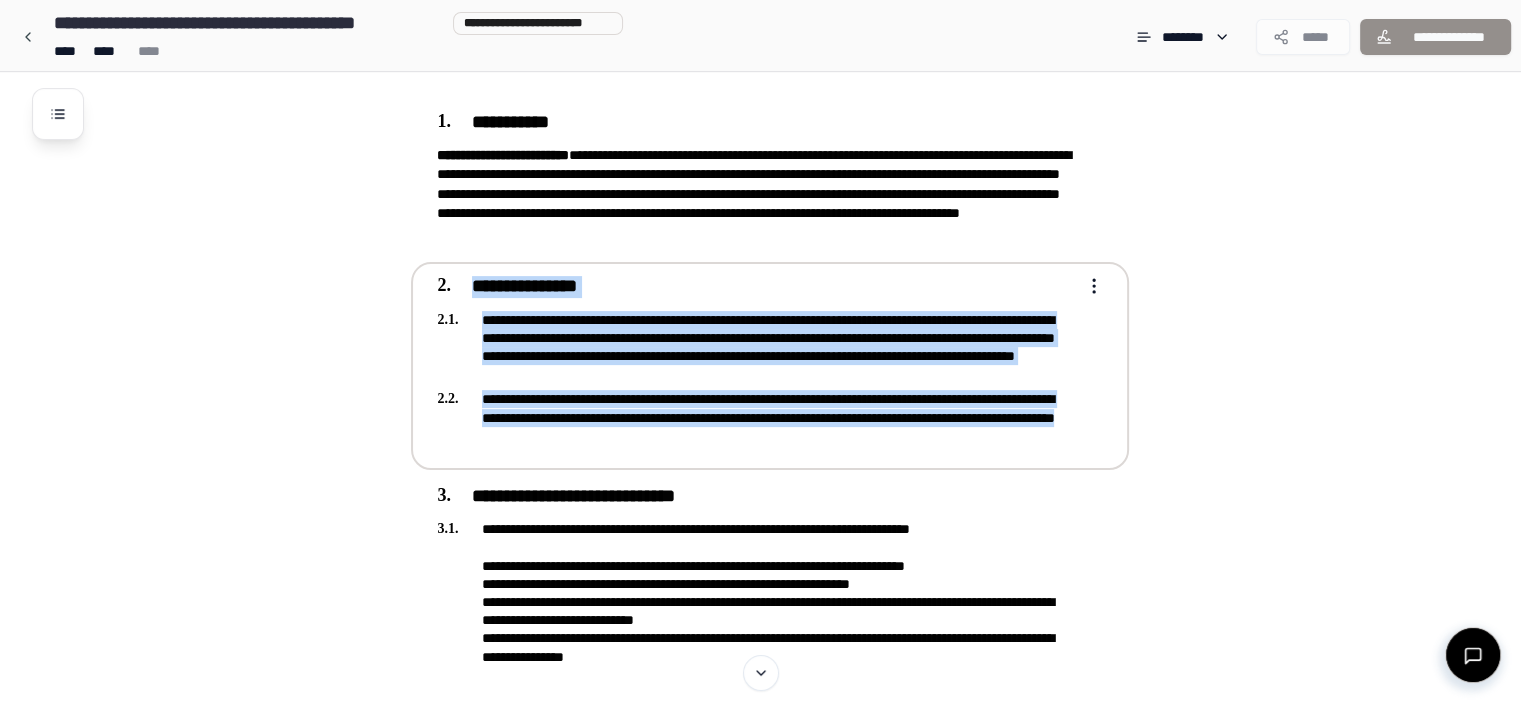 copy on "**********" 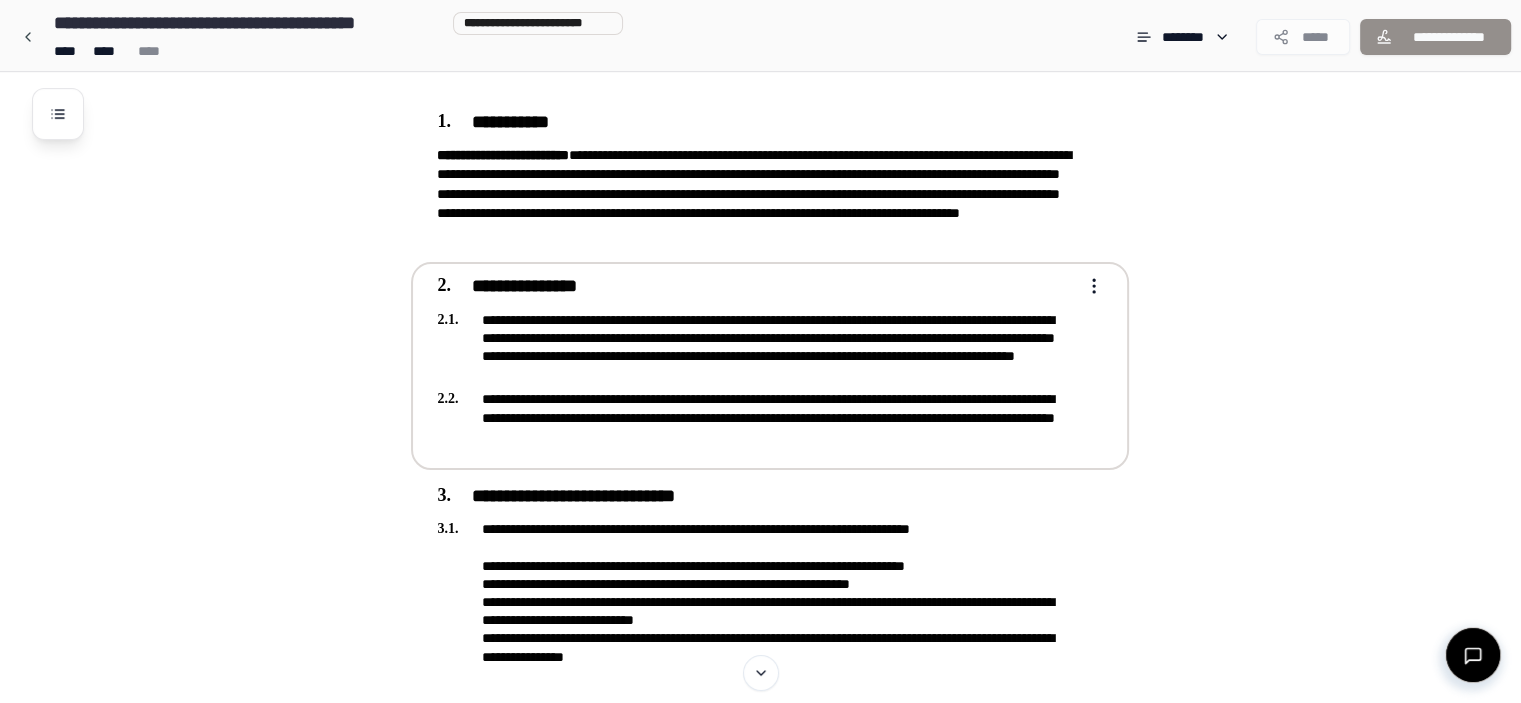 click on "**********" at bounding box center (756, 287) 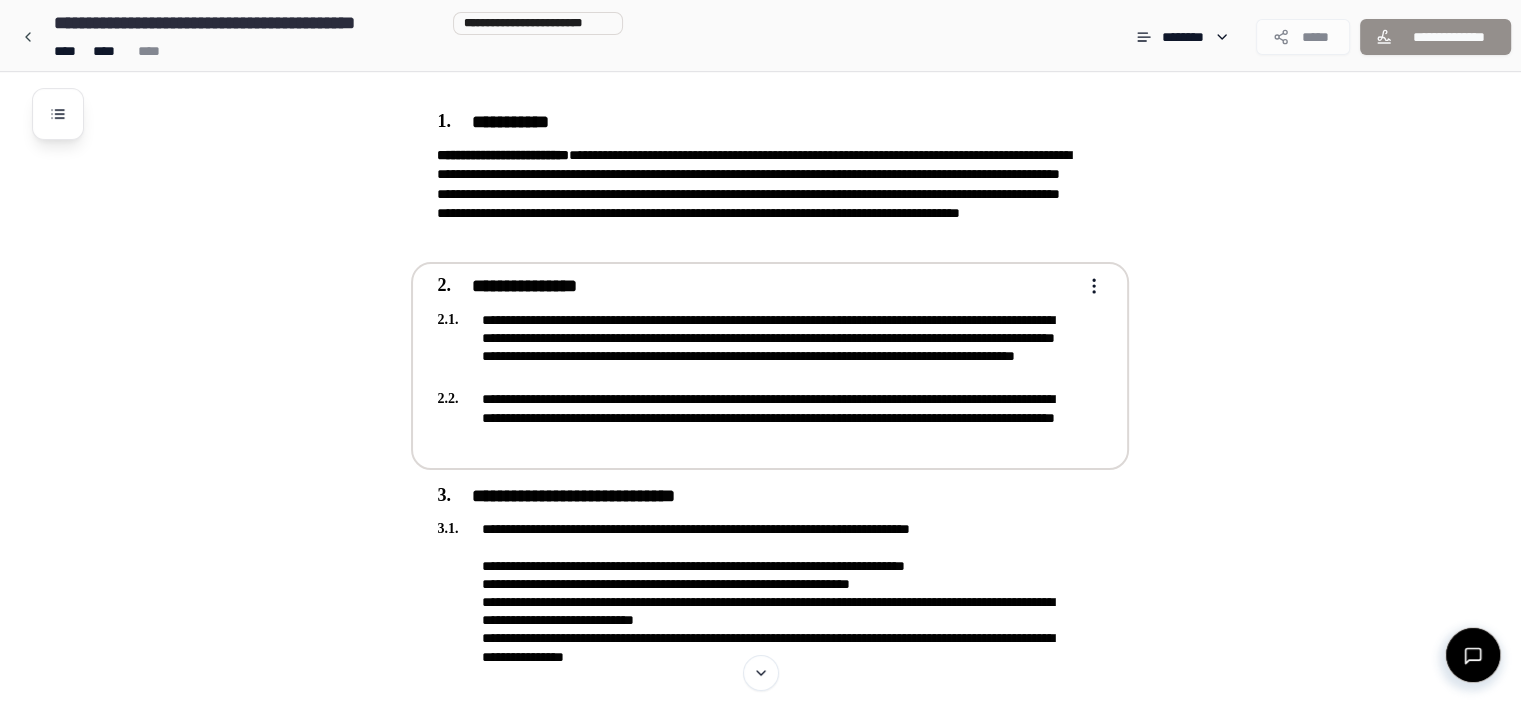 drag, startPoint x: 433, startPoint y: 285, endPoint x: 1120, endPoint y: 343, distance: 689.444 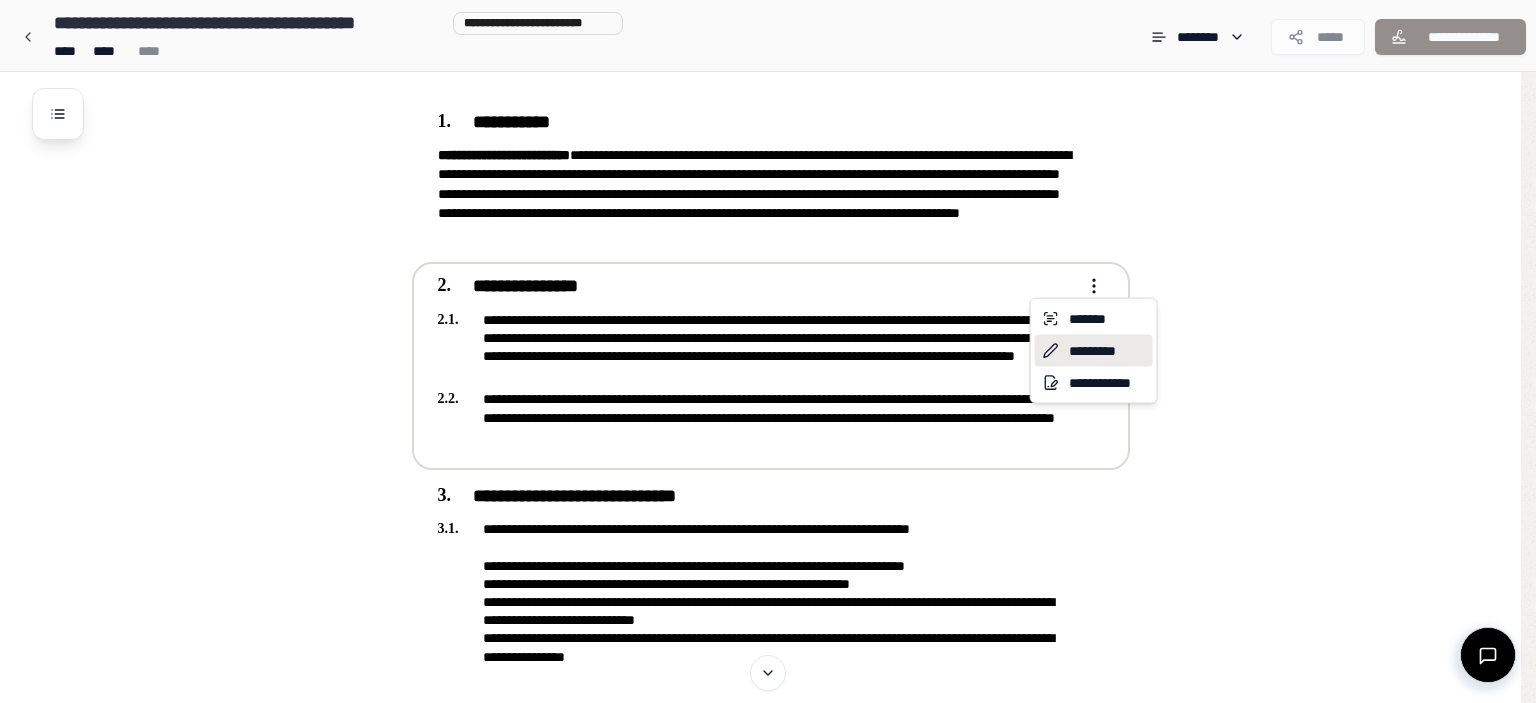 click on "*********" at bounding box center [1094, 351] 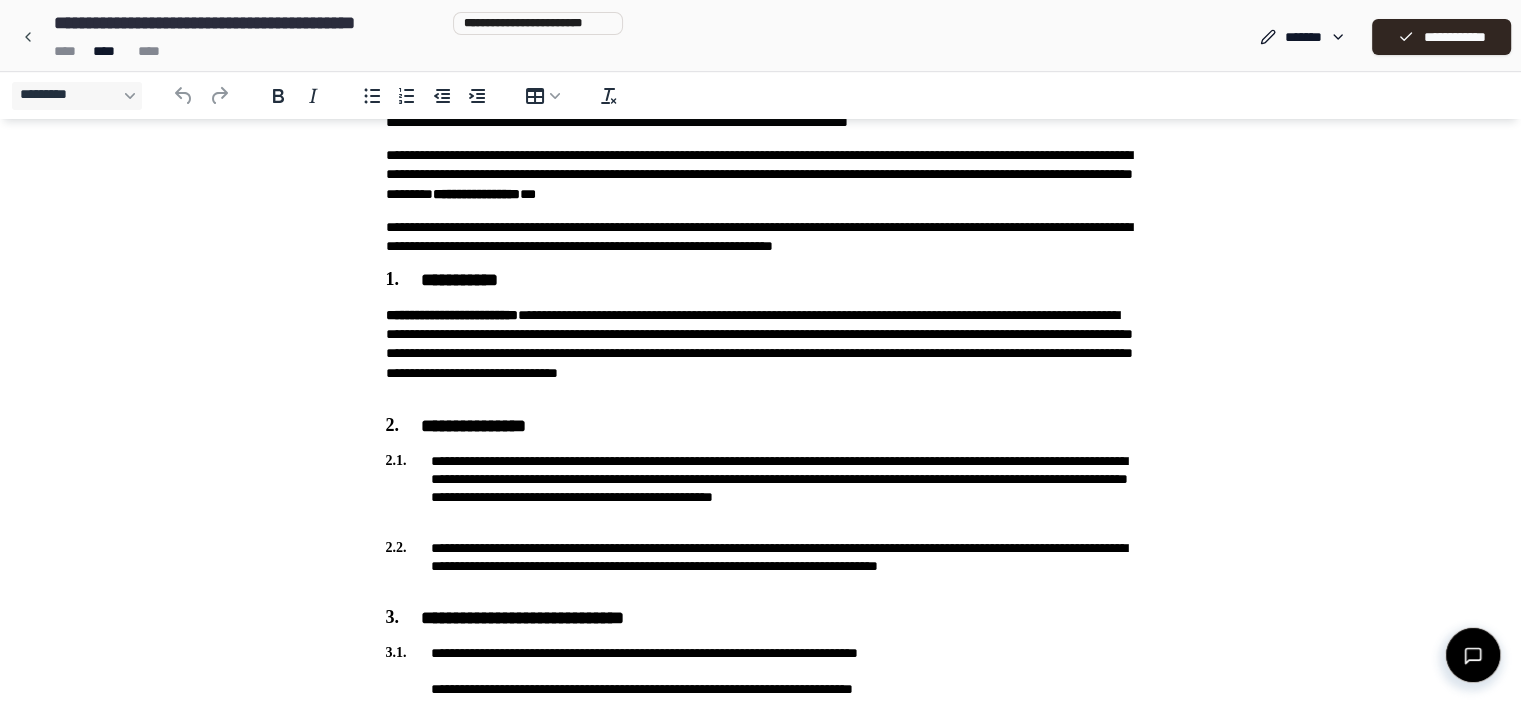 scroll, scrollTop: 300, scrollLeft: 0, axis: vertical 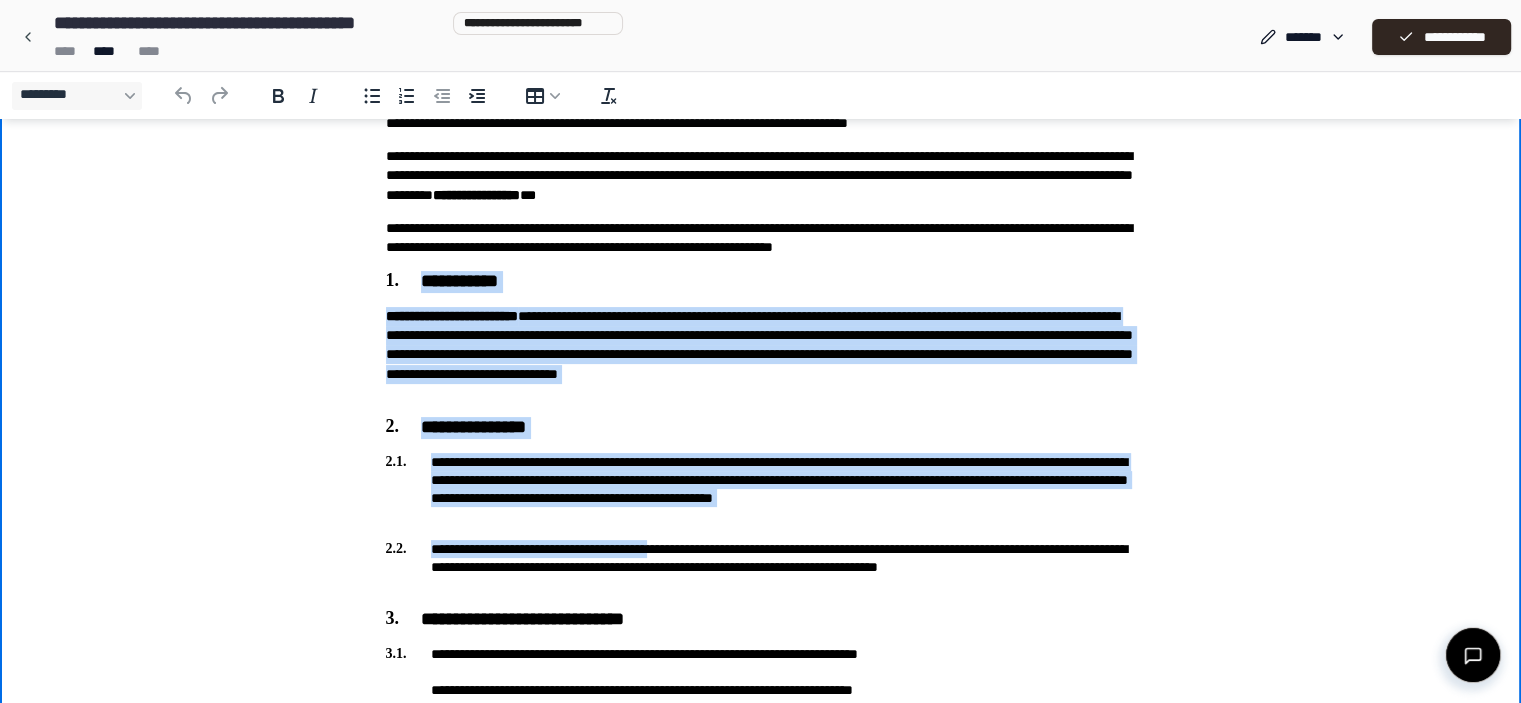 drag, startPoint x: 377, startPoint y: 273, endPoint x: 700, endPoint y: 552, distance: 426.81378 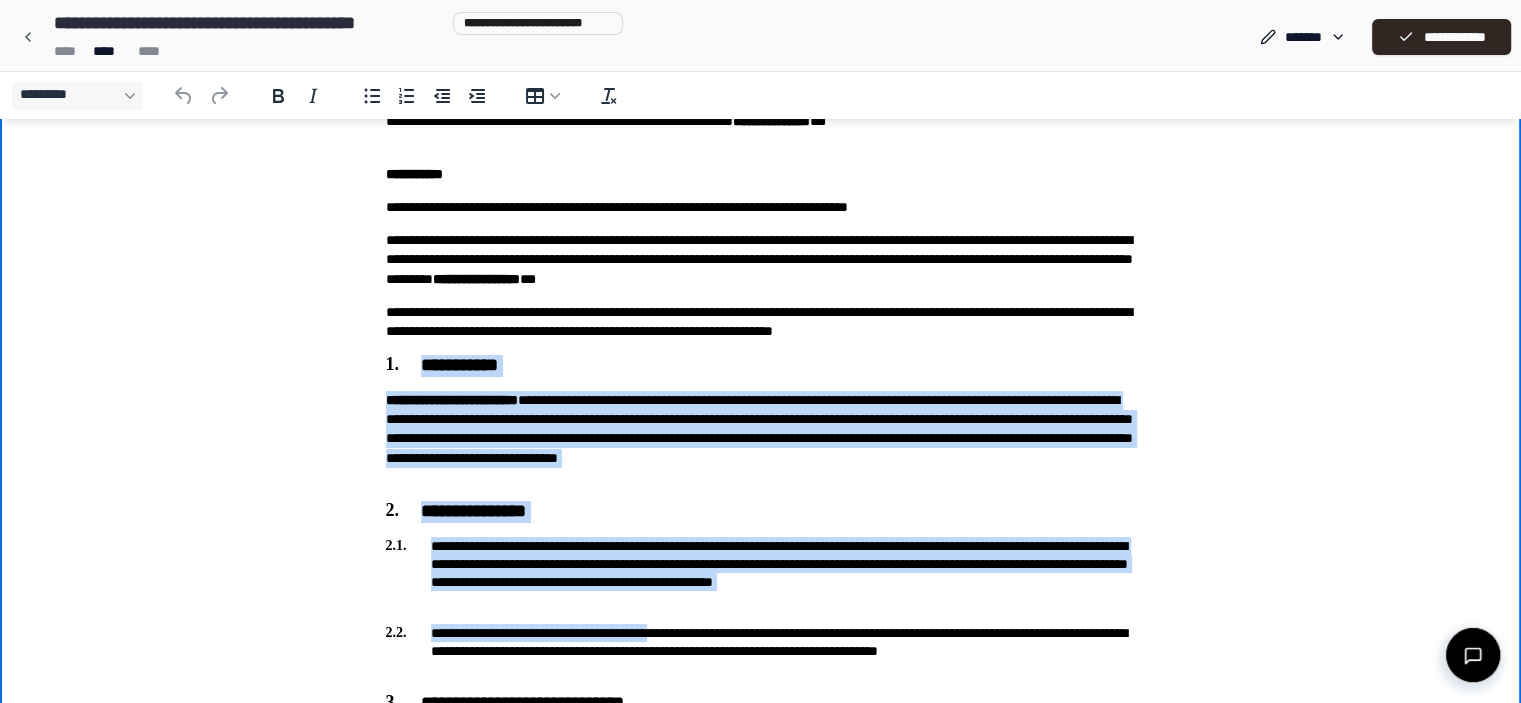 scroll, scrollTop: 100, scrollLeft: 0, axis: vertical 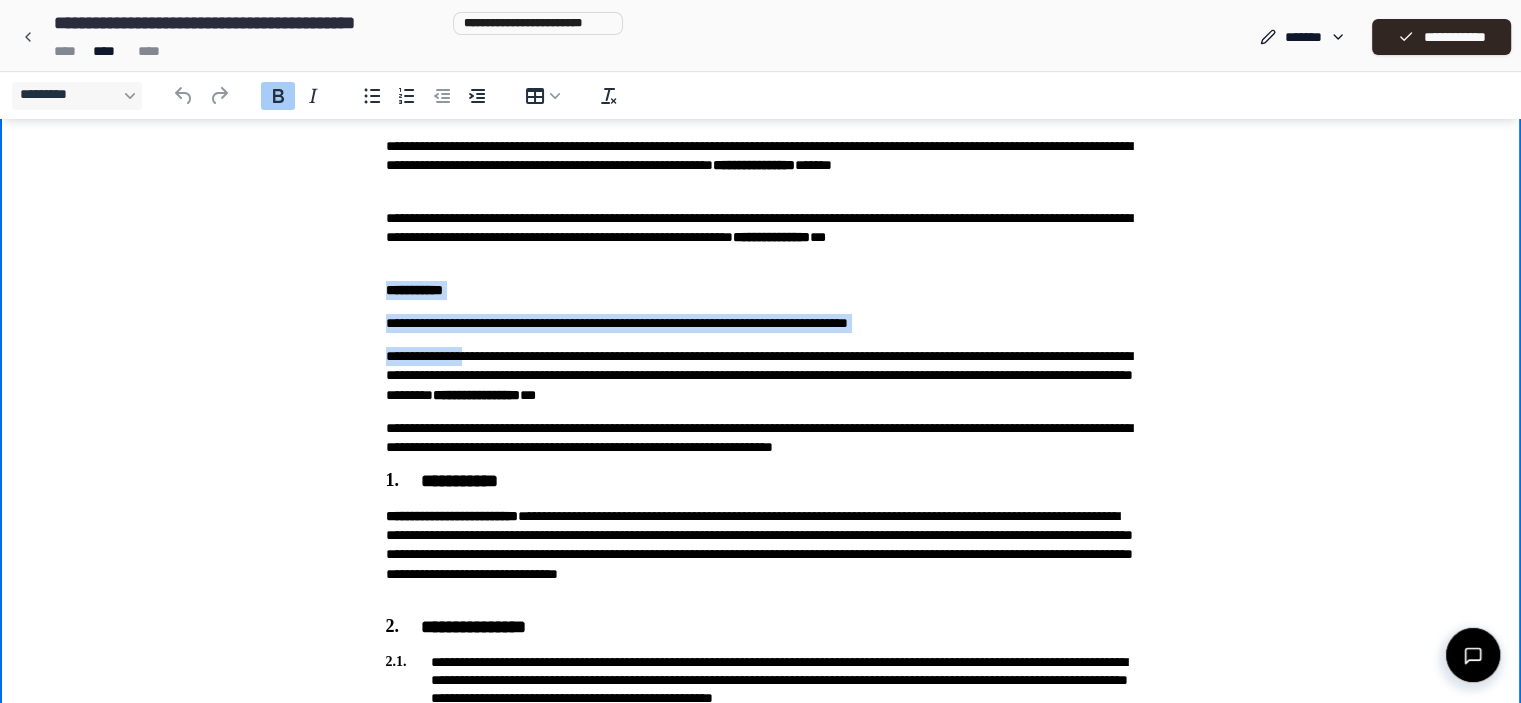 drag, startPoint x: 377, startPoint y: 287, endPoint x: 480, endPoint y: 359, distance: 125.670204 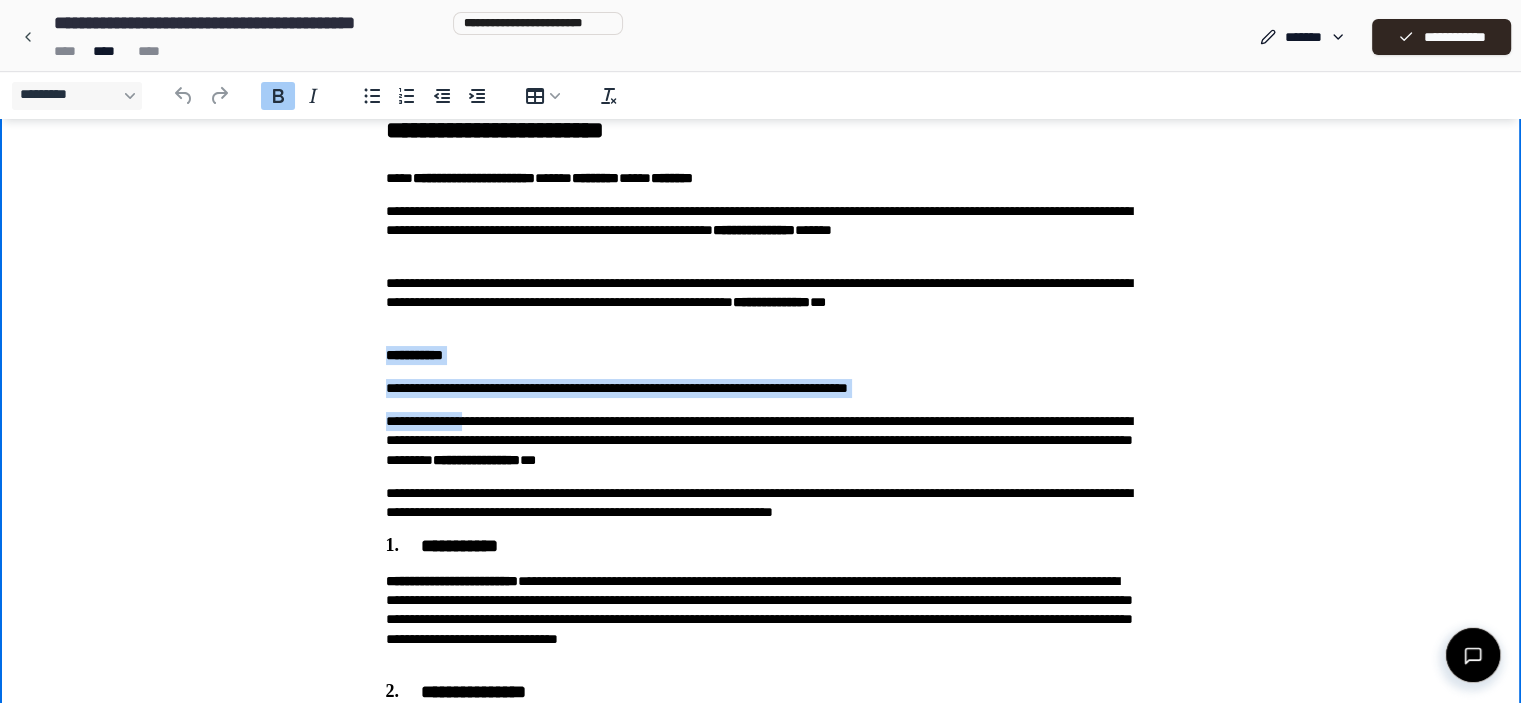 scroll, scrollTop: 0, scrollLeft: 0, axis: both 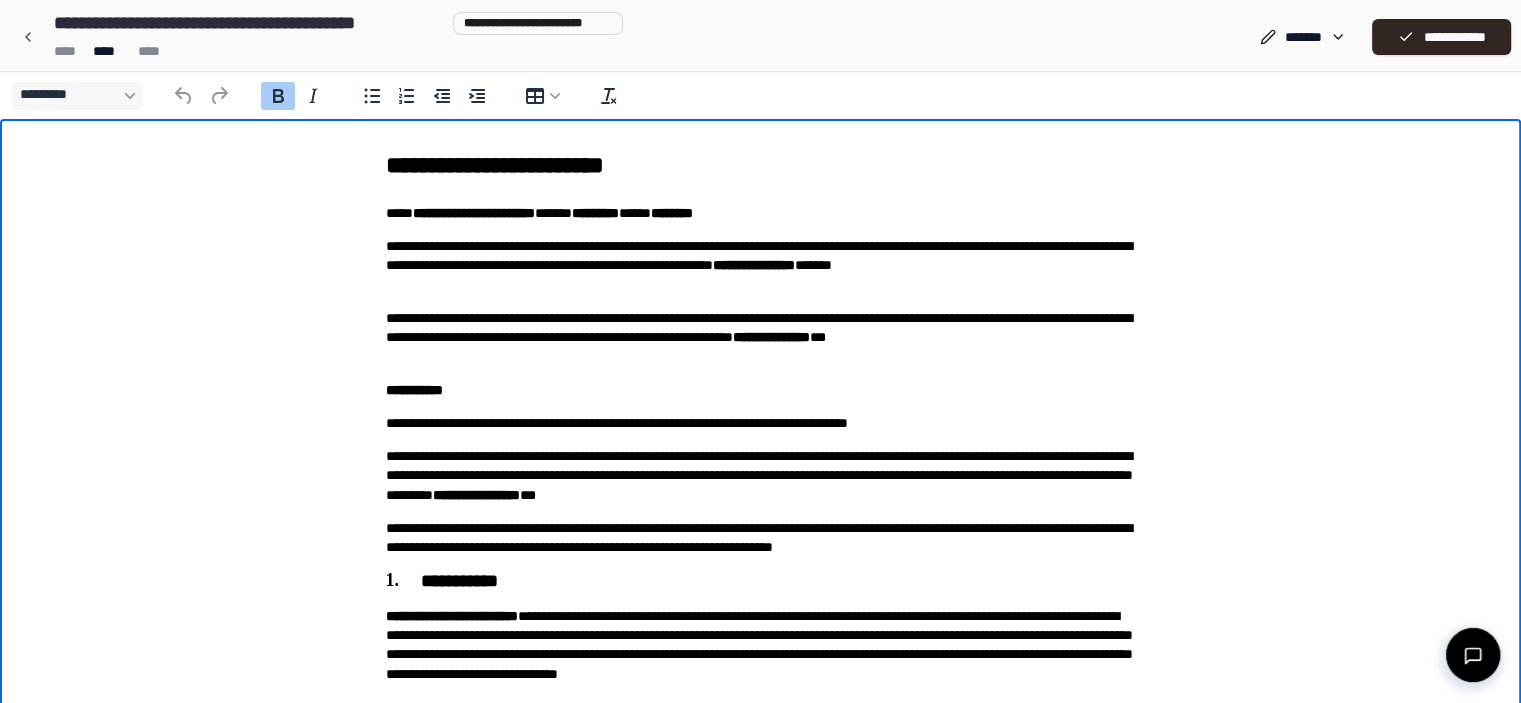 click on "**********" at bounding box center (760, 674) 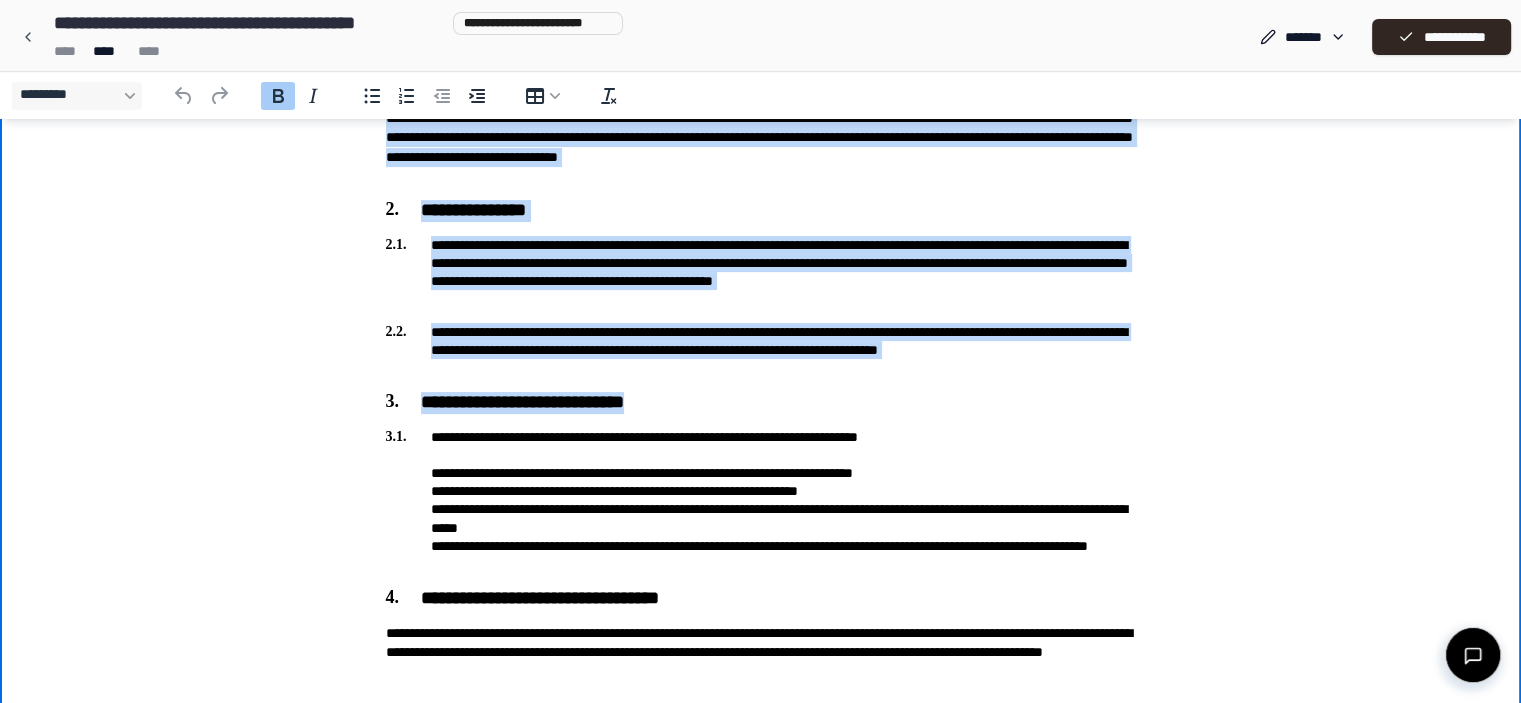 scroll, scrollTop: 584, scrollLeft: 0, axis: vertical 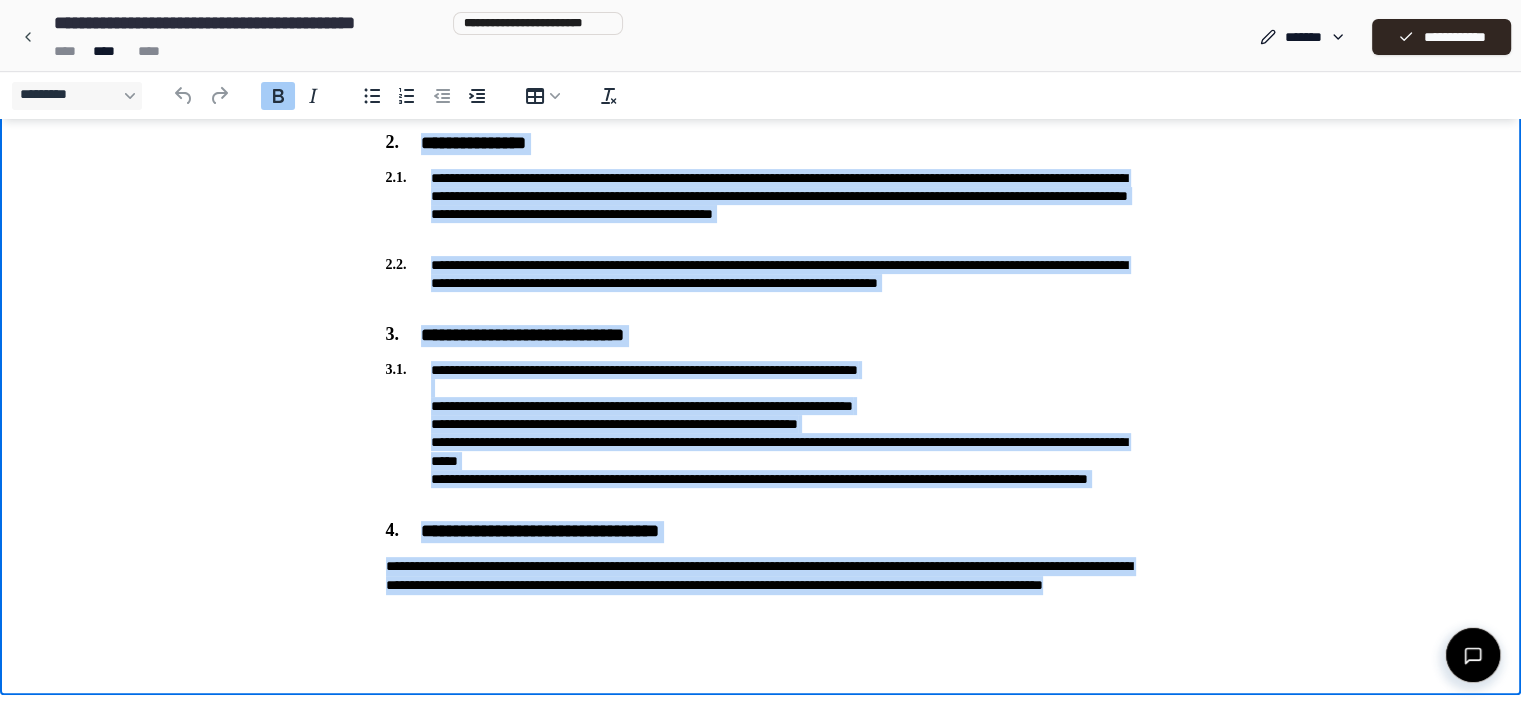 drag, startPoint x: 382, startPoint y: -201, endPoint x: 791, endPoint y: 620, distance: 917.2361 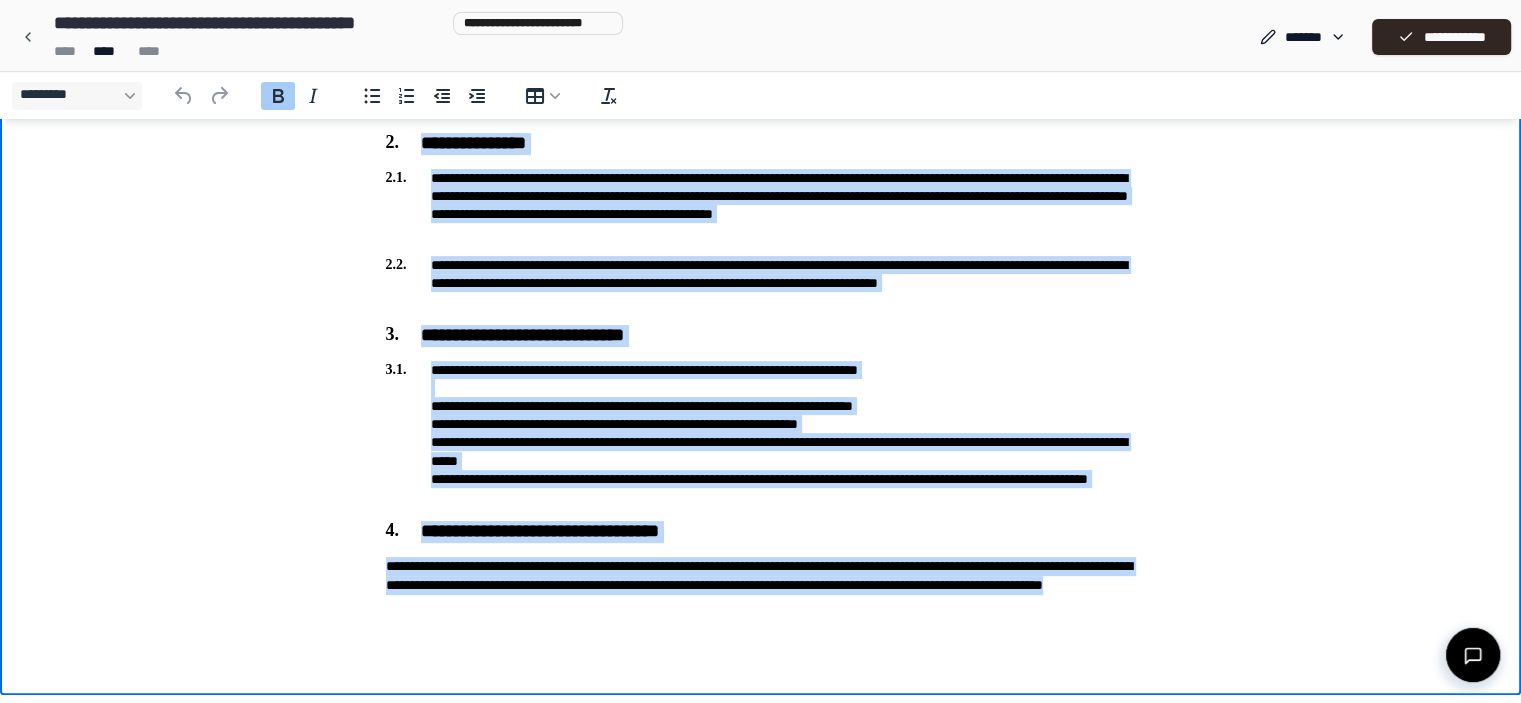 copy on "**********" 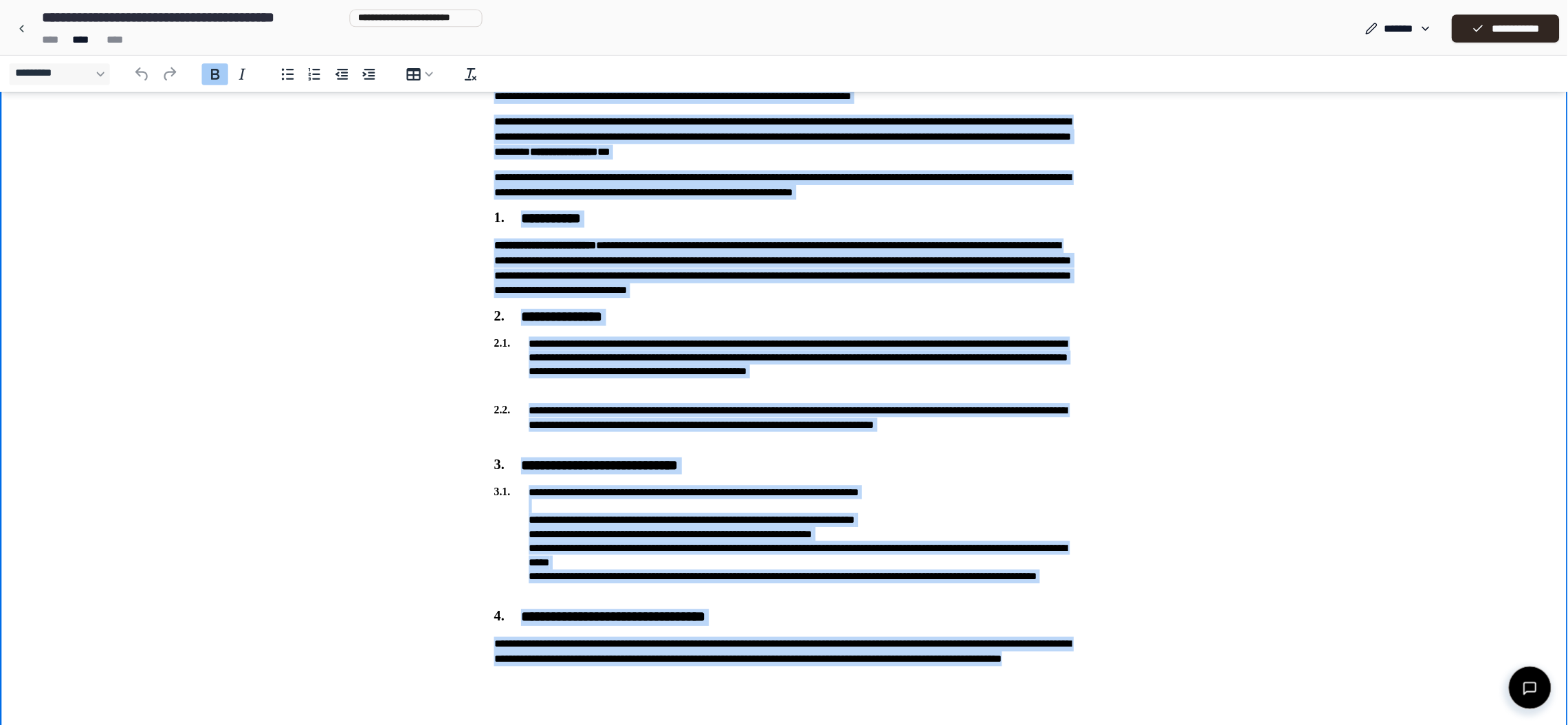 scroll, scrollTop: 146, scrollLeft: 0, axis: vertical 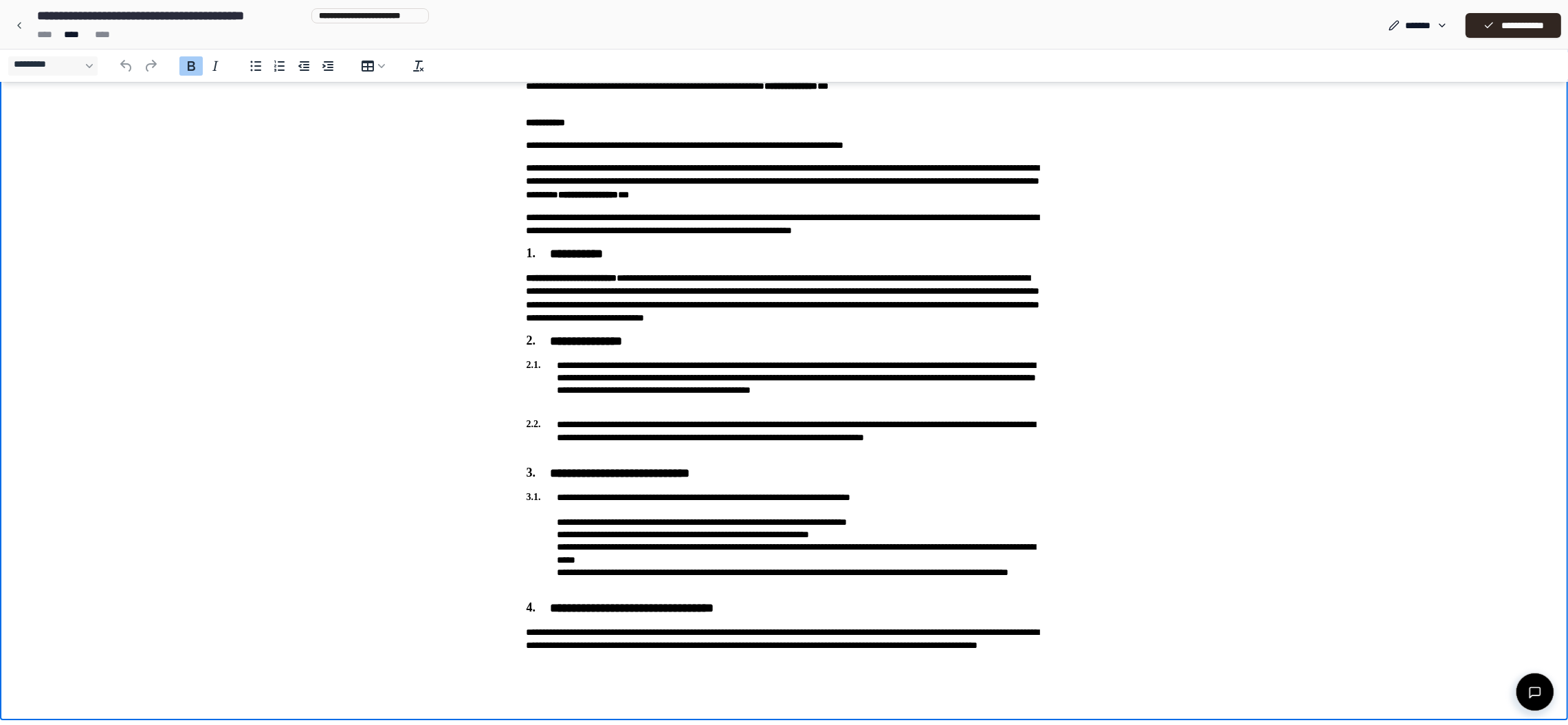 click on "**********" at bounding box center (784, 311) 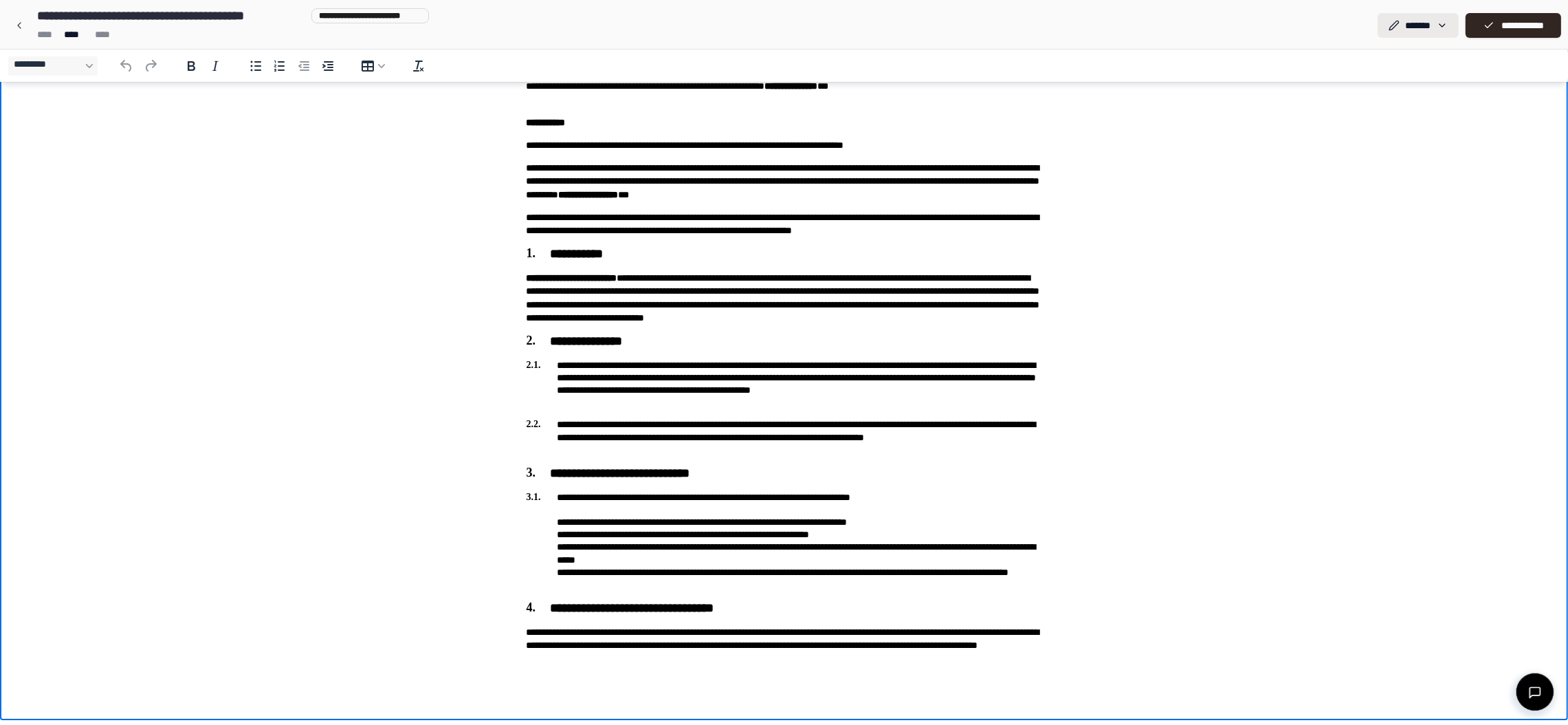 click on "**********" at bounding box center [784, 290] 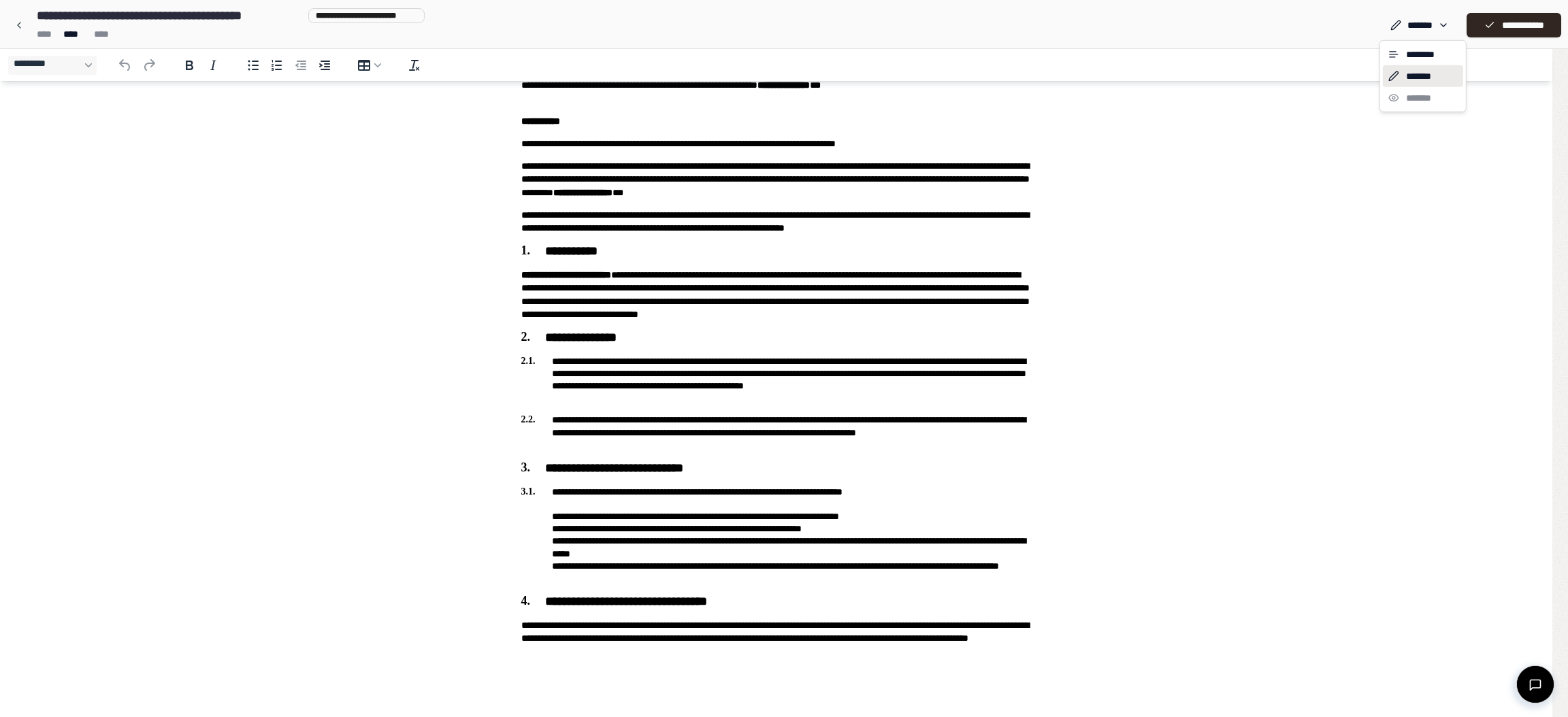 drag, startPoint x: 1230, startPoint y: 306, endPoint x: 1218, endPoint y: 373, distance: 68.06614 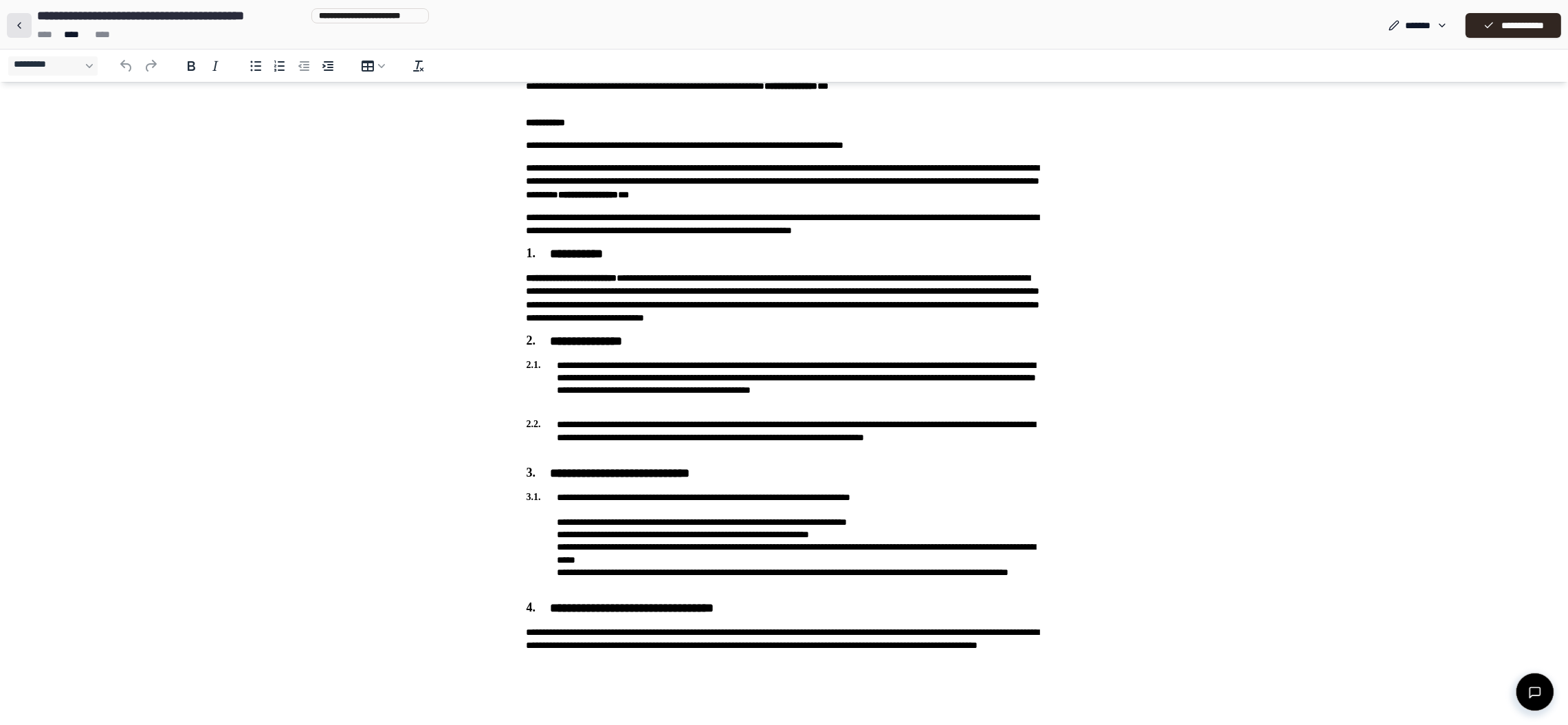 click at bounding box center (19, 25) 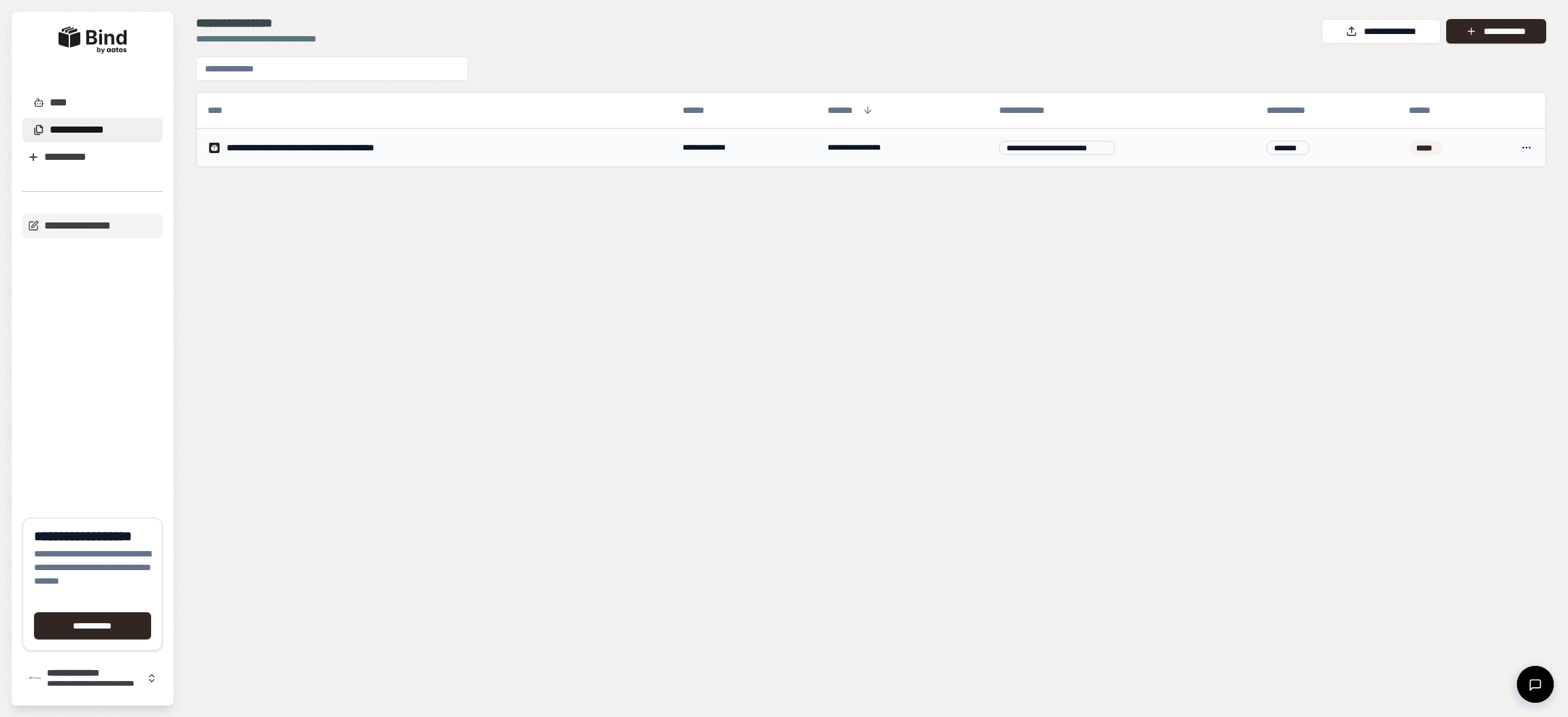 click on "**********" at bounding box center [434, 148] 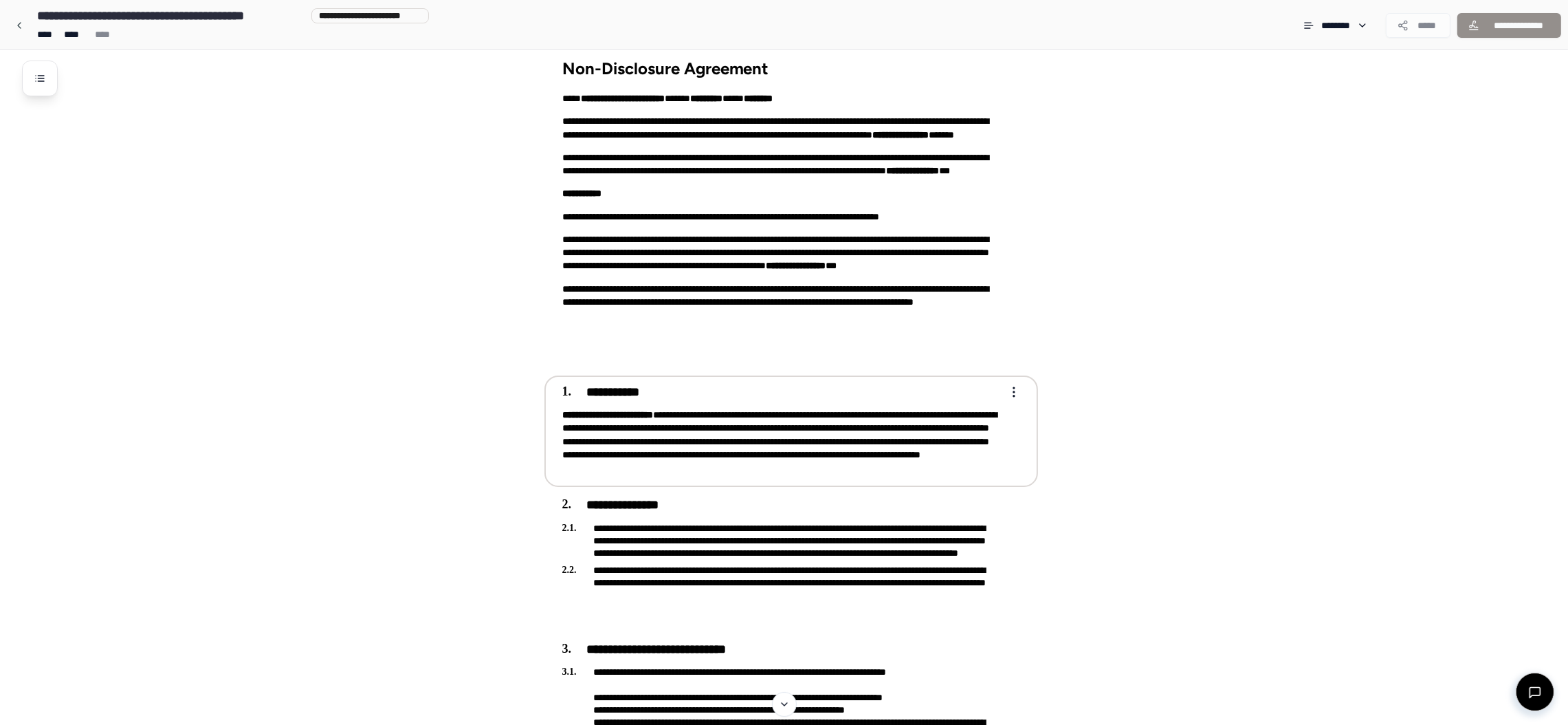 scroll, scrollTop: 0, scrollLeft: 0, axis: both 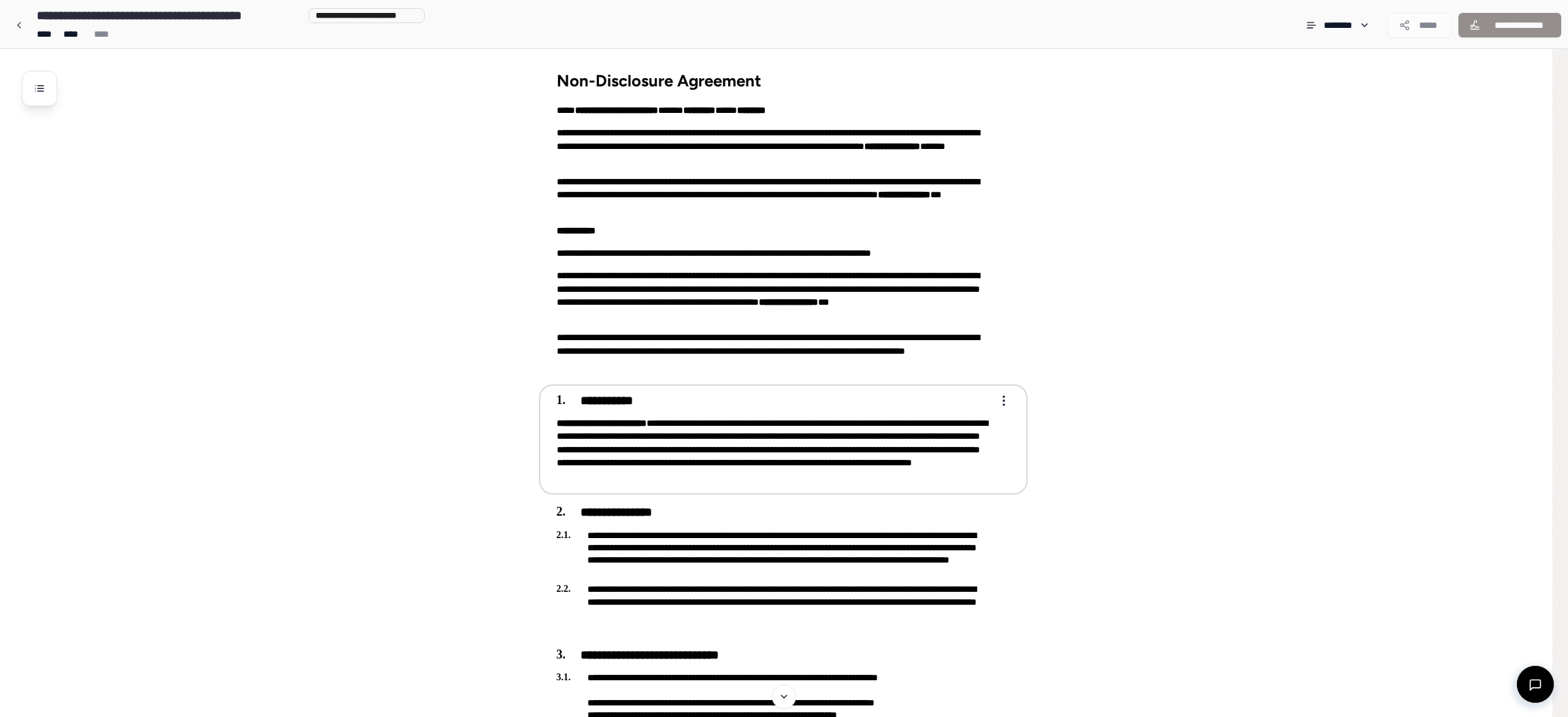 click on "**********" at bounding box center (776, 489) 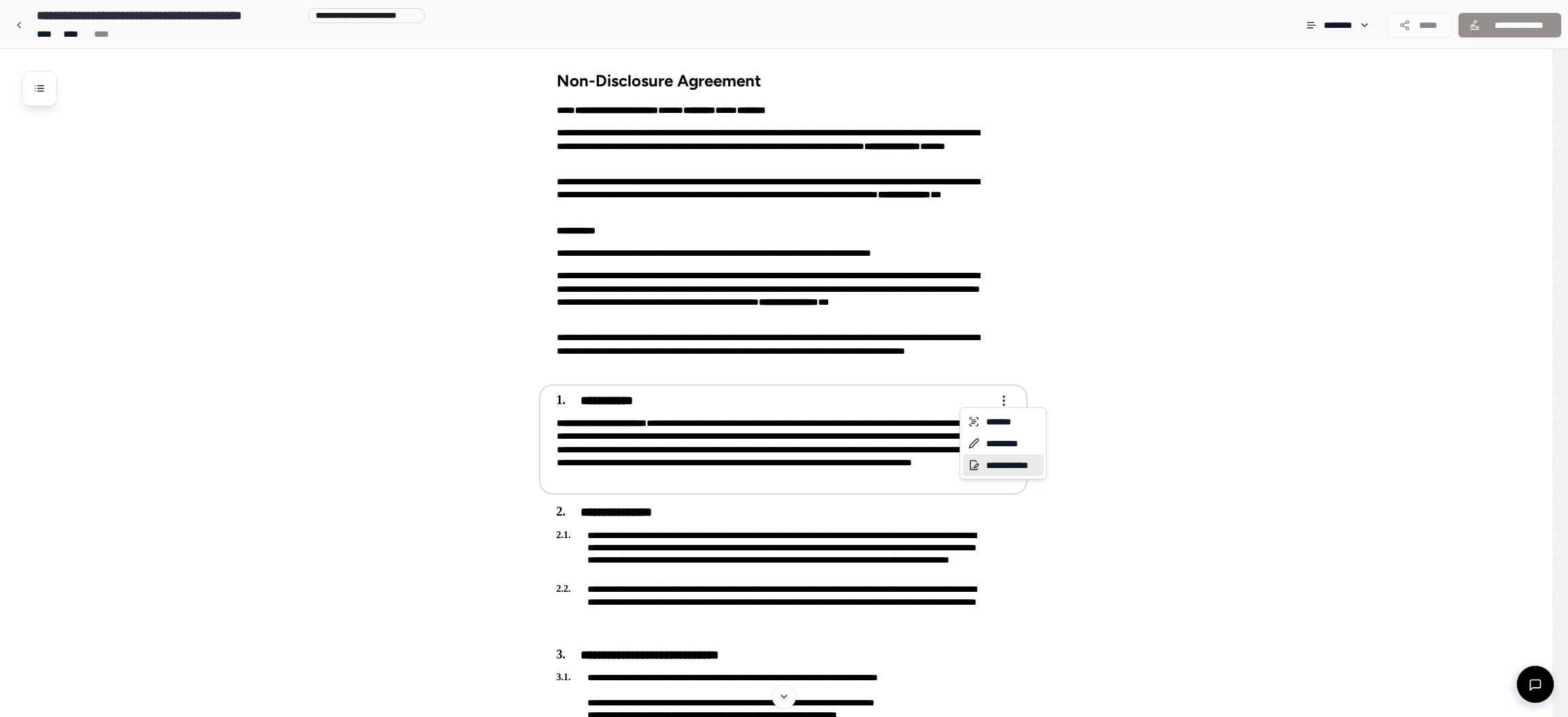 click on "**********" at bounding box center [1003, 465] 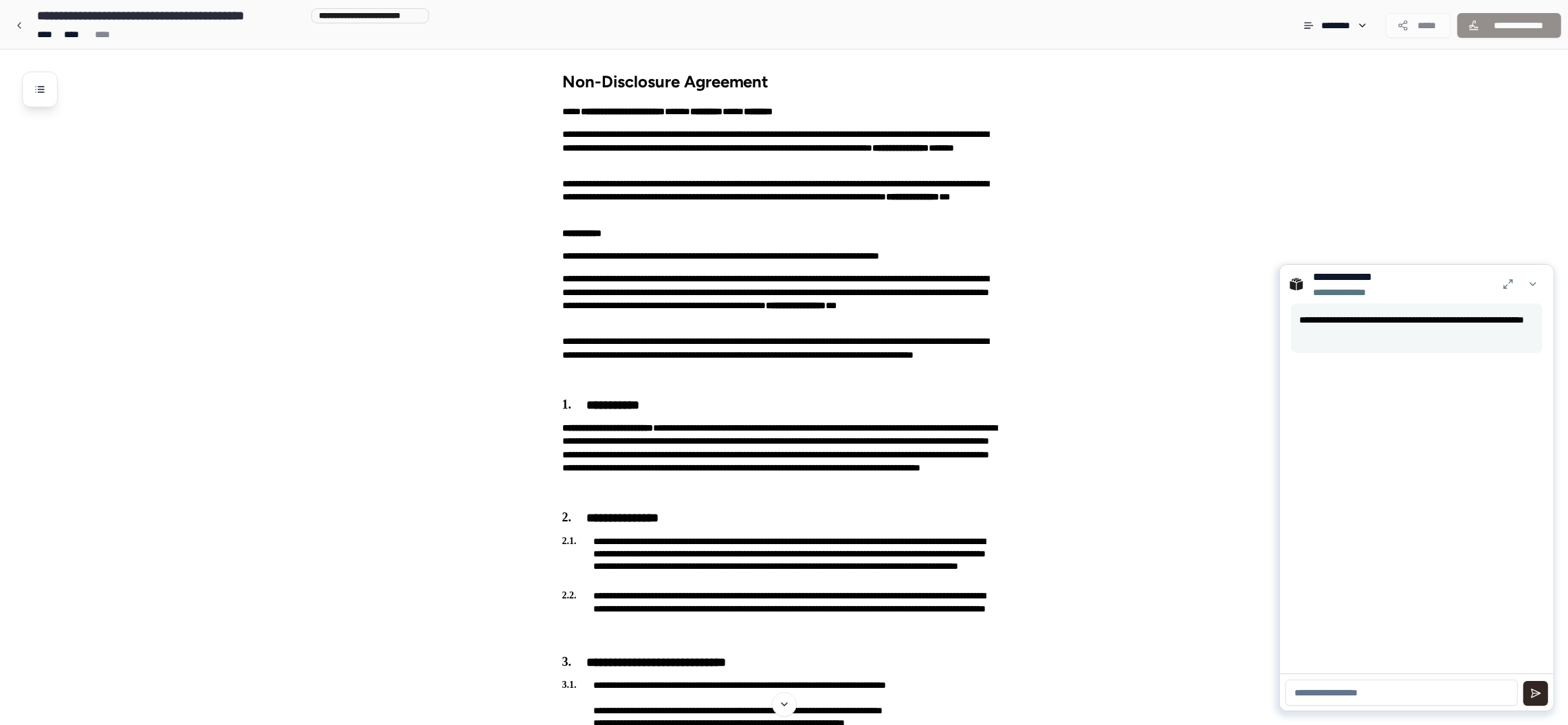 click at bounding box center (1402, 693) 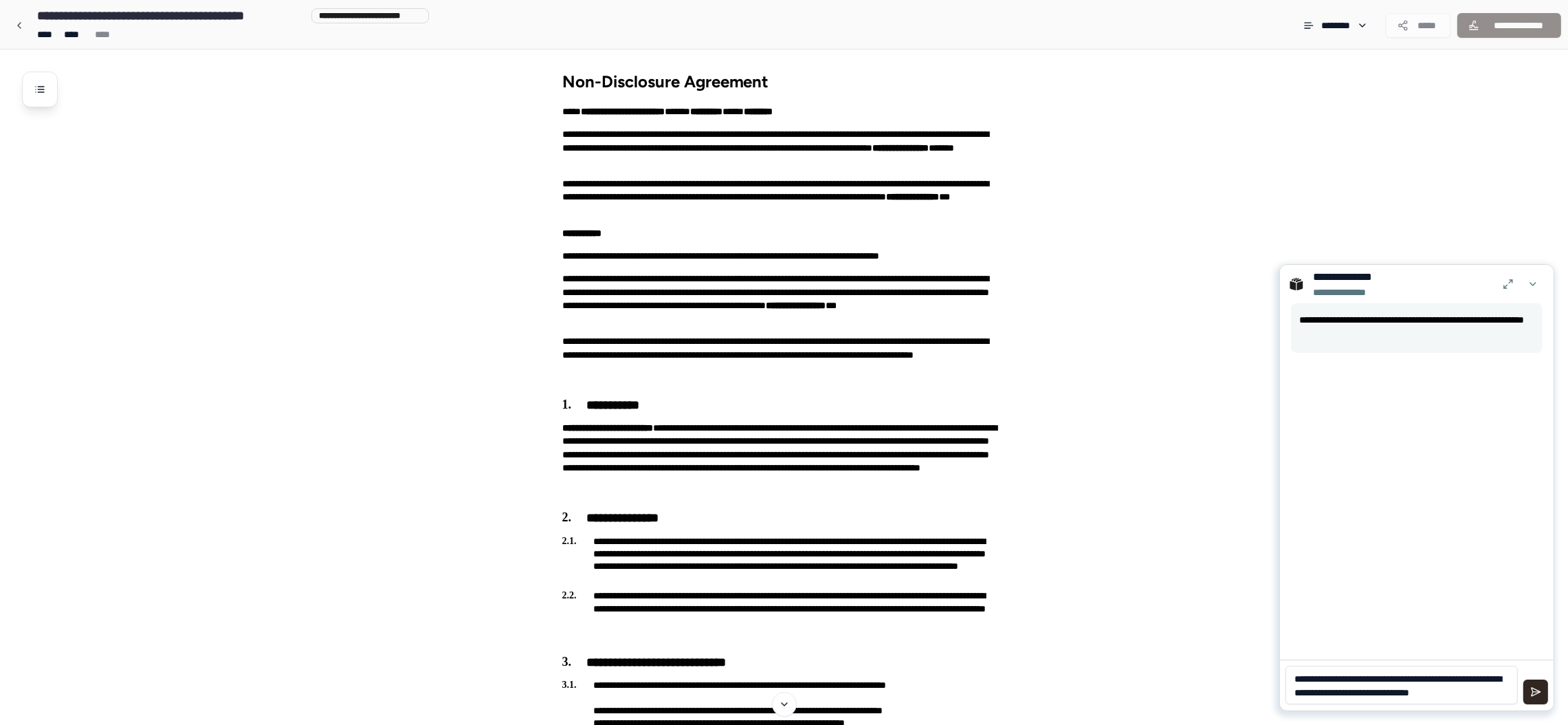 scroll, scrollTop: 0, scrollLeft: 0, axis: both 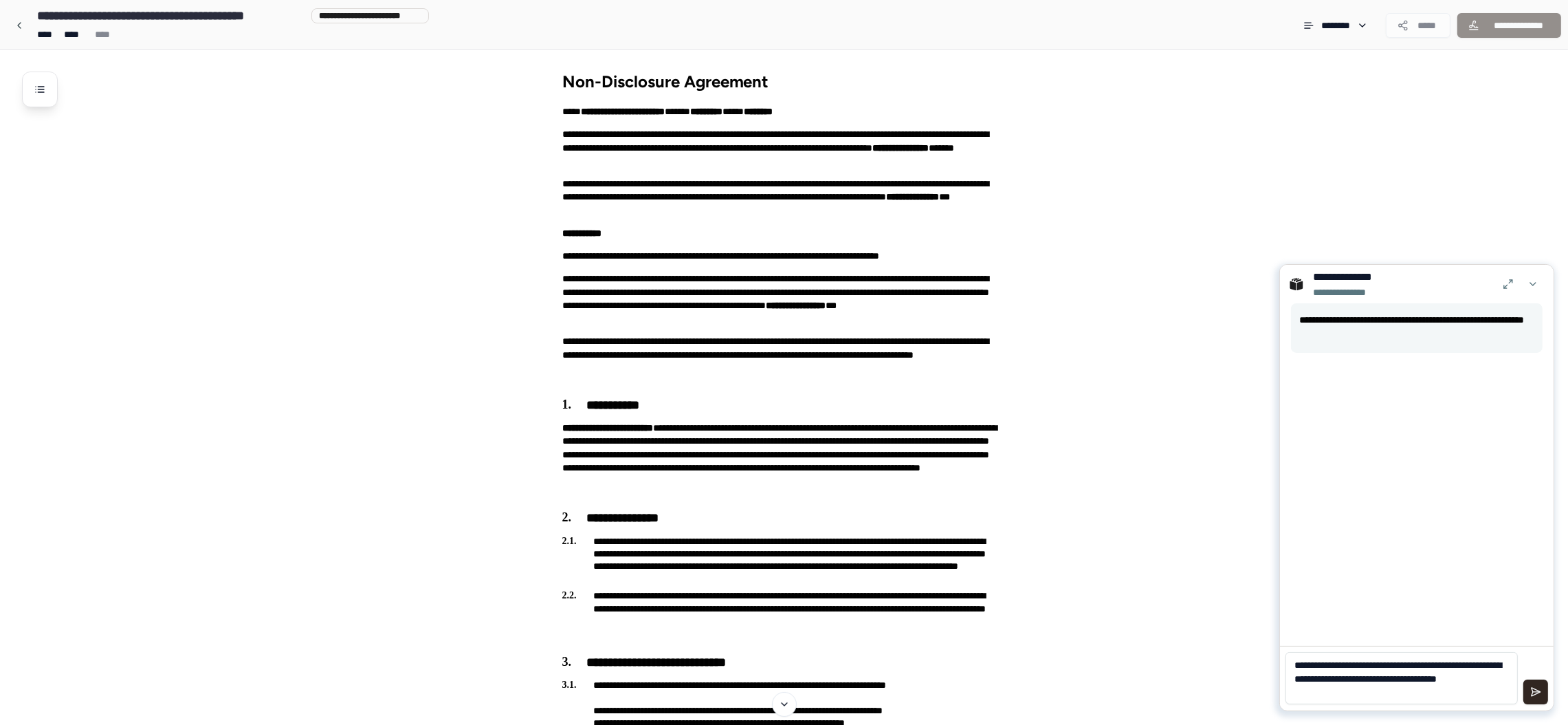 type on "**********" 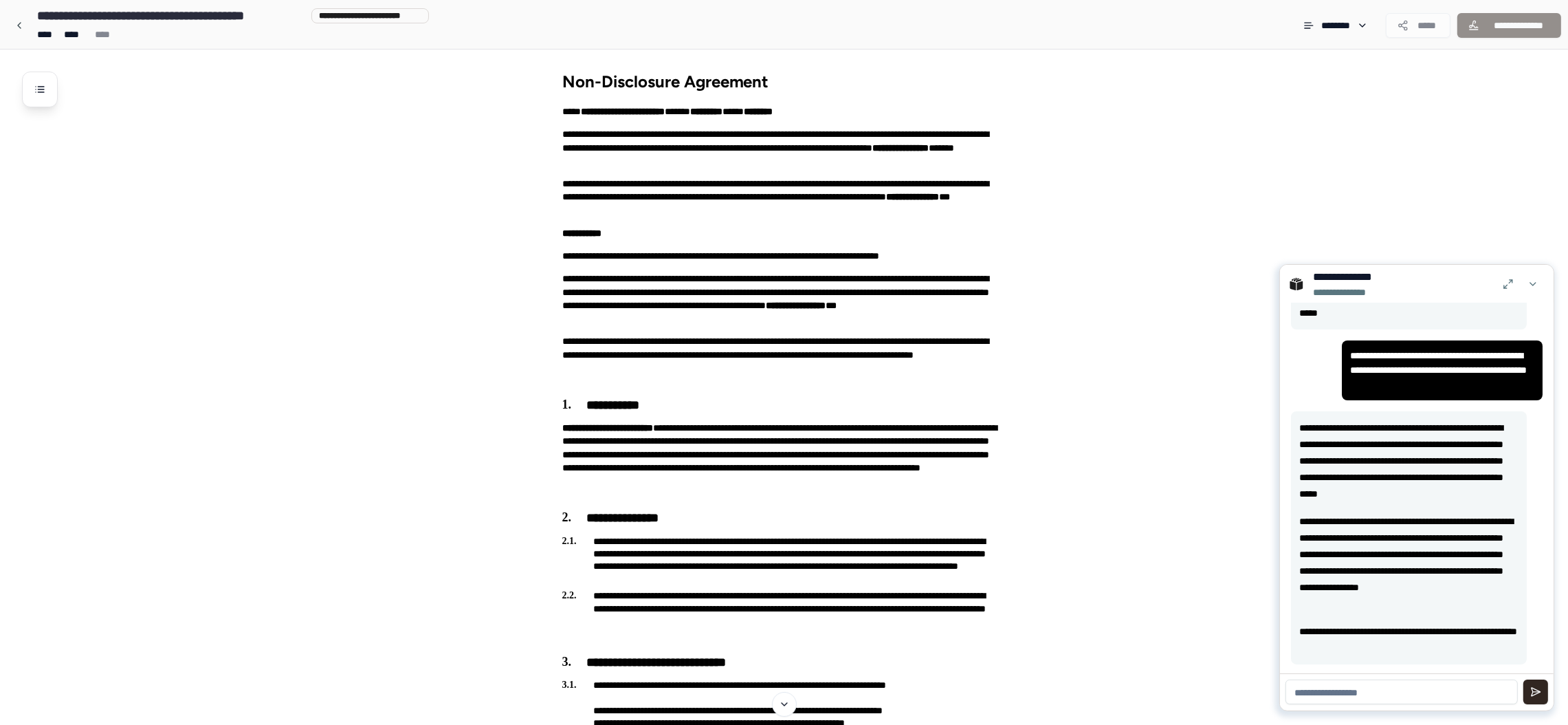 scroll, scrollTop: 25, scrollLeft: 0, axis: vertical 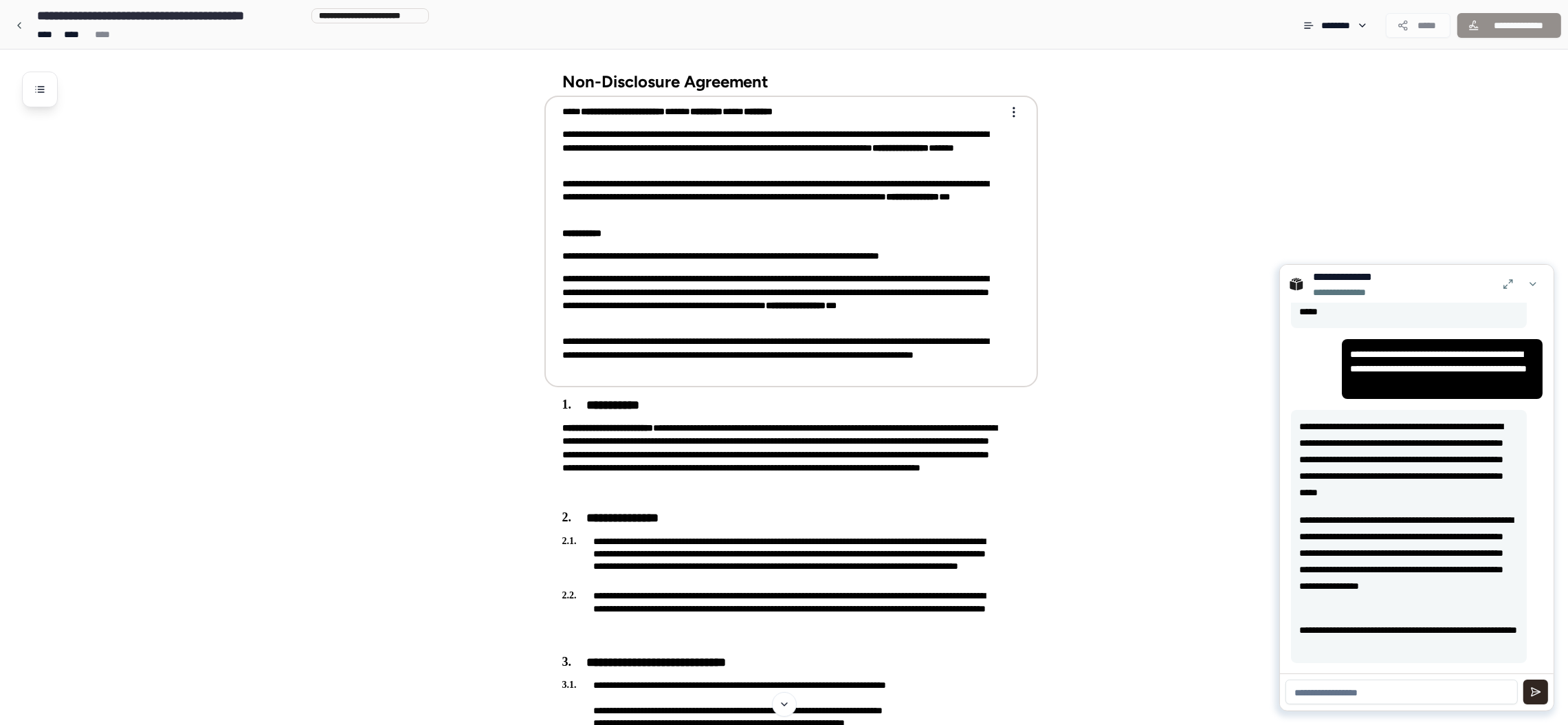 click on "**********" at bounding box center (782, 355) 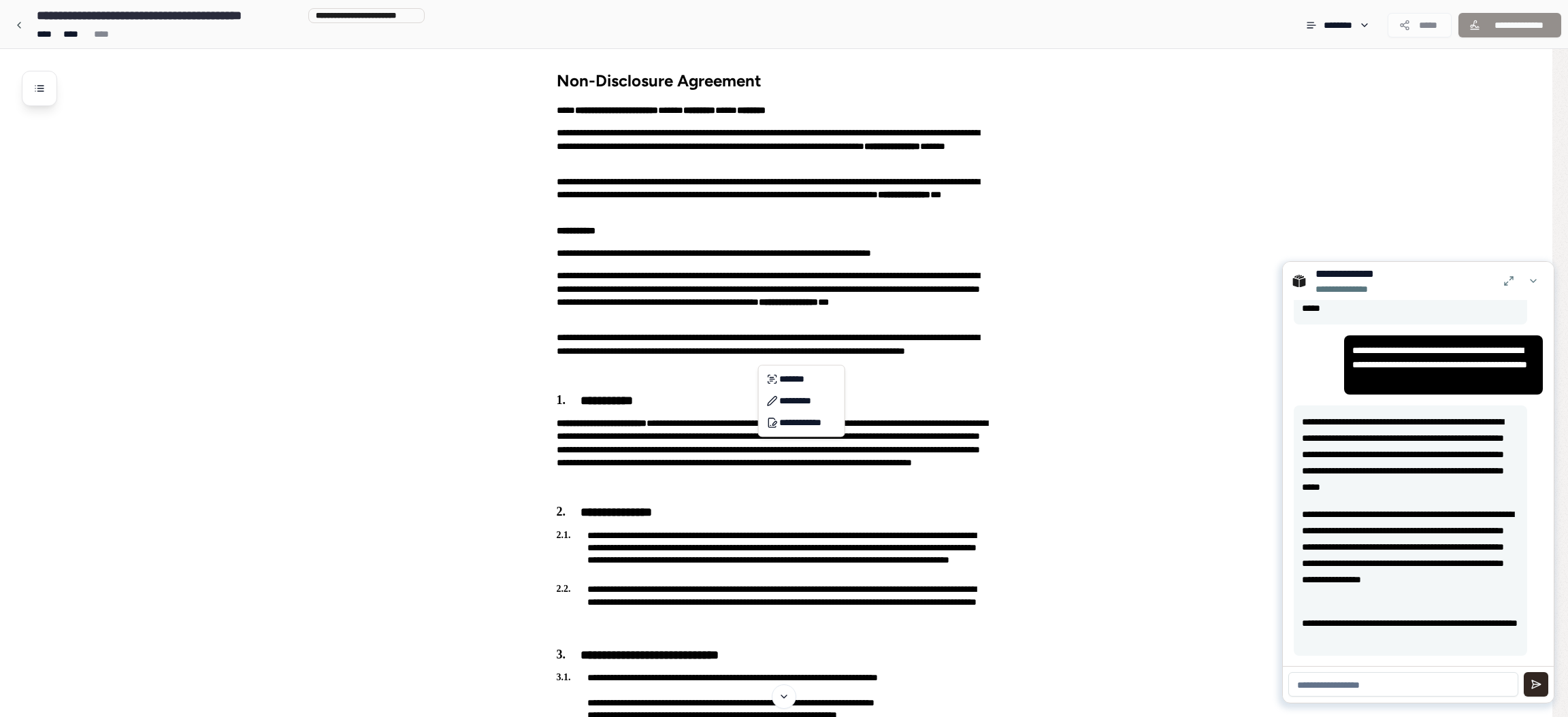 click on "**********" at bounding box center (784, 489) 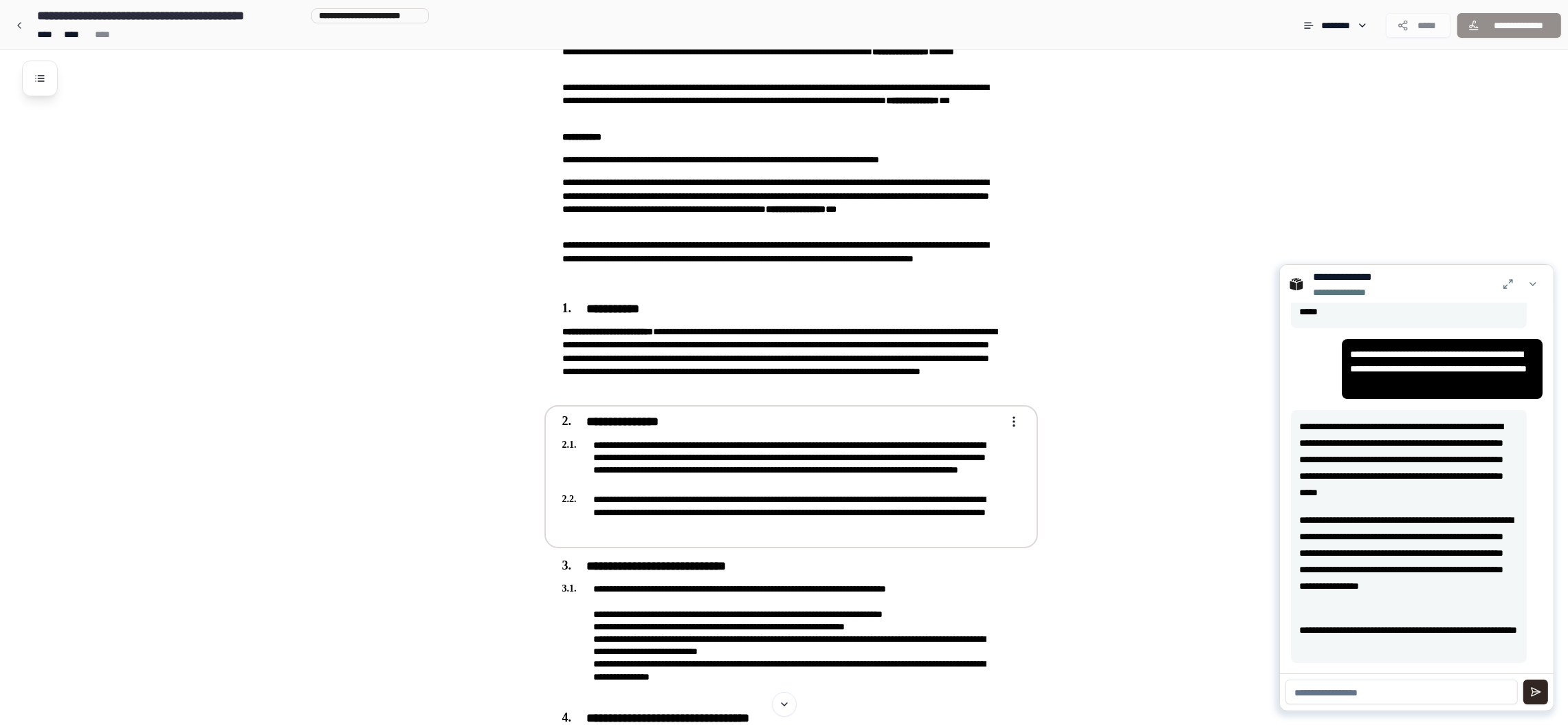 scroll, scrollTop: 263, scrollLeft: 0, axis: vertical 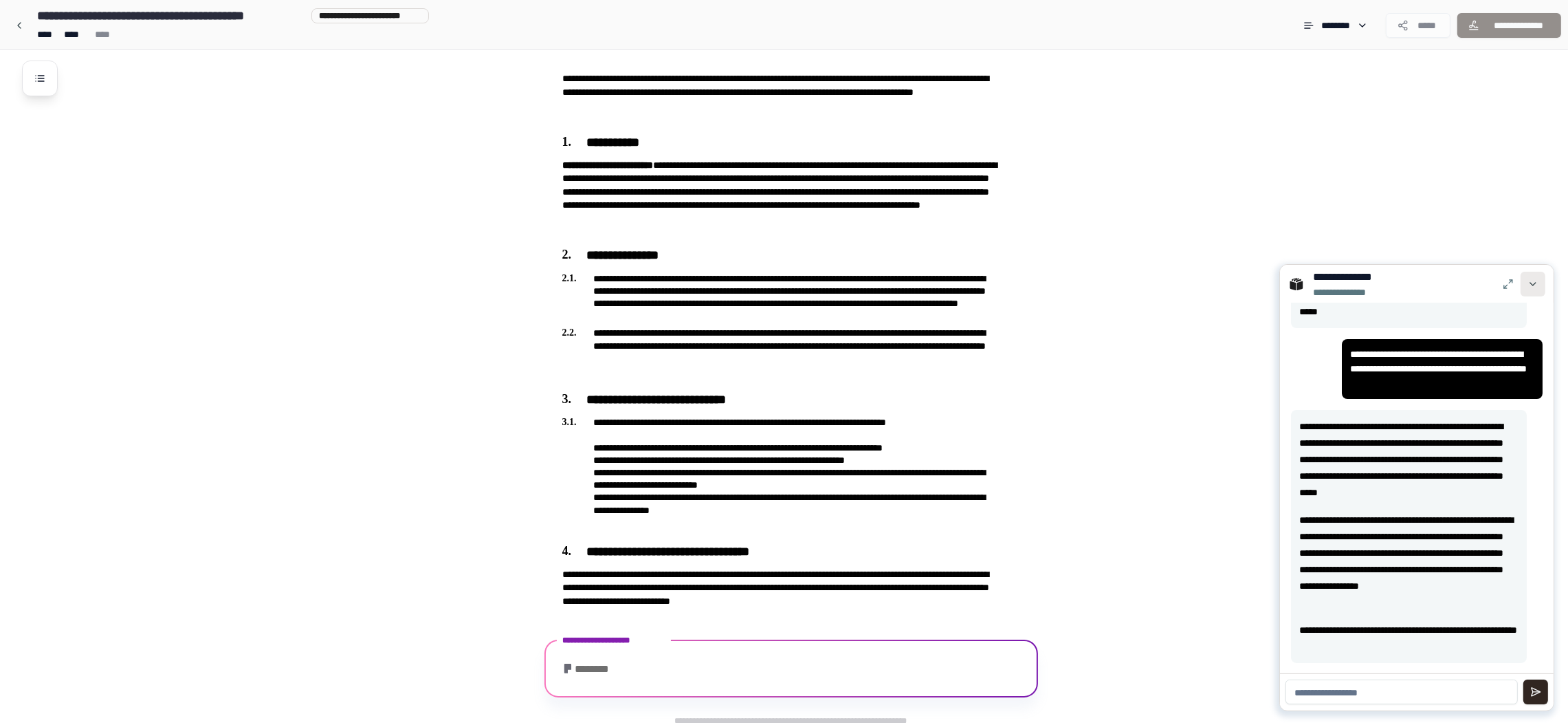 click at bounding box center (1533, 284) 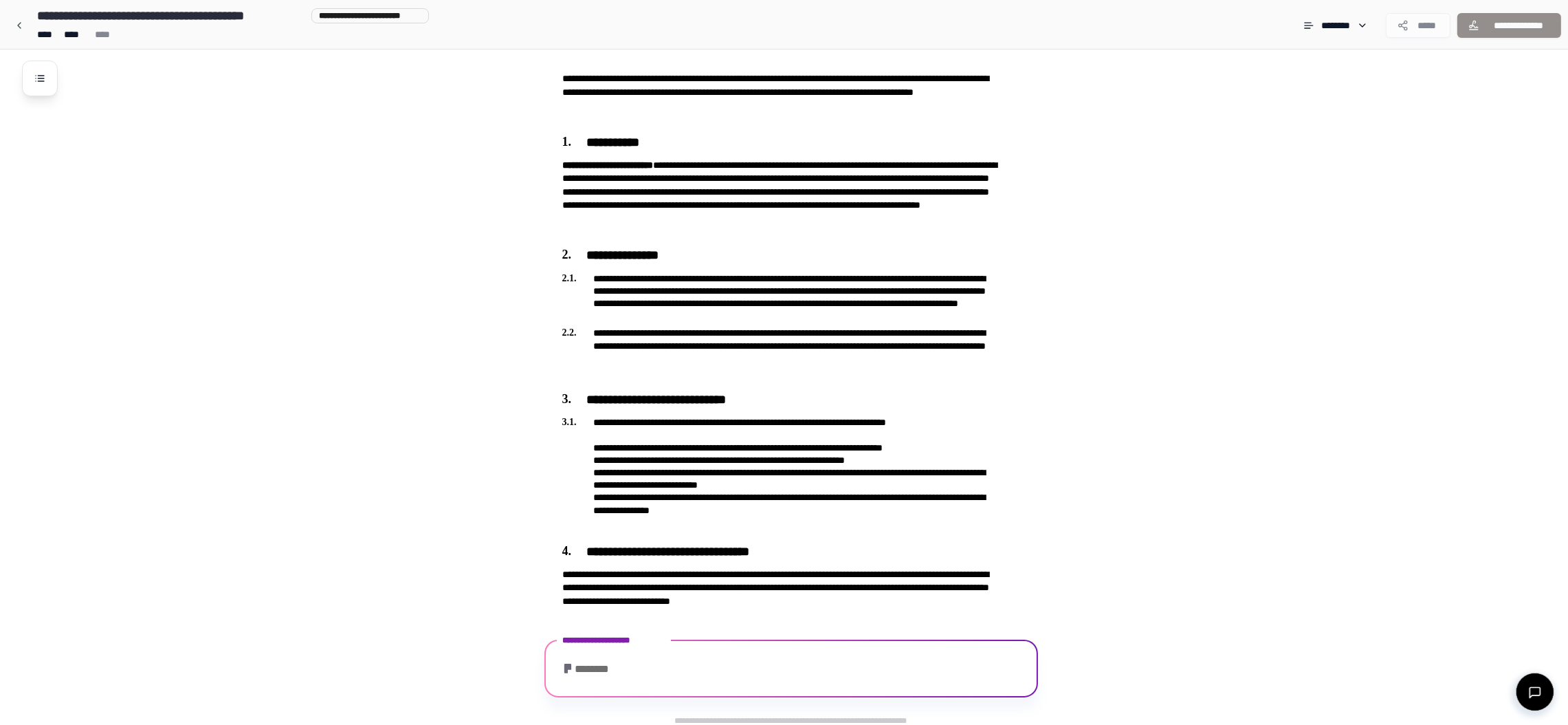 drag, startPoint x: 699, startPoint y: 652, endPoint x: 752, endPoint y: 614, distance: 65.21503 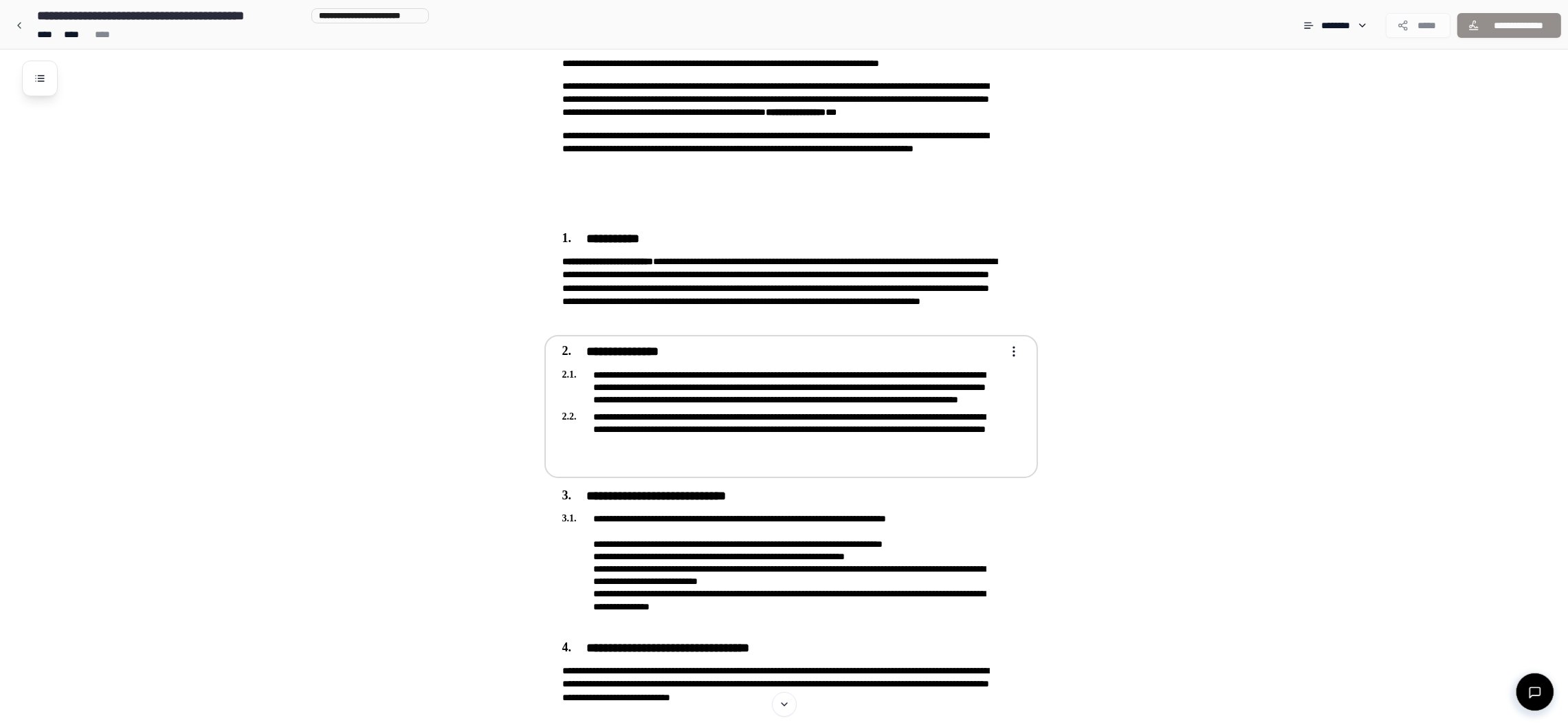 scroll, scrollTop: 0, scrollLeft: 0, axis: both 